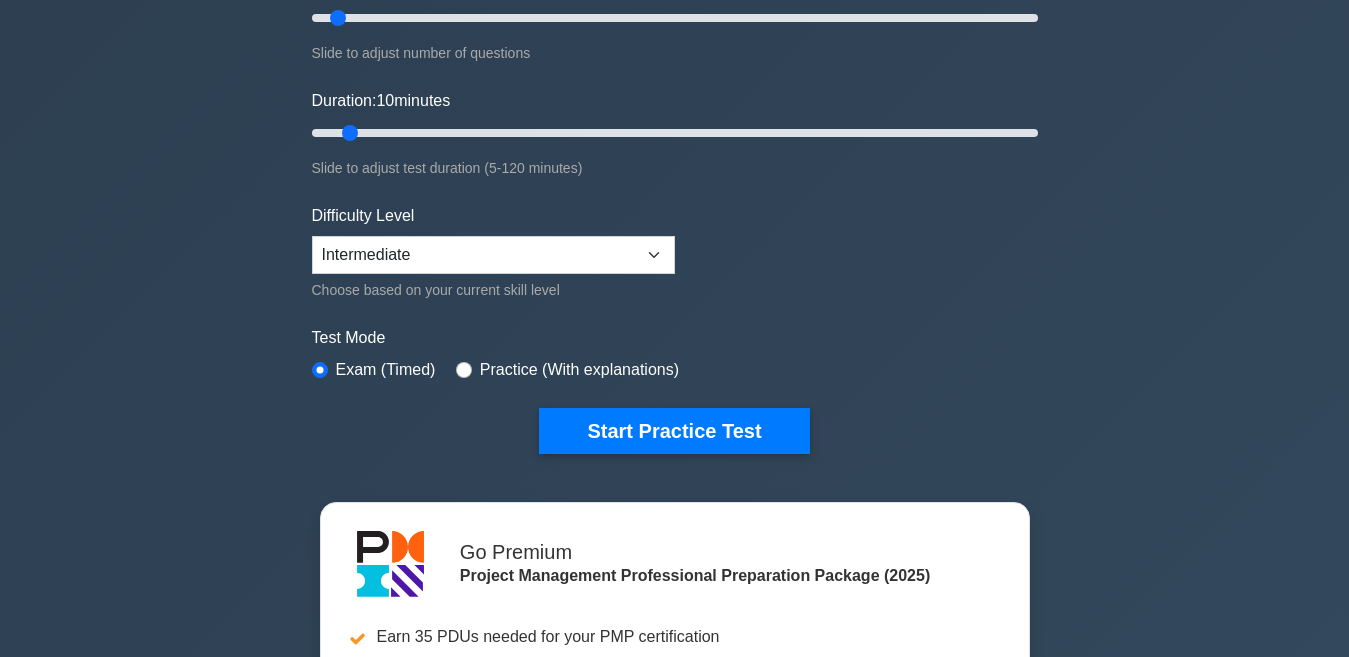 scroll, scrollTop: 300, scrollLeft: 0, axis: vertical 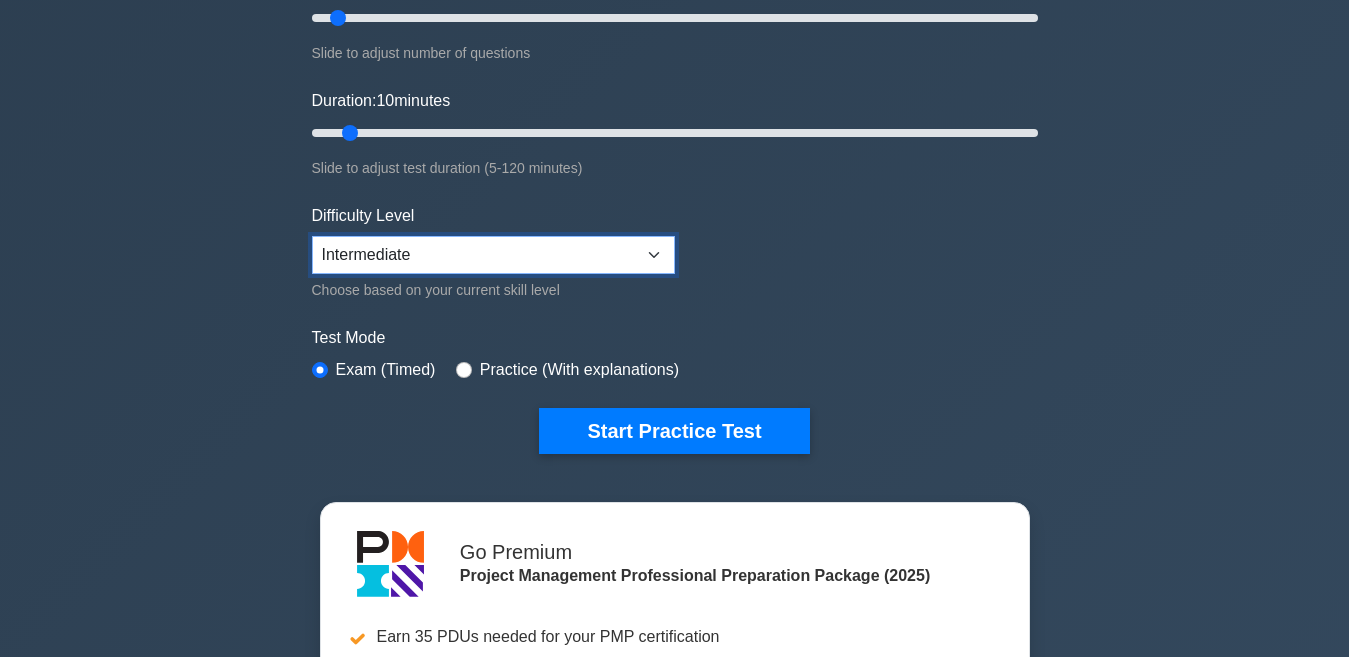 click on "Beginner
Intermediate
Expert" at bounding box center [493, 255] 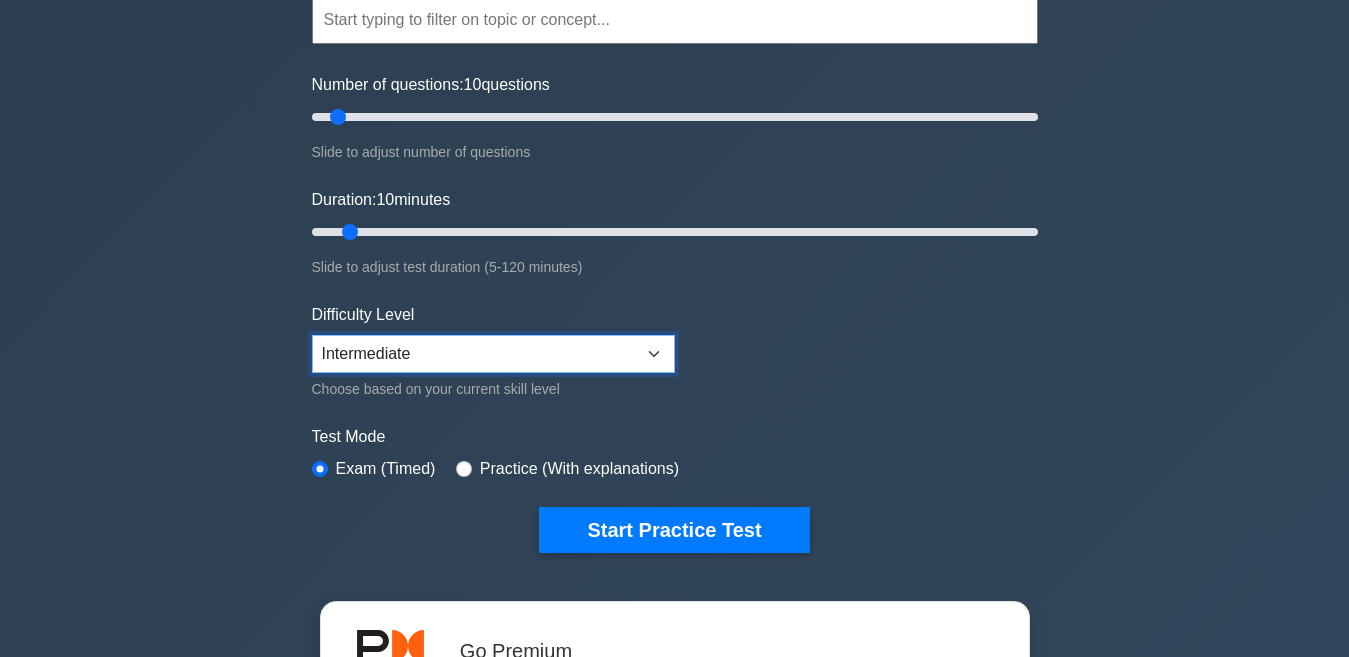scroll, scrollTop: 200, scrollLeft: 0, axis: vertical 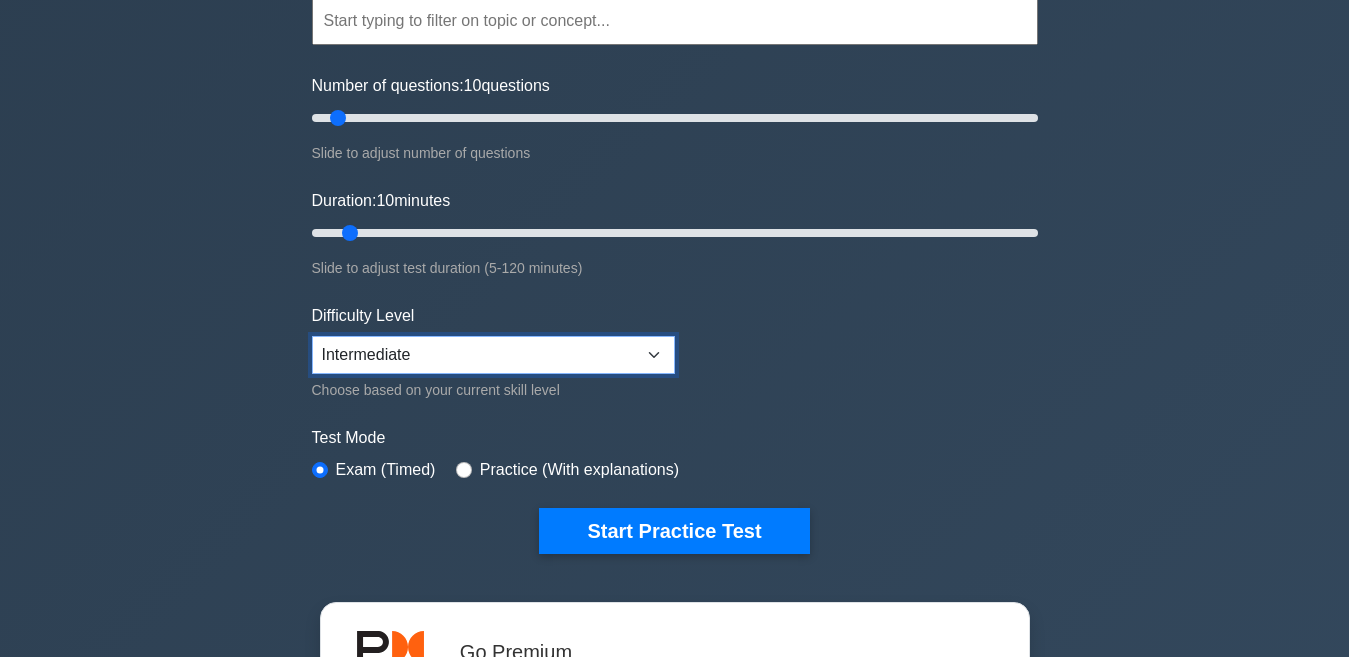 click on "Beginner
Intermediate
Expert" at bounding box center [493, 355] 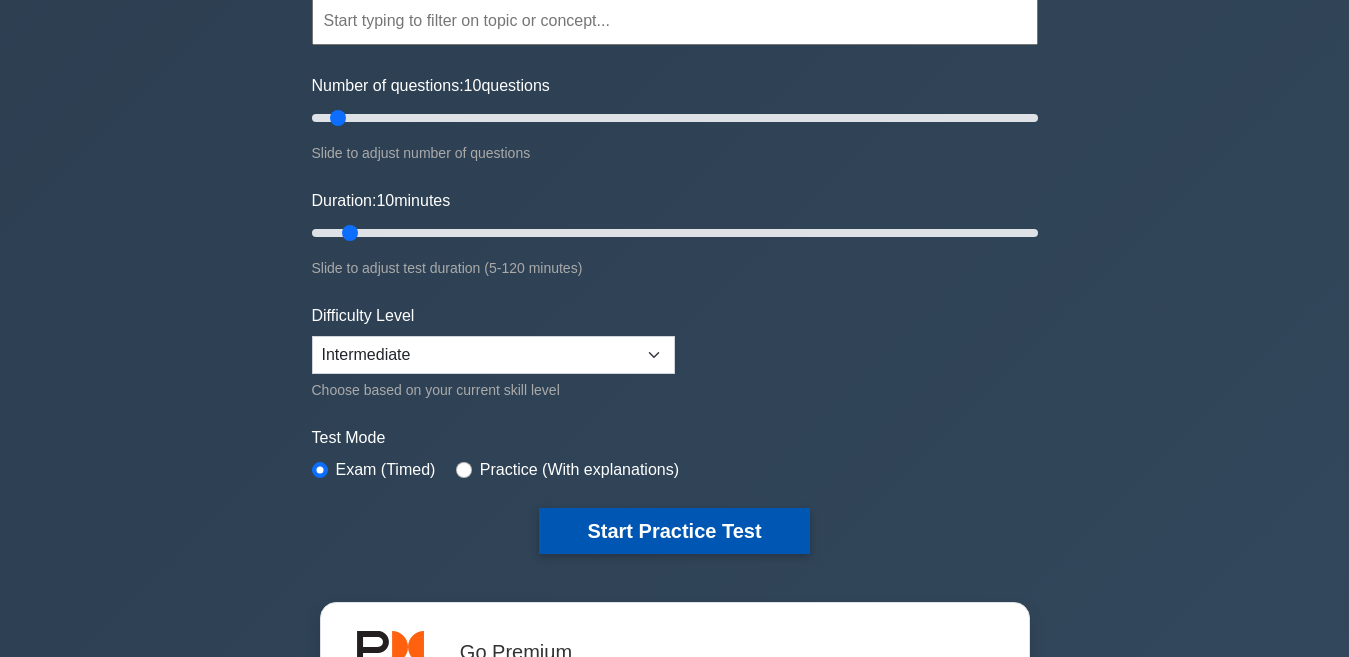 click on "Start Practice Test" at bounding box center [674, 531] 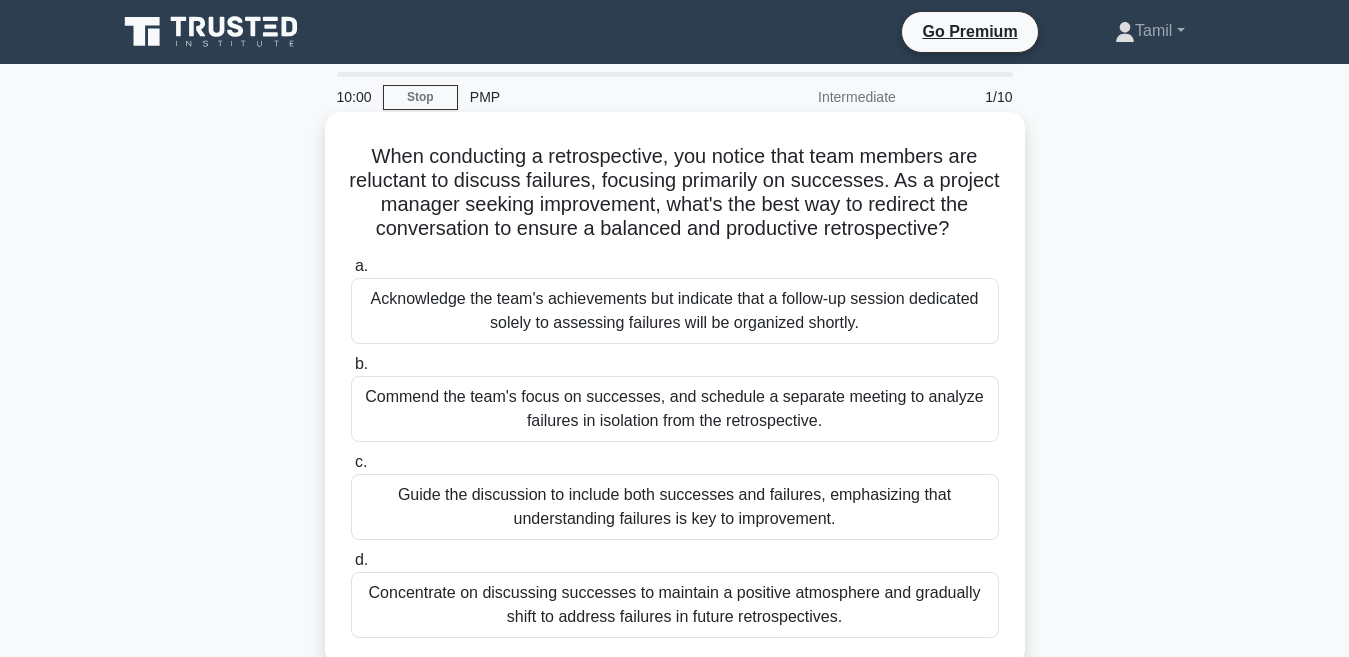 scroll, scrollTop: 0, scrollLeft: 0, axis: both 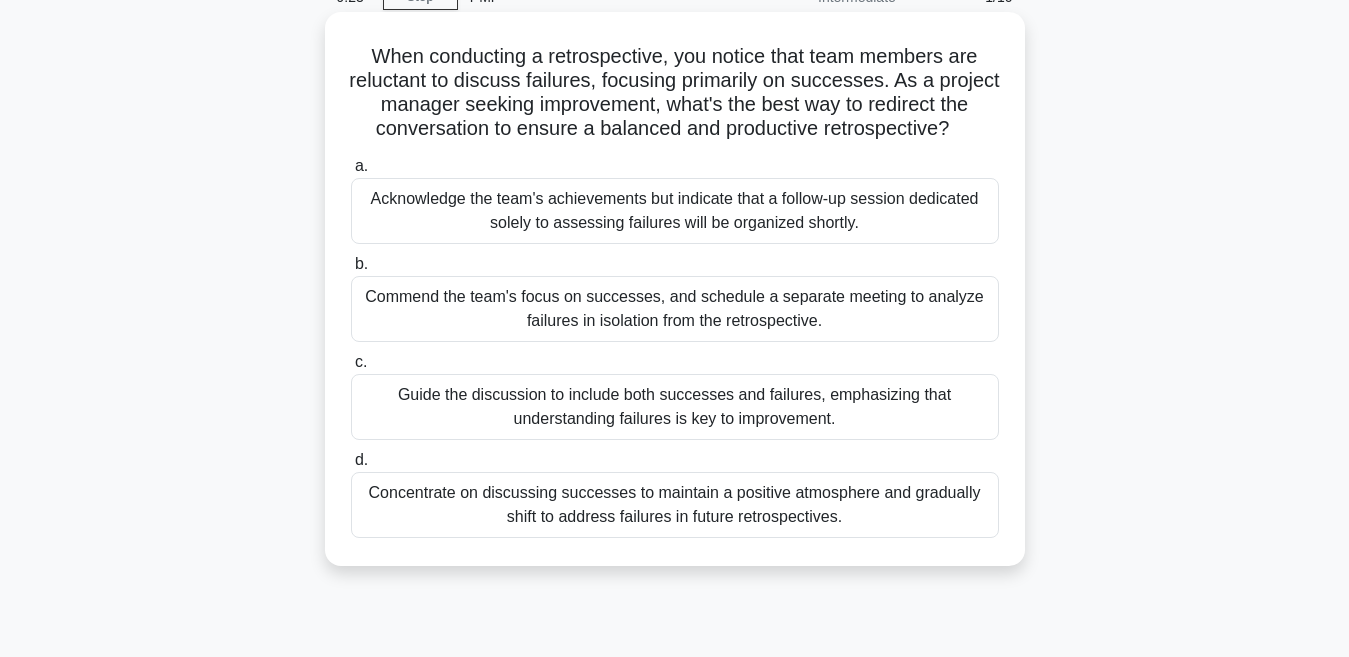 click on "Acknowledge the team's achievements but indicate that a follow-up session dedicated solely to assessing failures will be organized shortly." at bounding box center [675, 211] 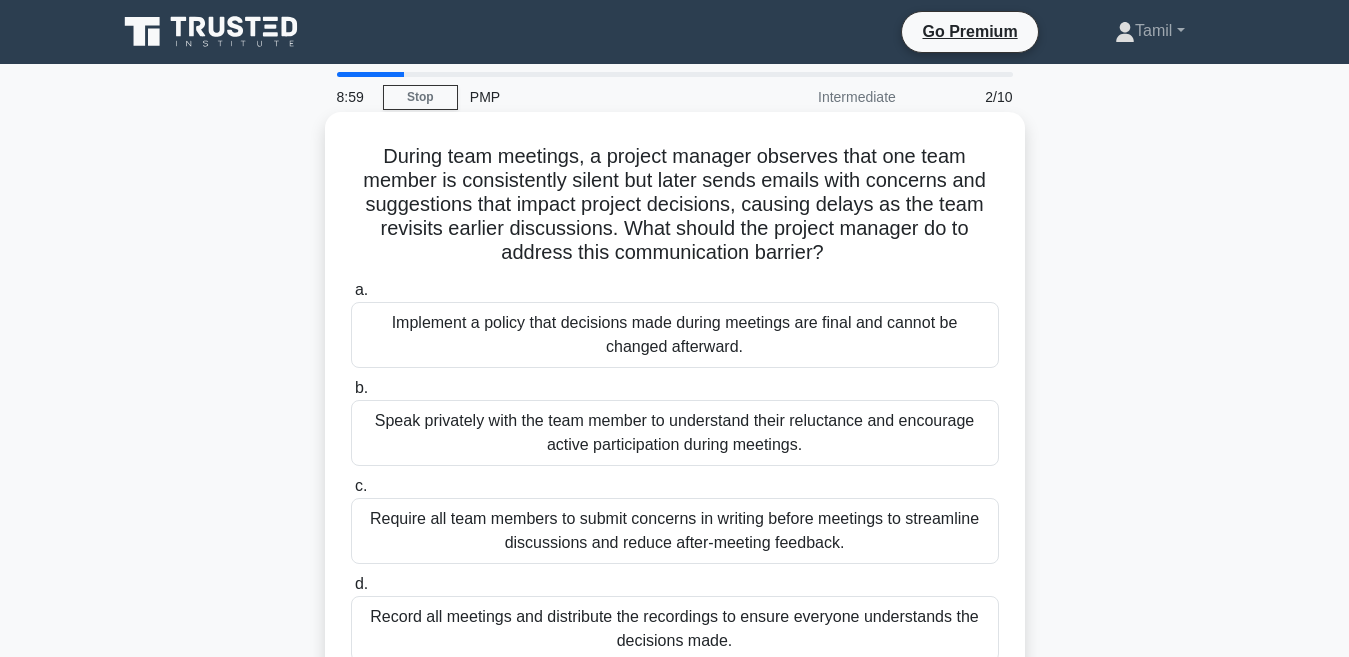 scroll, scrollTop: 100, scrollLeft: 0, axis: vertical 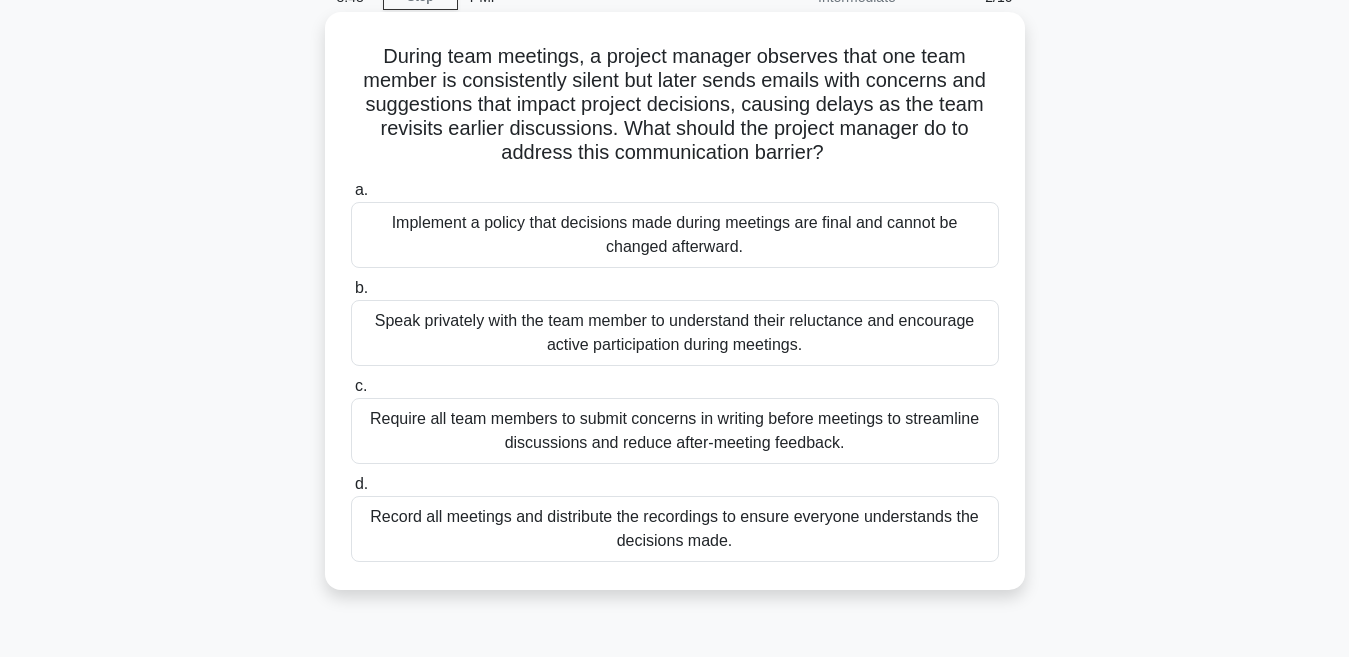 click on "Speak privately with the team member to understand their reluctance and encourage active participation during meetings." at bounding box center [675, 333] 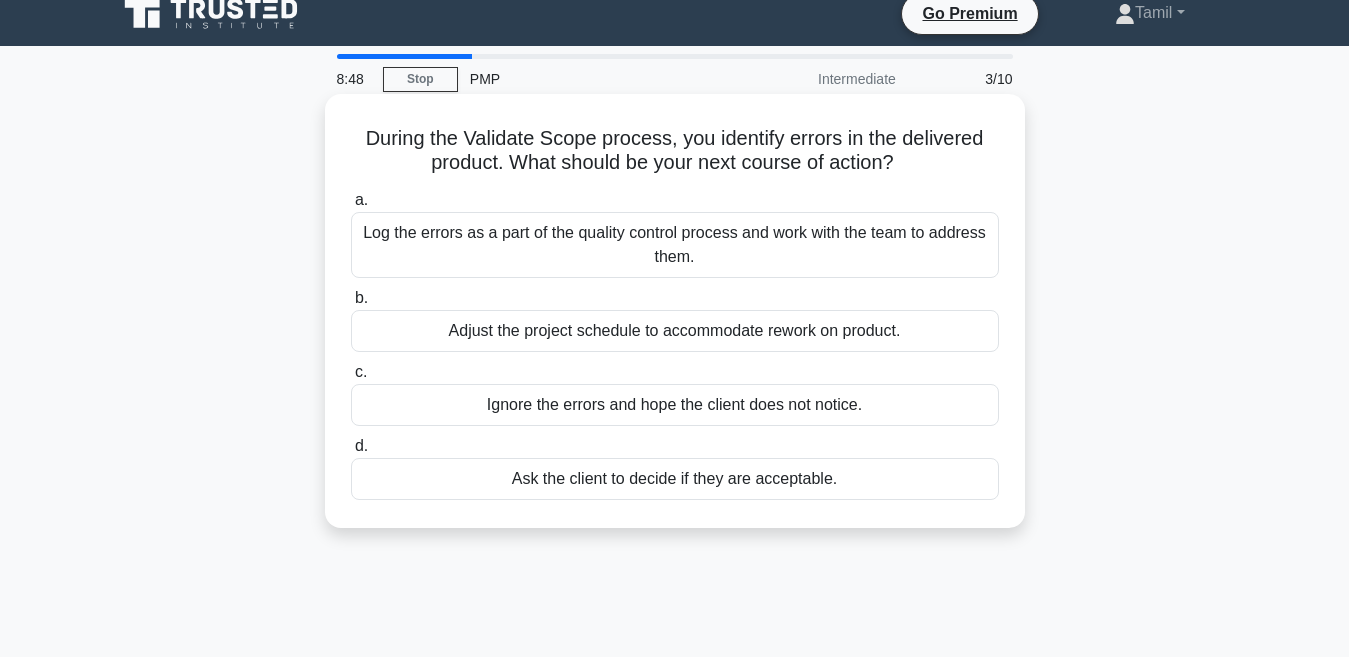 scroll, scrollTop: 0, scrollLeft: 0, axis: both 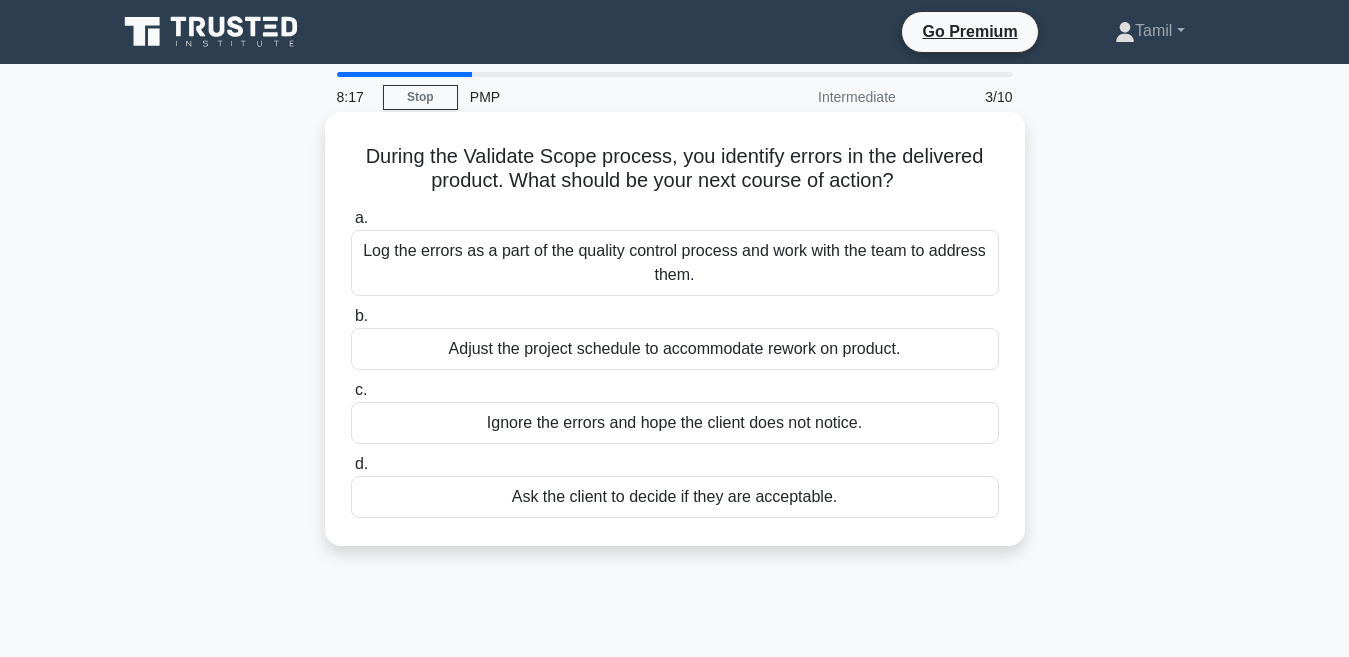 click on "Log the errors as a part of the quality control process and work with the team to address them." at bounding box center (675, 263) 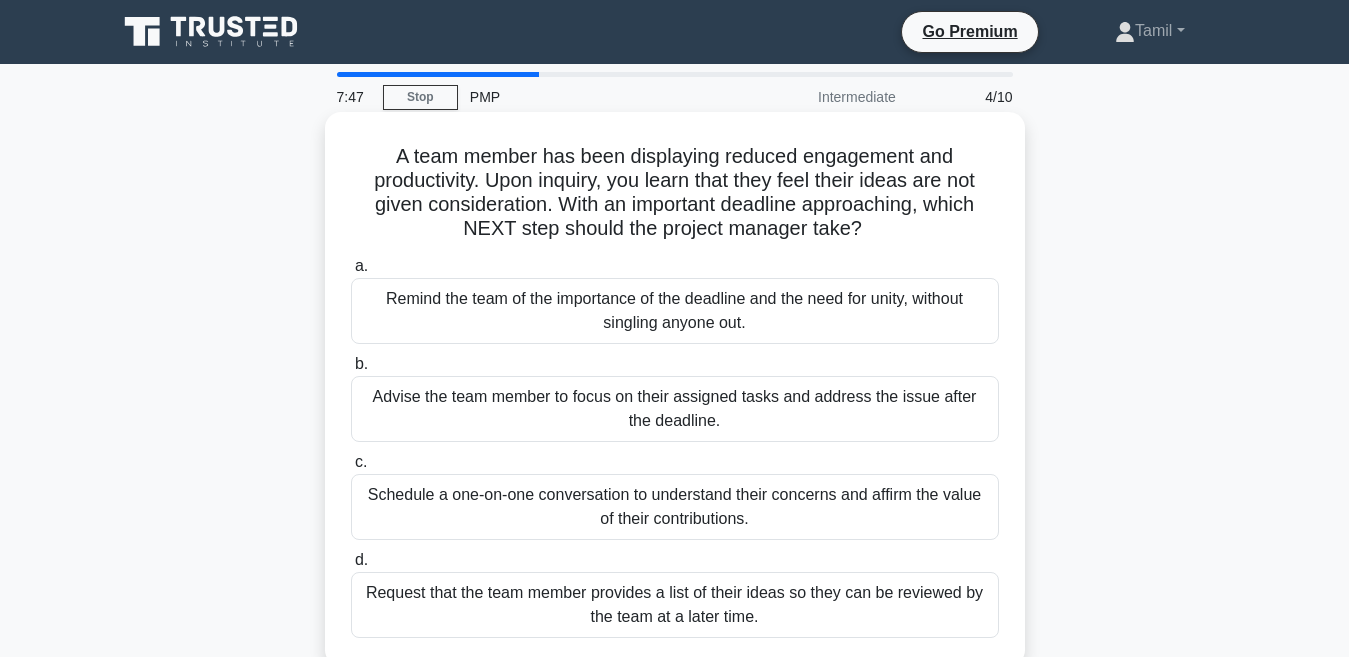 click on "Schedule a one-on-one conversation to understand their concerns and affirm the value of their contributions." at bounding box center [675, 507] 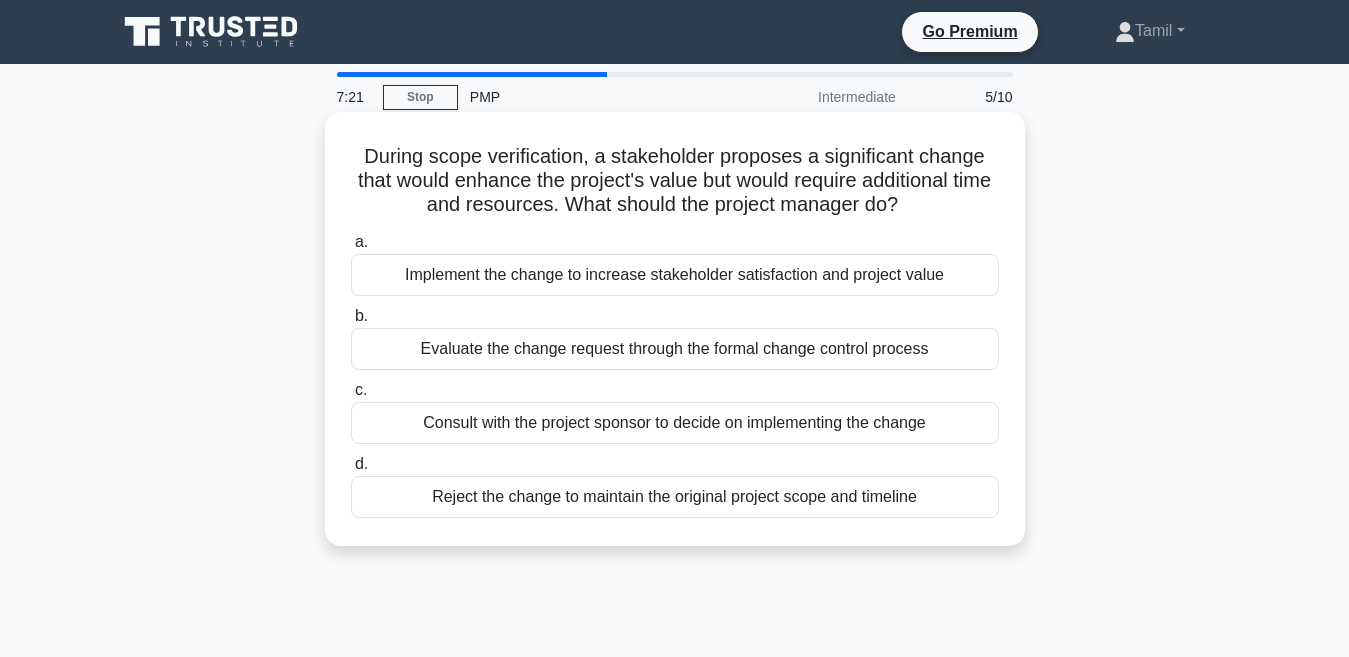 click on "Evaluate the change request through the formal change control process" at bounding box center [675, 349] 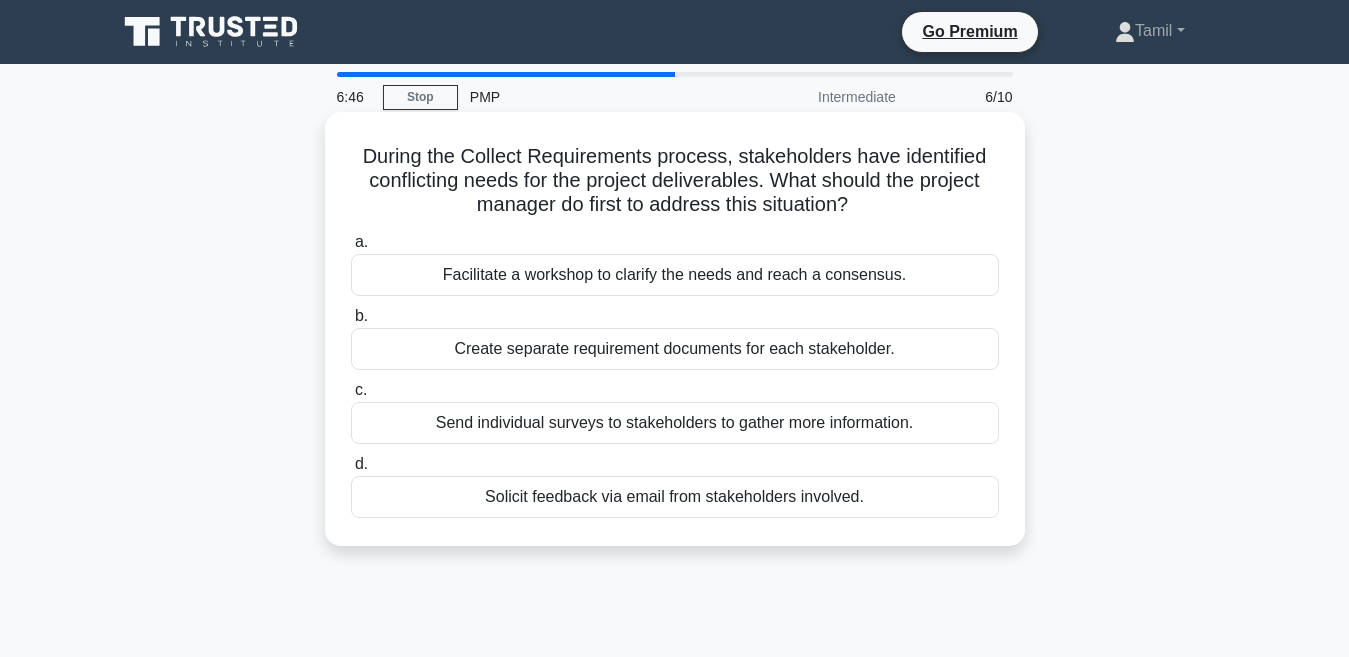 click on "Send individual surveys to stakeholders to gather more information." at bounding box center [675, 423] 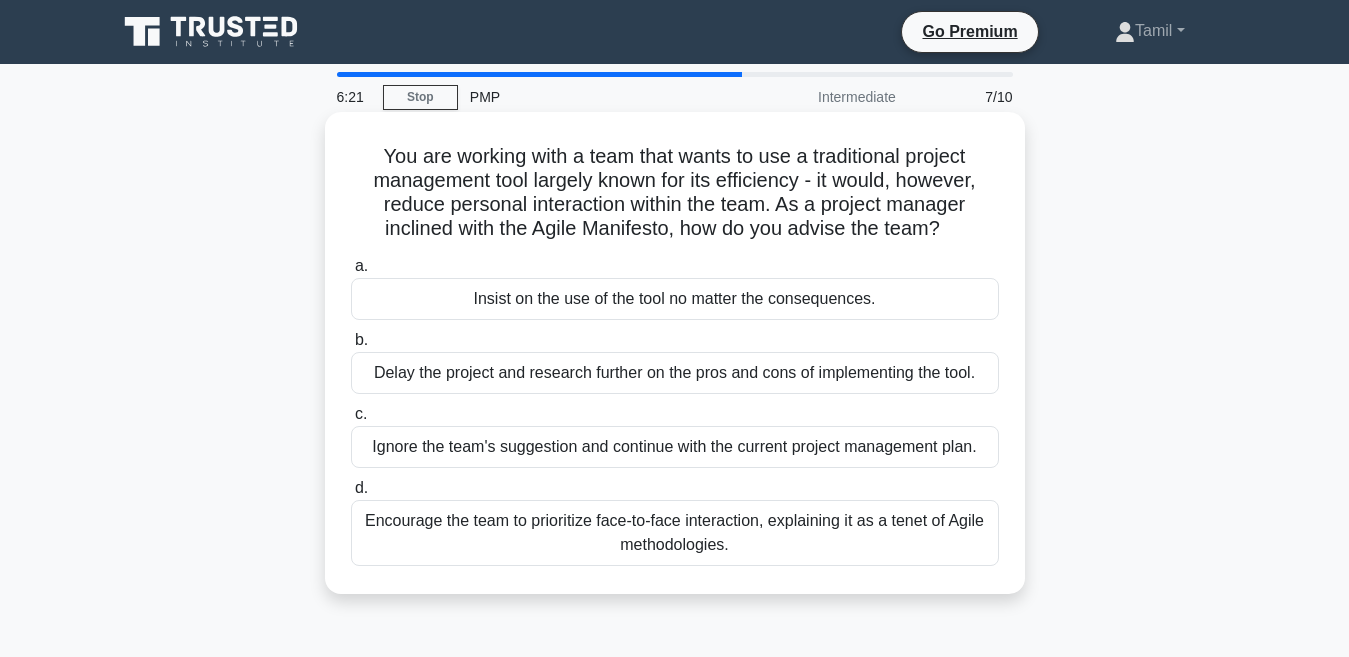 click on "Encourage the team to prioritize face-to-face interaction, explaining it as a tenet of Agile methodologies." at bounding box center (675, 533) 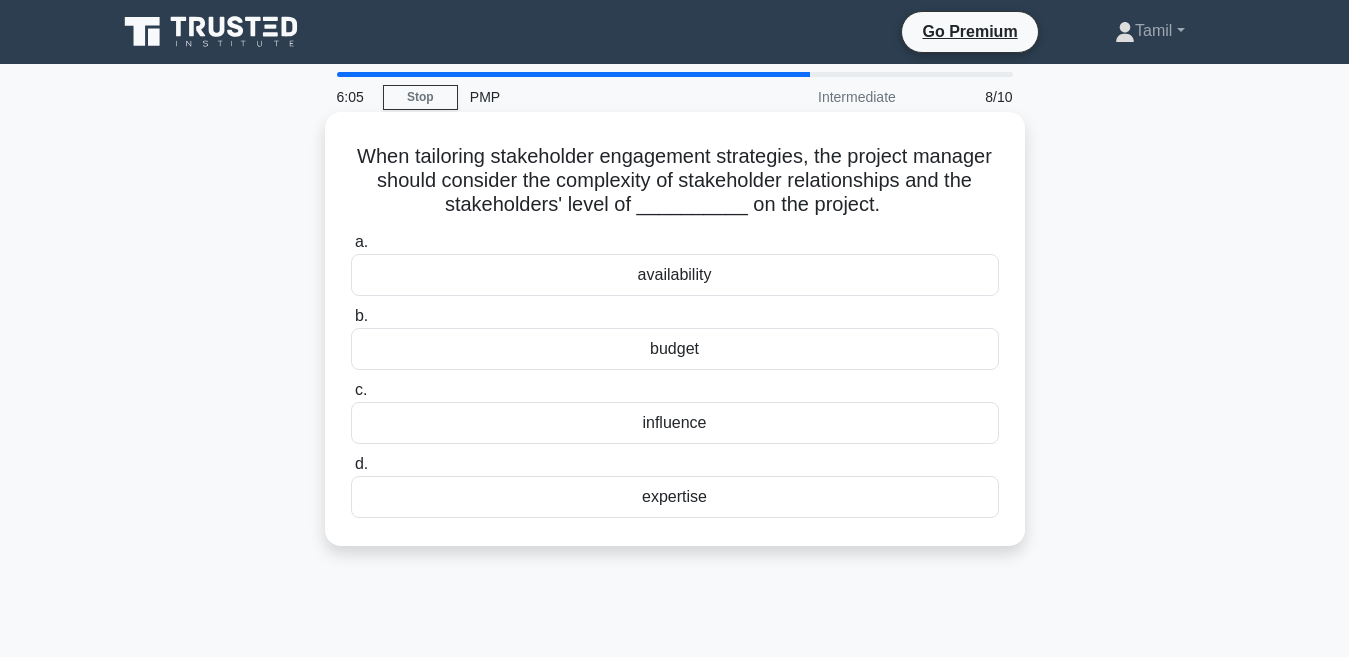 click on "expertise" at bounding box center (675, 497) 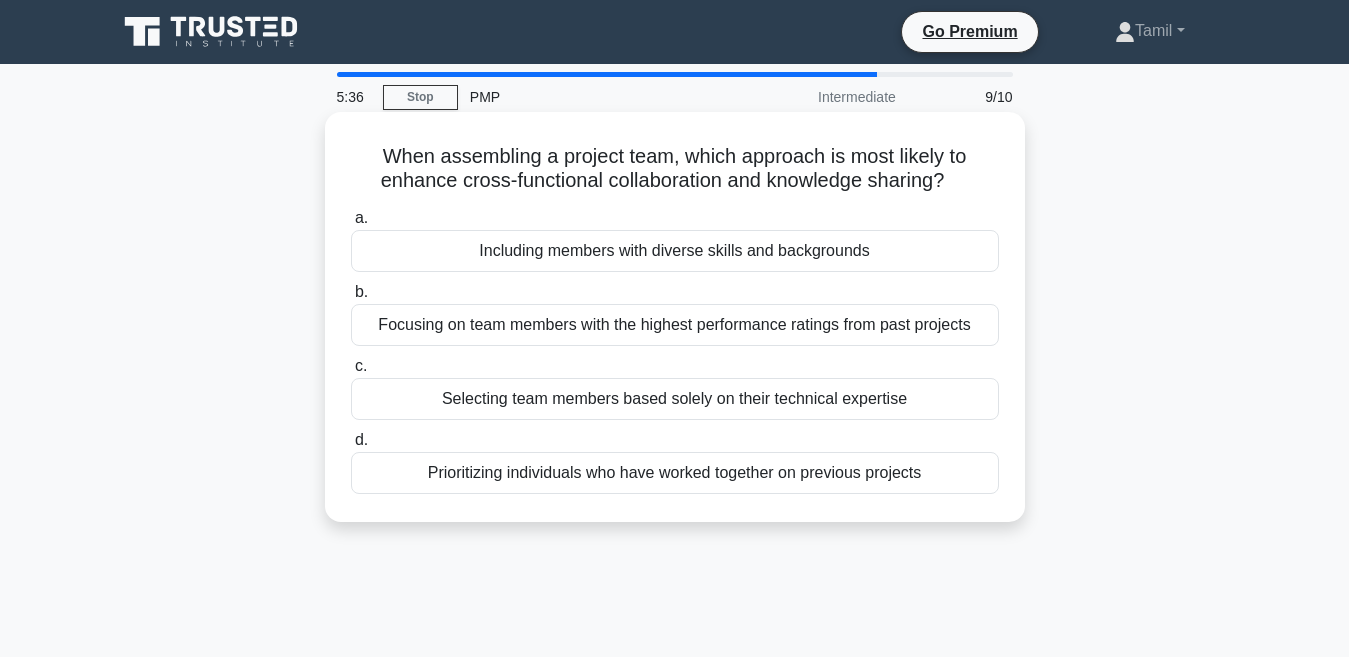 click on "Prioritizing individuals who have worked together on previous projects" at bounding box center [675, 473] 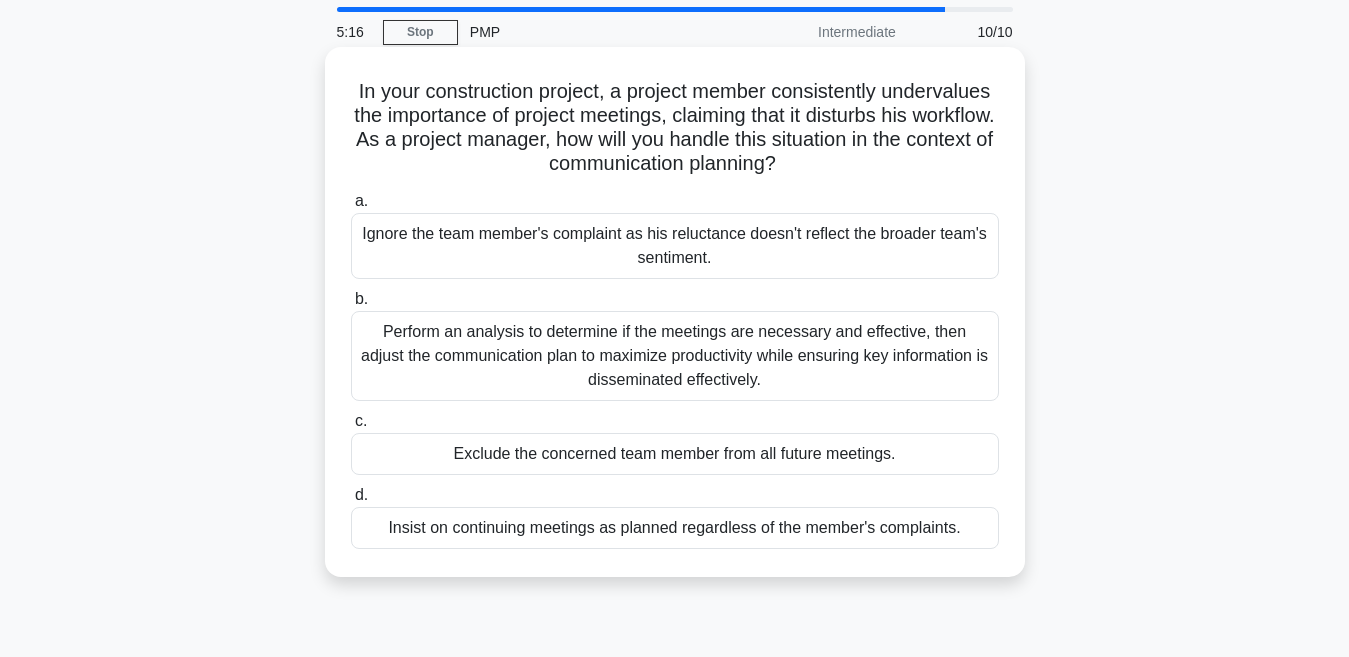 scroll, scrollTop: 100, scrollLeft: 0, axis: vertical 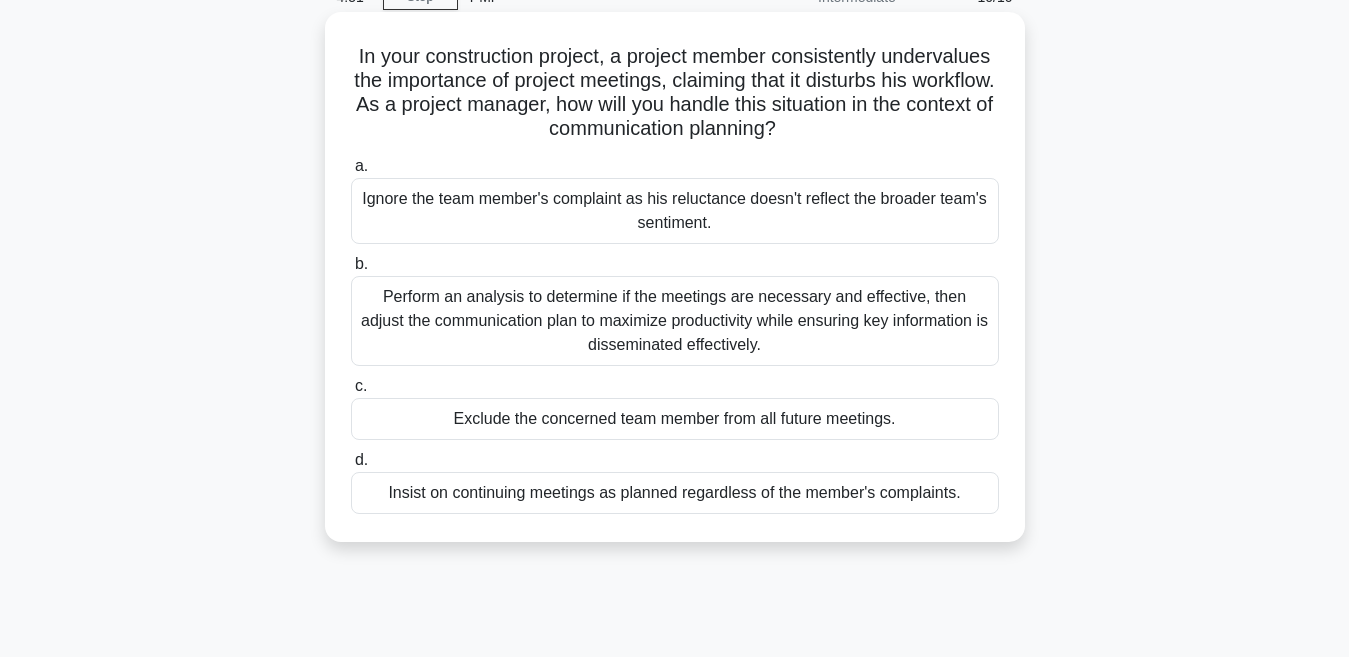 click on "Exclude the concerned team member from all future meetings." at bounding box center [675, 419] 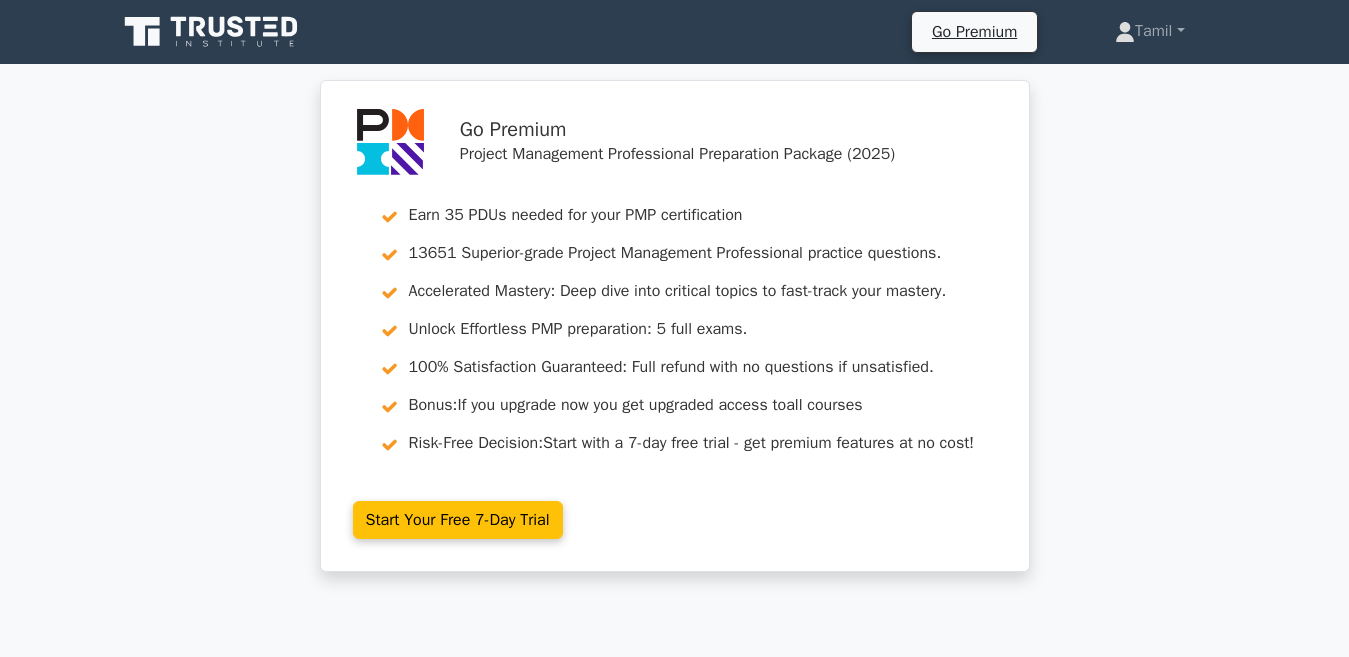 scroll, scrollTop: 0, scrollLeft: 0, axis: both 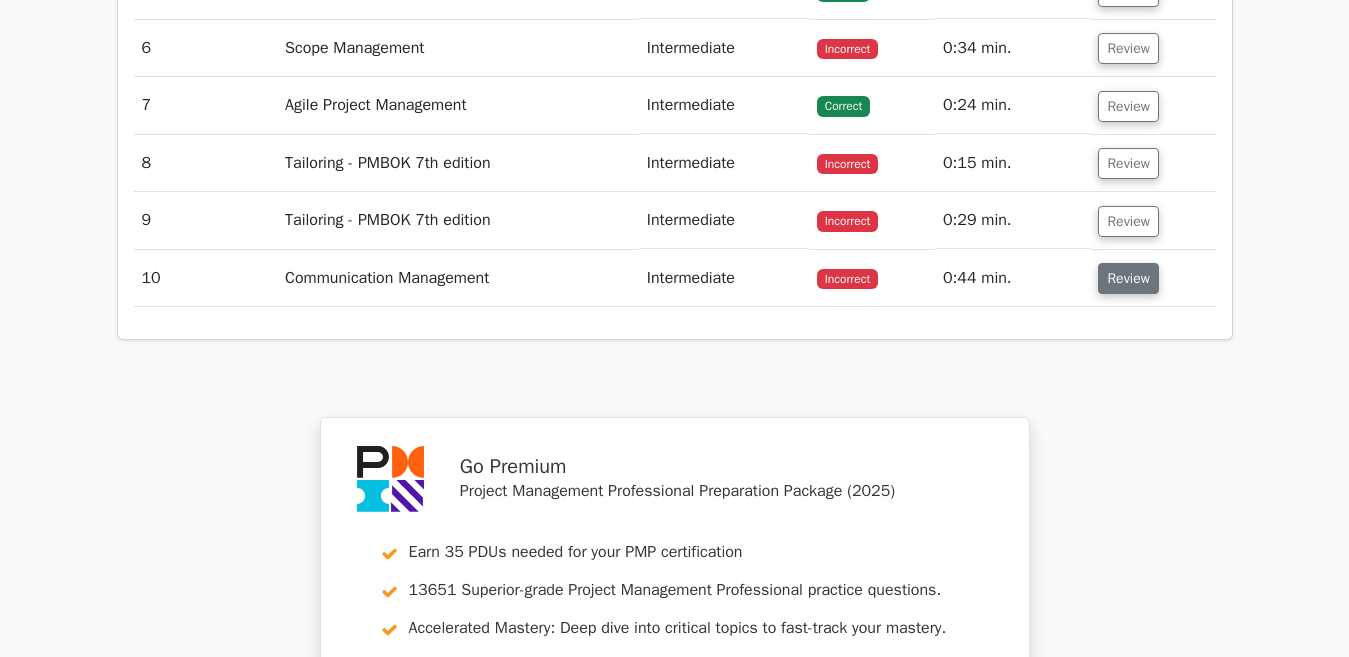click on "Review" at bounding box center [1128, 278] 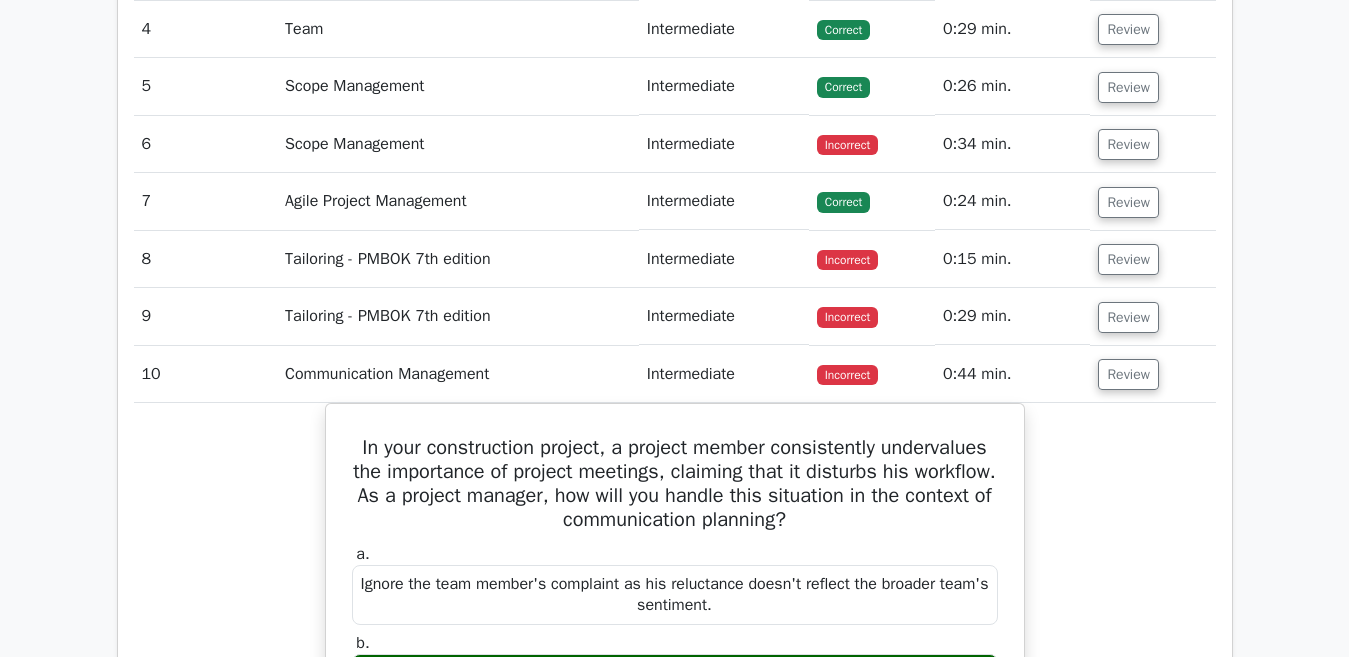 scroll, scrollTop: 2800, scrollLeft: 0, axis: vertical 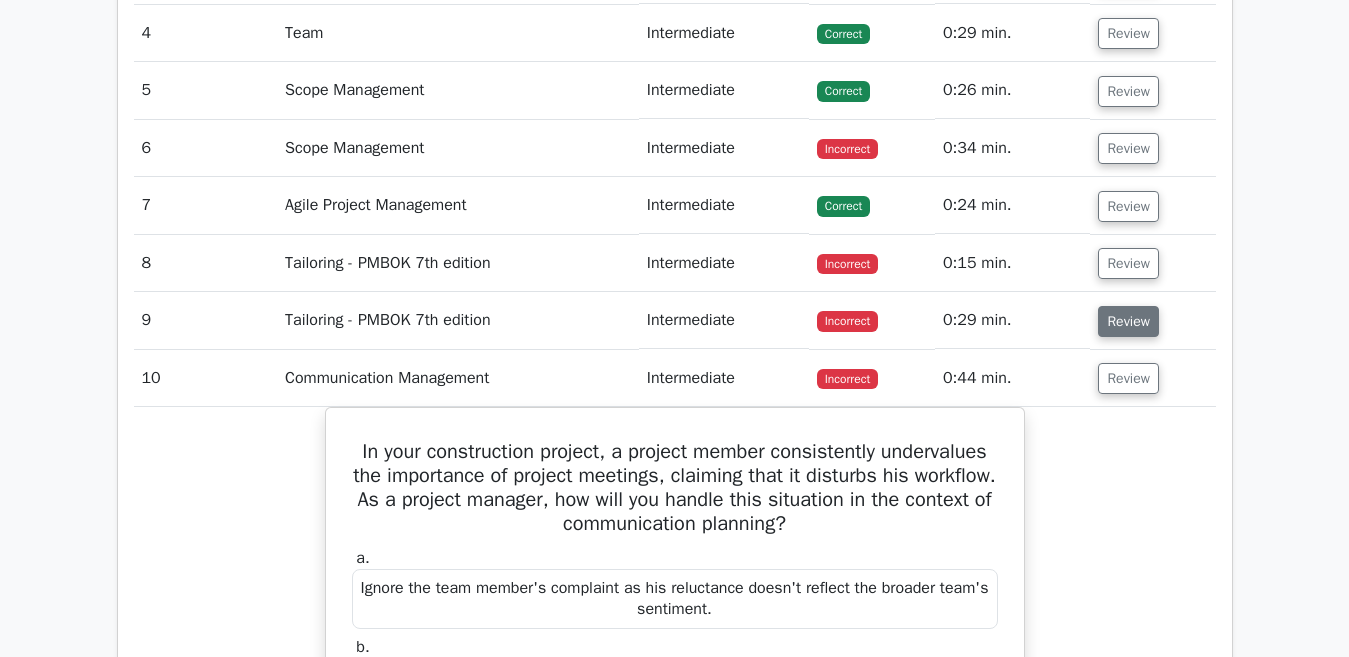 click on "Review" at bounding box center (1128, 321) 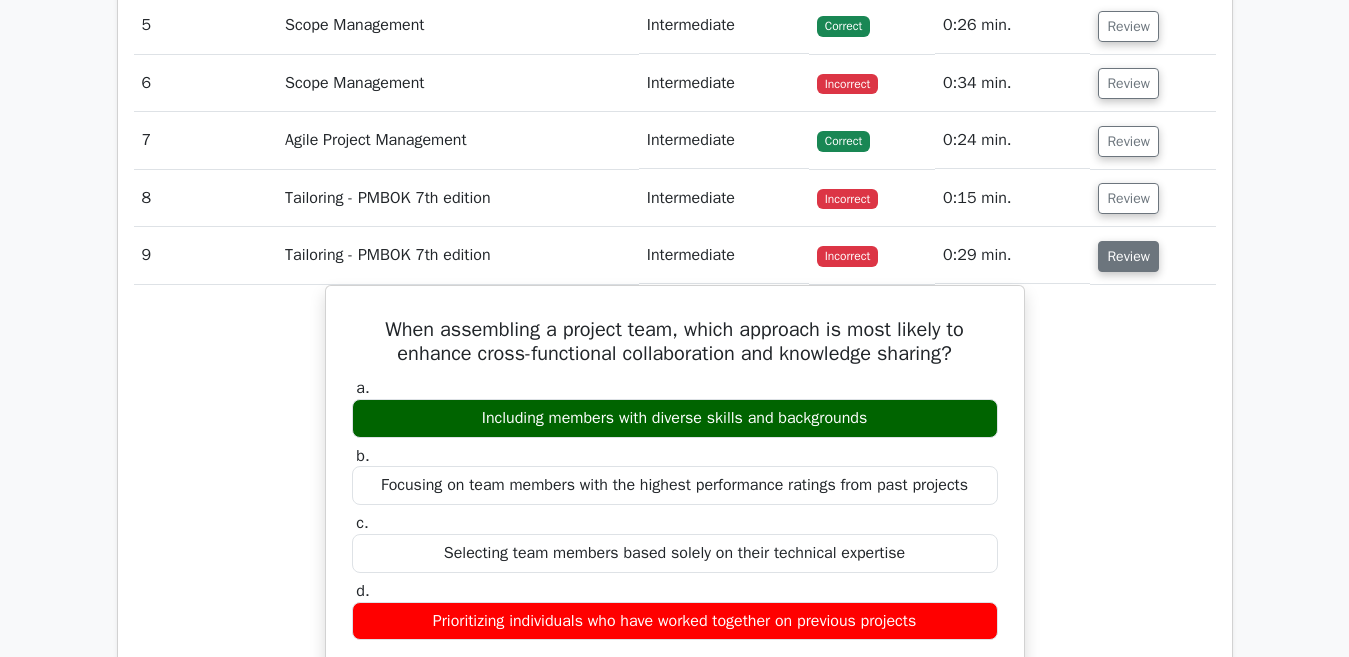 scroll, scrollTop: 2900, scrollLeft: 0, axis: vertical 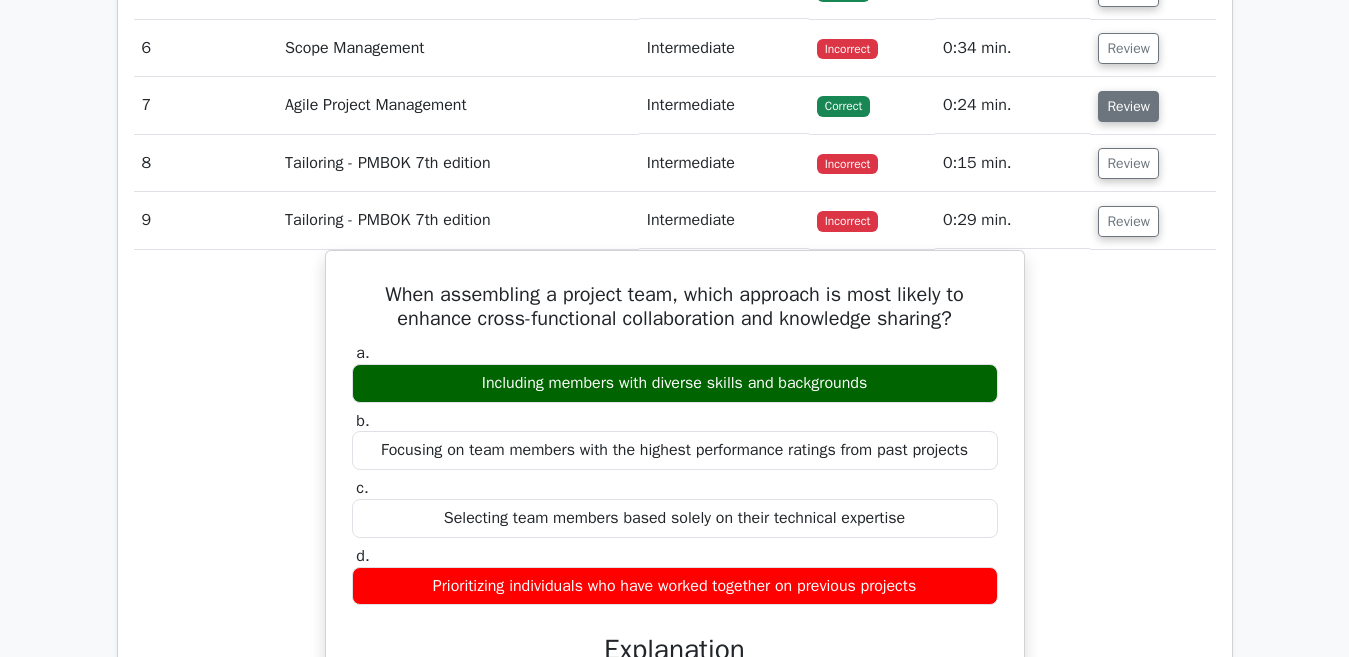 click on "Review" at bounding box center [1128, 106] 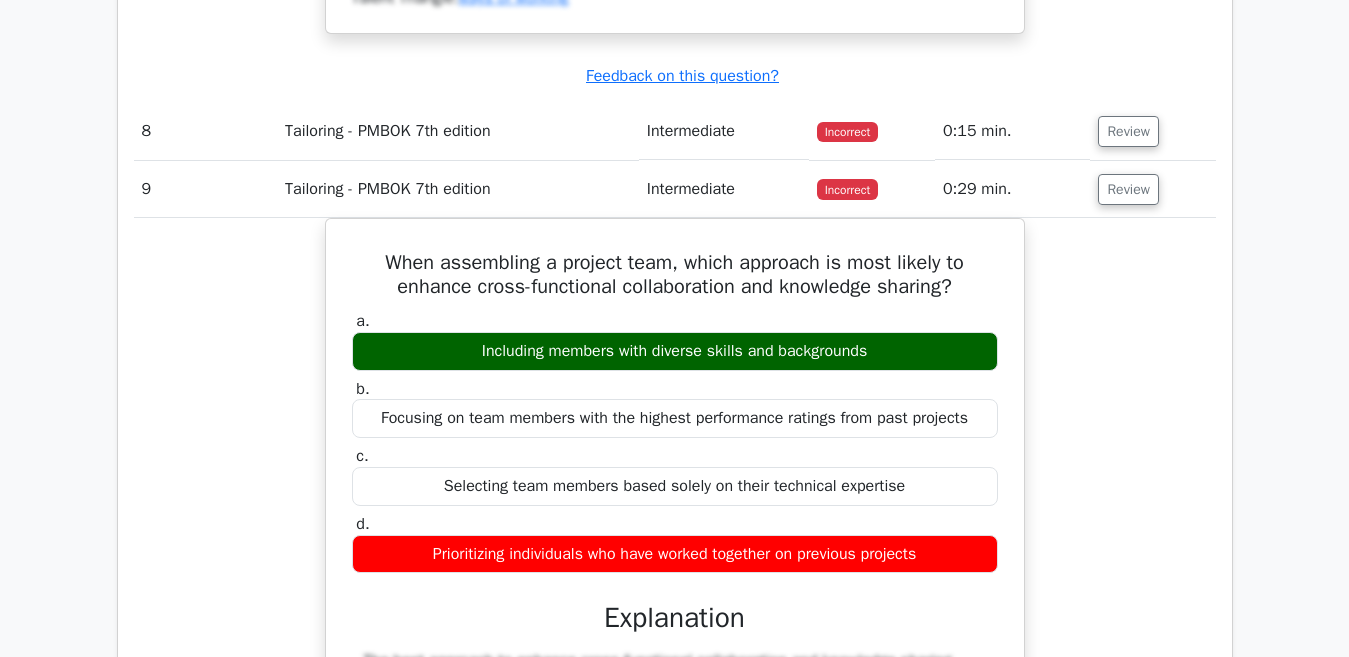 scroll, scrollTop: 3900, scrollLeft: 0, axis: vertical 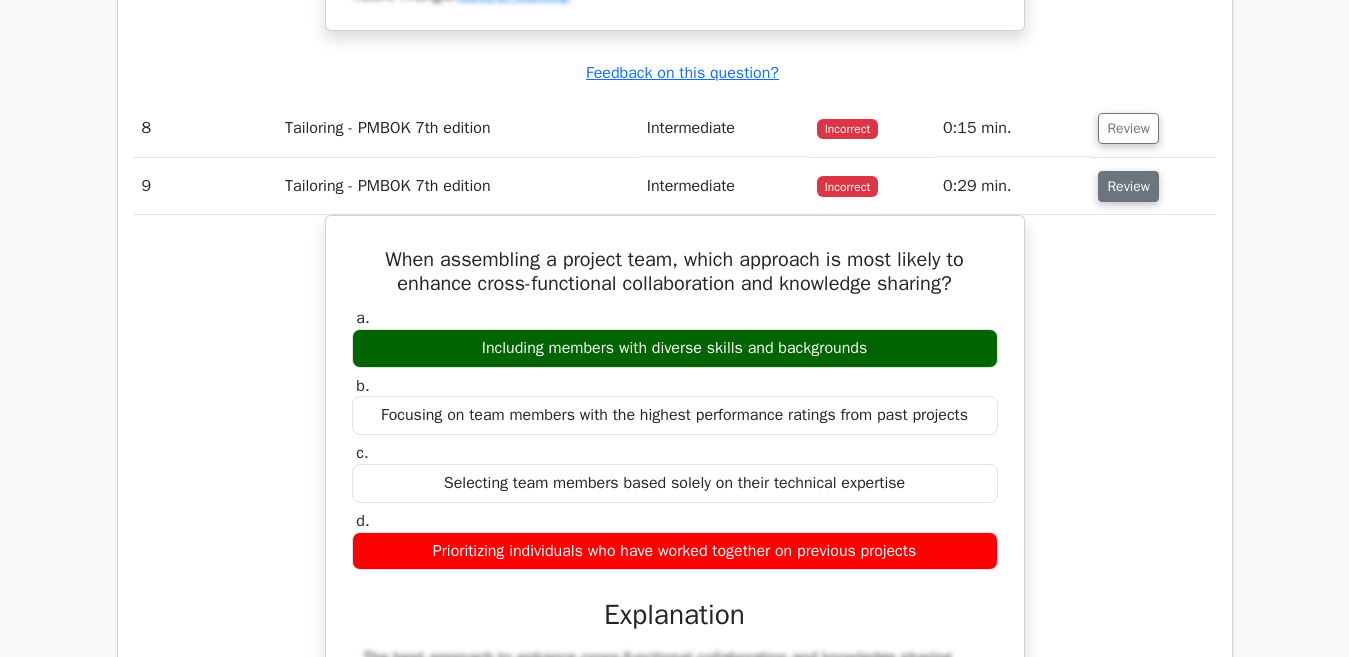 click on "Review" at bounding box center (1128, 186) 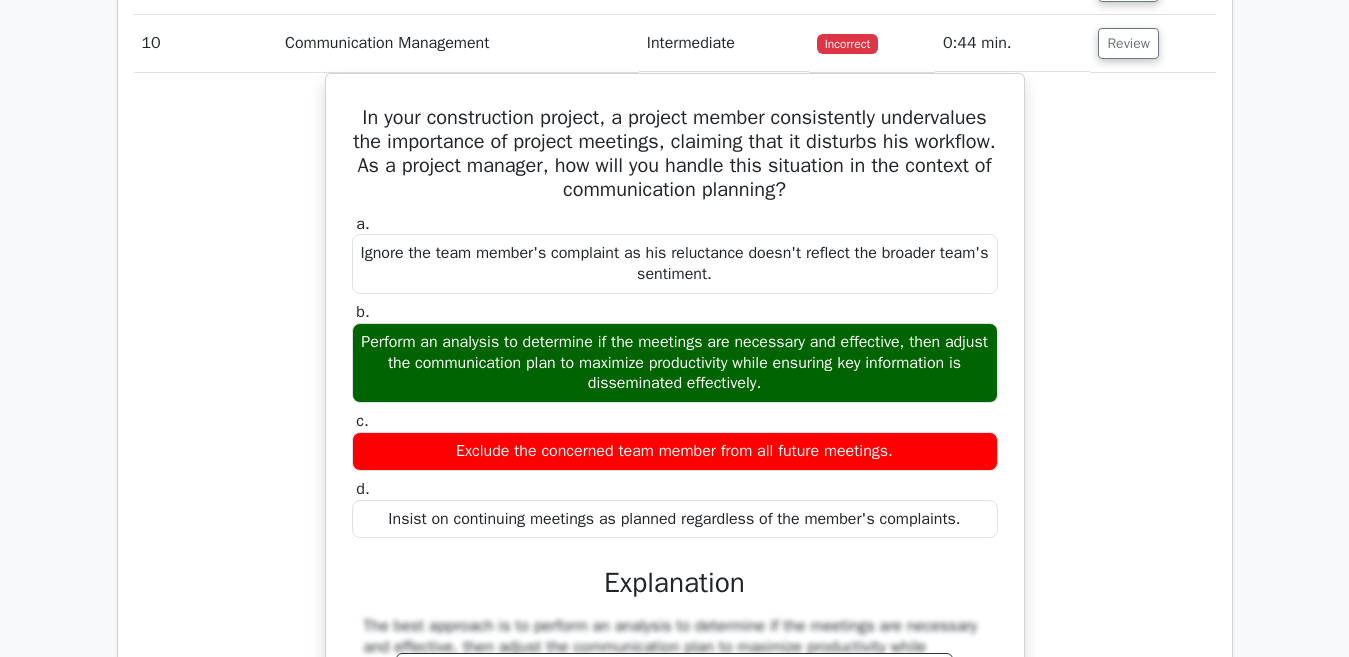 scroll, scrollTop: 3800, scrollLeft: 0, axis: vertical 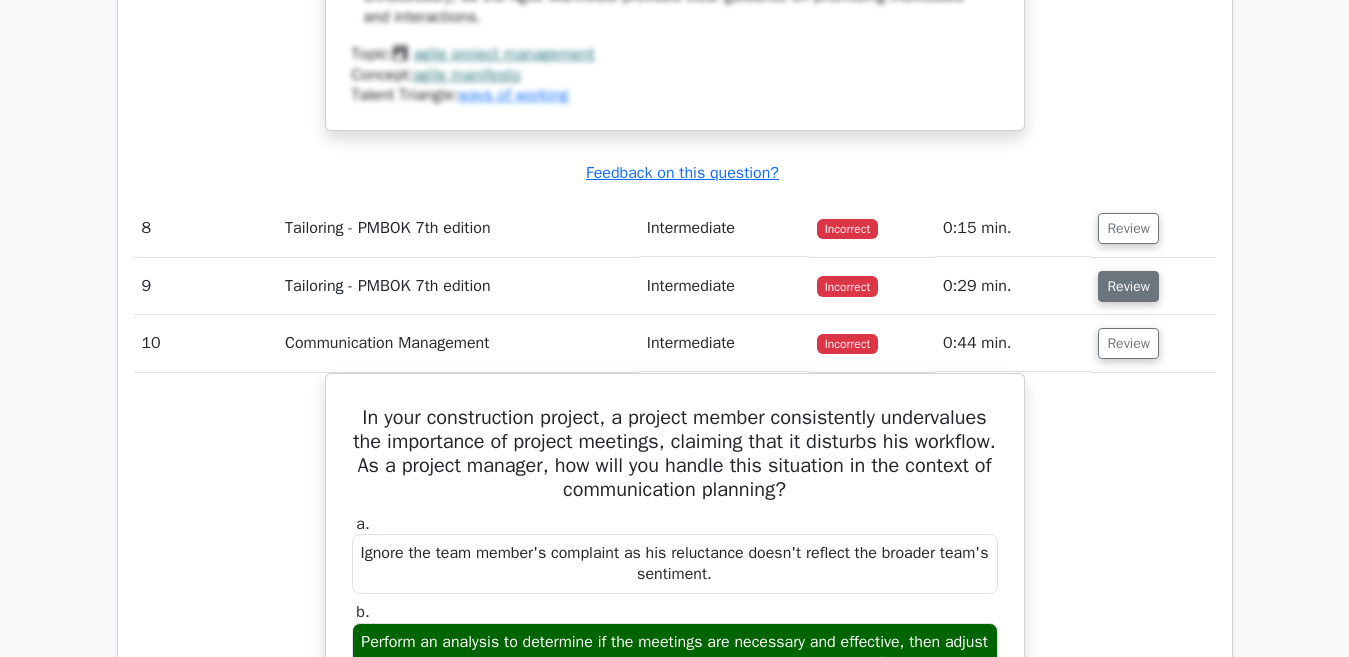 click on "Review" at bounding box center [1128, 286] 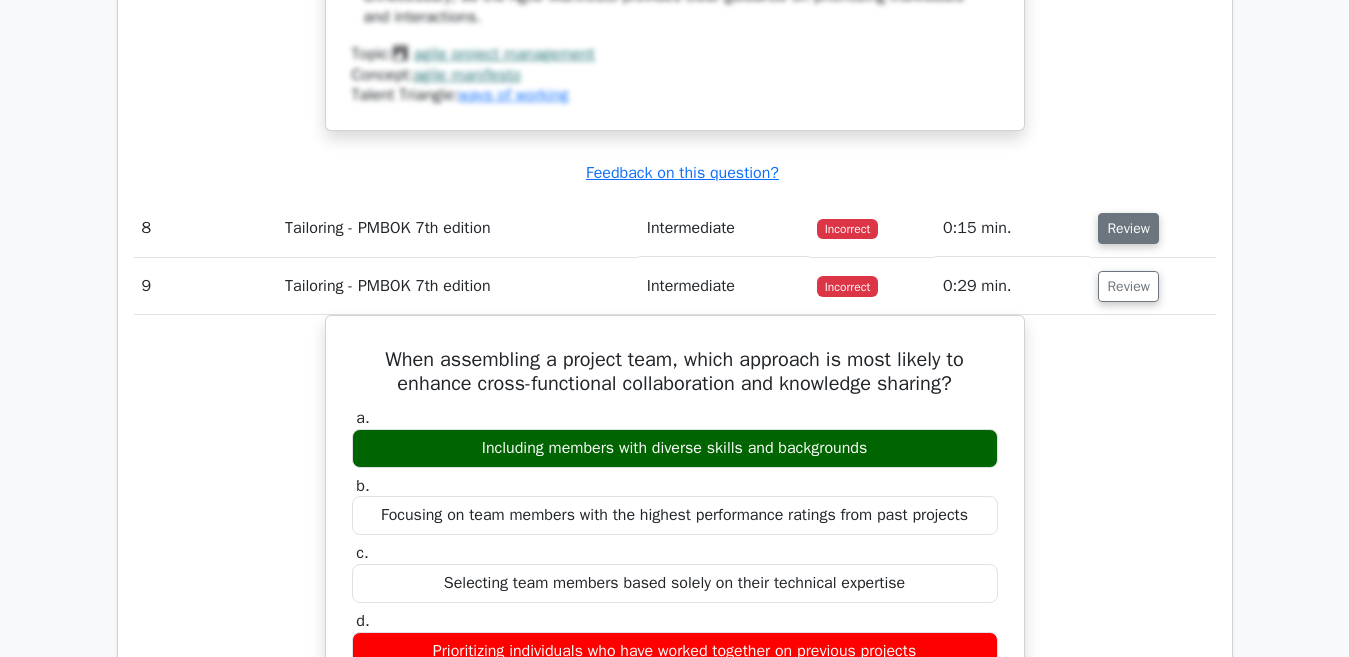 click on "Review" at bounding box center [1128, 228] 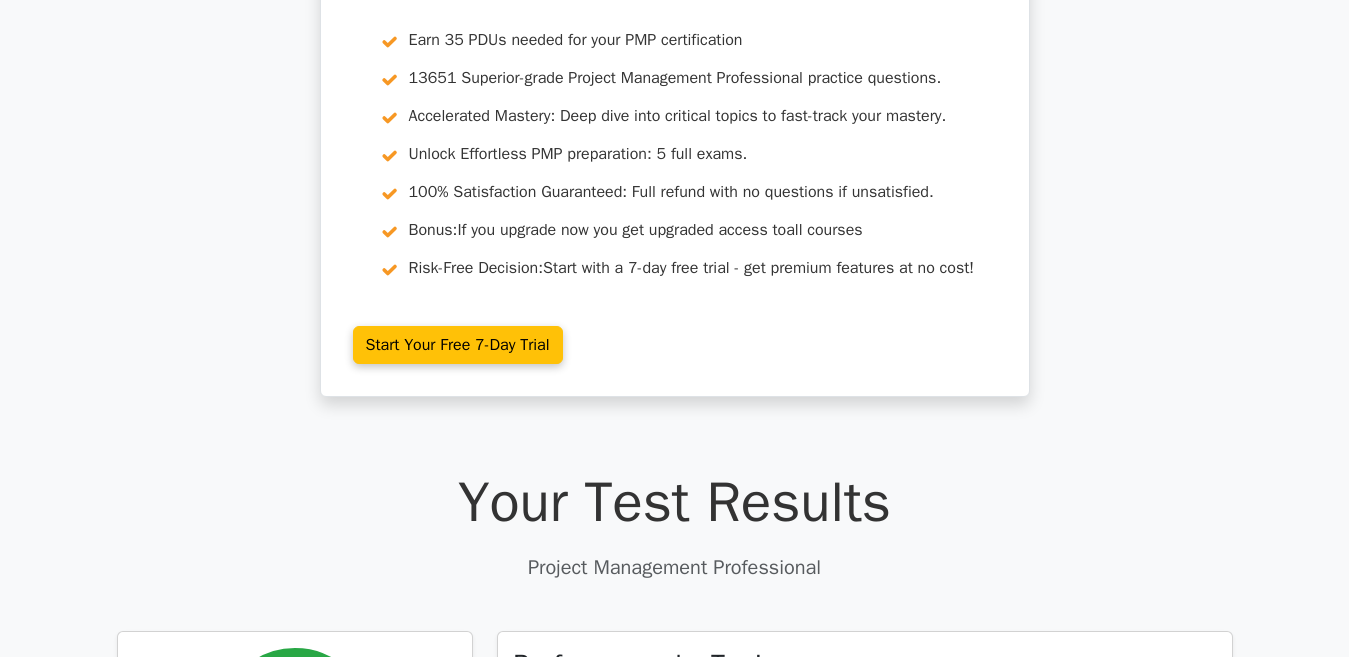 scroll, scrollTop: 0, scrollLeft: 0, axis: both 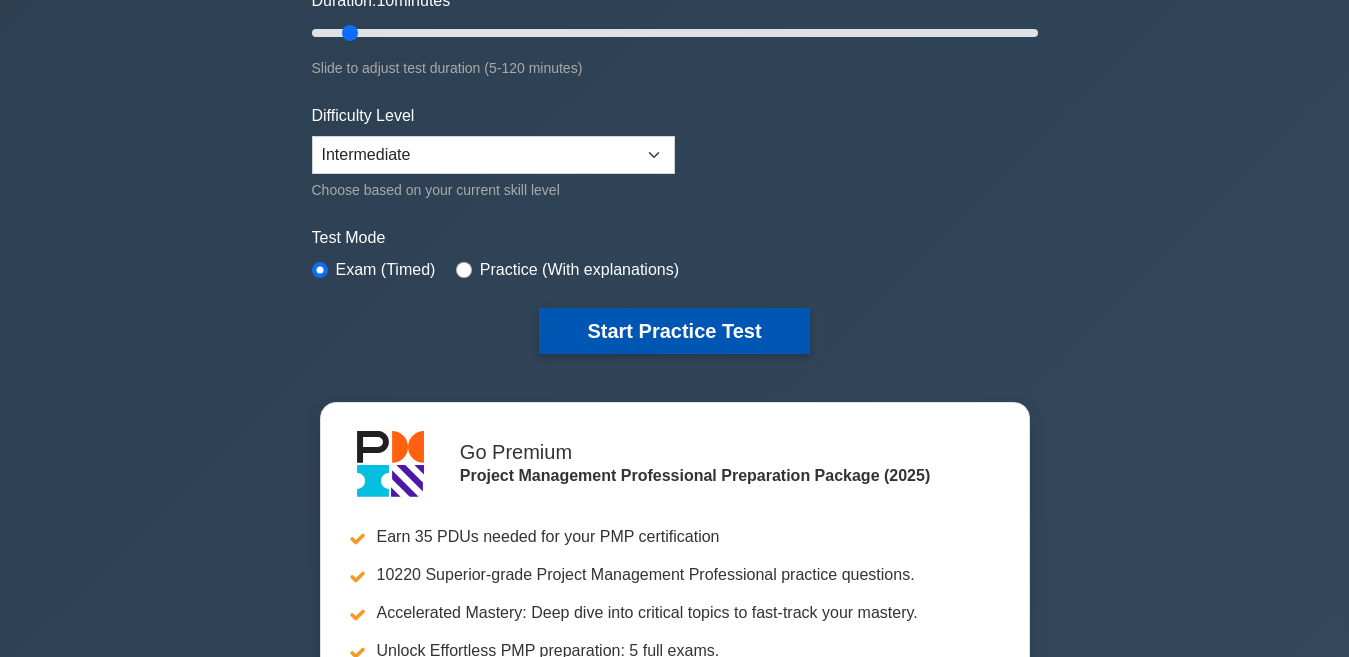 click on "Start Practice Test" at bounding box center [674, 331] 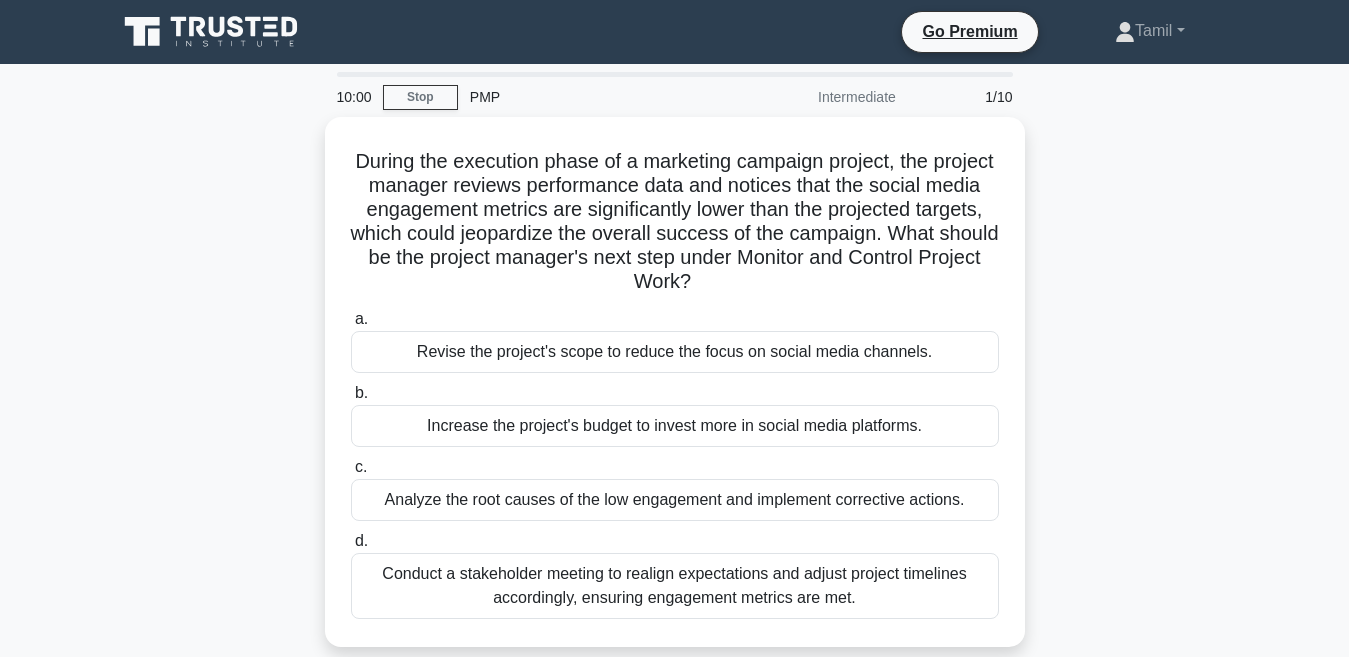 scroll, scrollTop: 0, scrollLeft: 0, axis: both 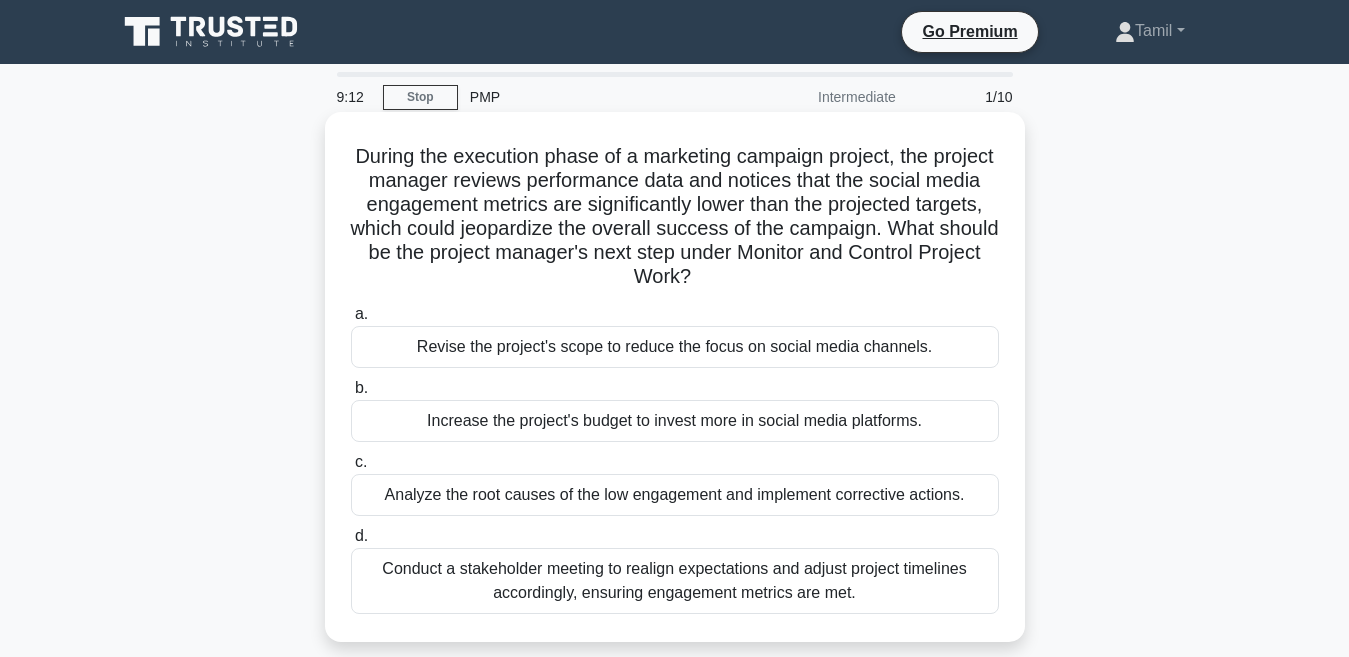 click on "Analyze the root causes of the low engagement and implement corrective actions." at bounding box center (675, 495) 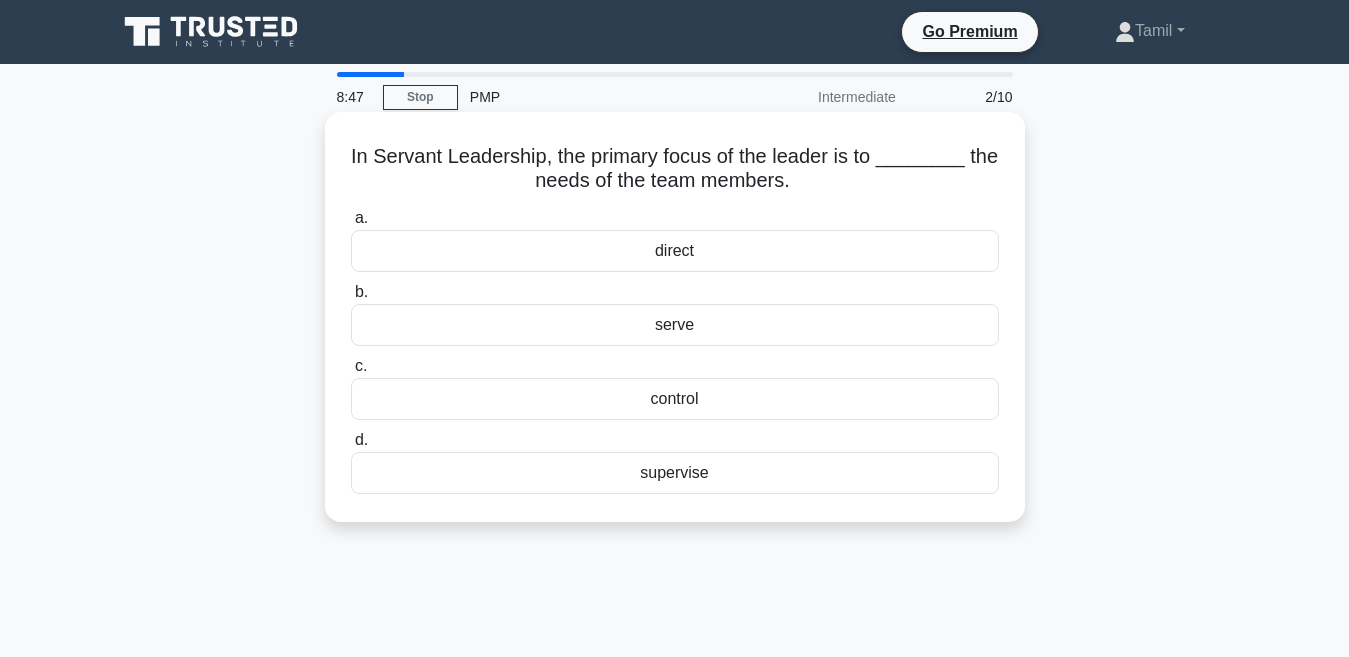 click on "direct" at bounding box center [675, 251] 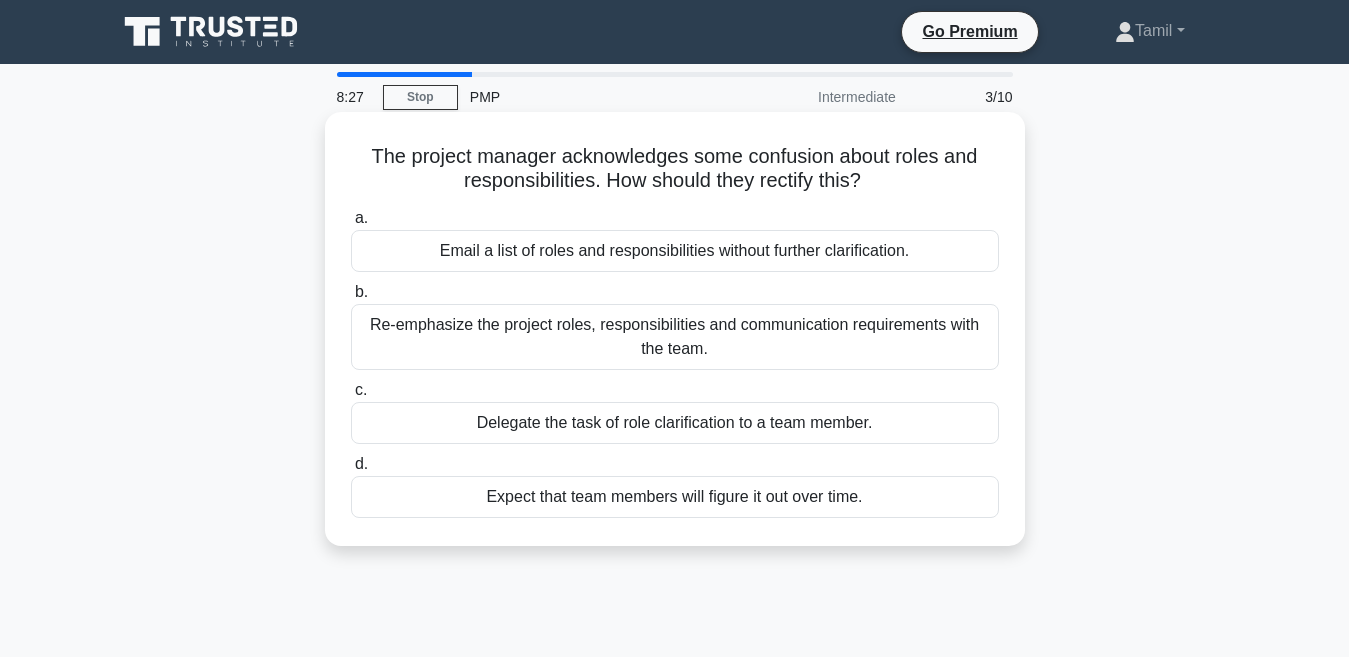 click on "Re-emphasize the project roles, responsibilities and communication requirements with the team." at bounding box center (675, 337) 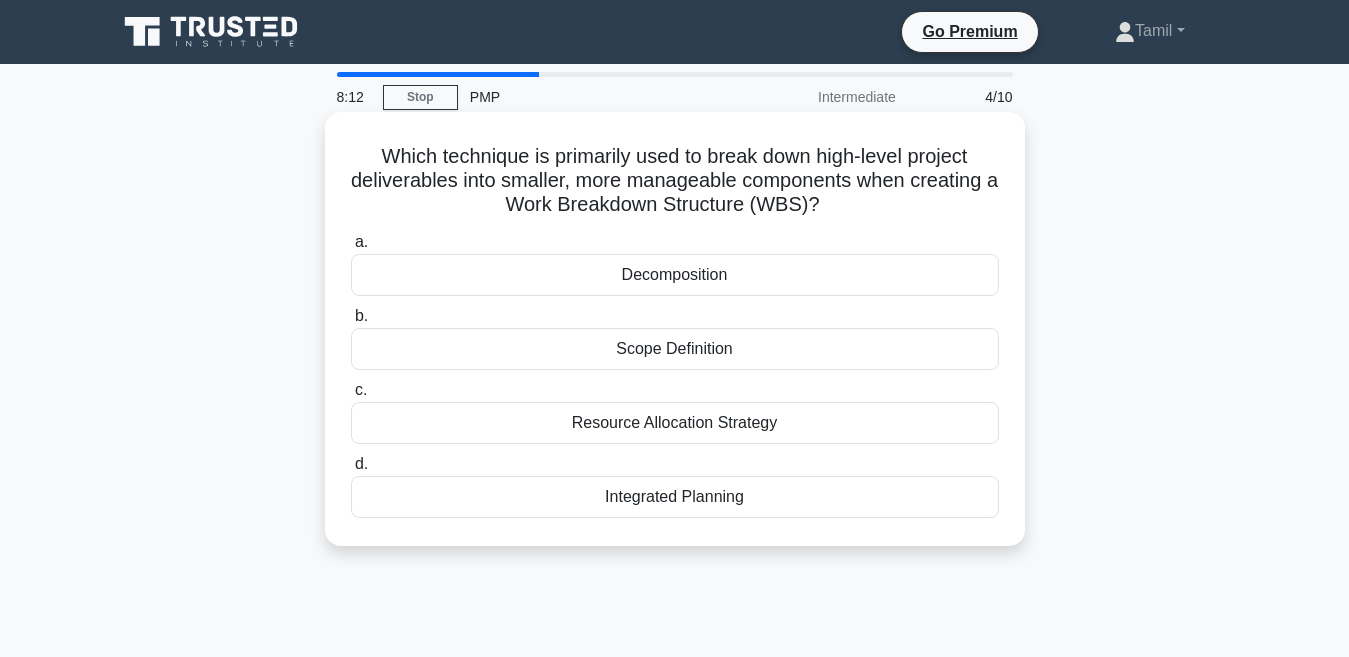 click on "Integrated Planning" at bounding box center (675, 497) 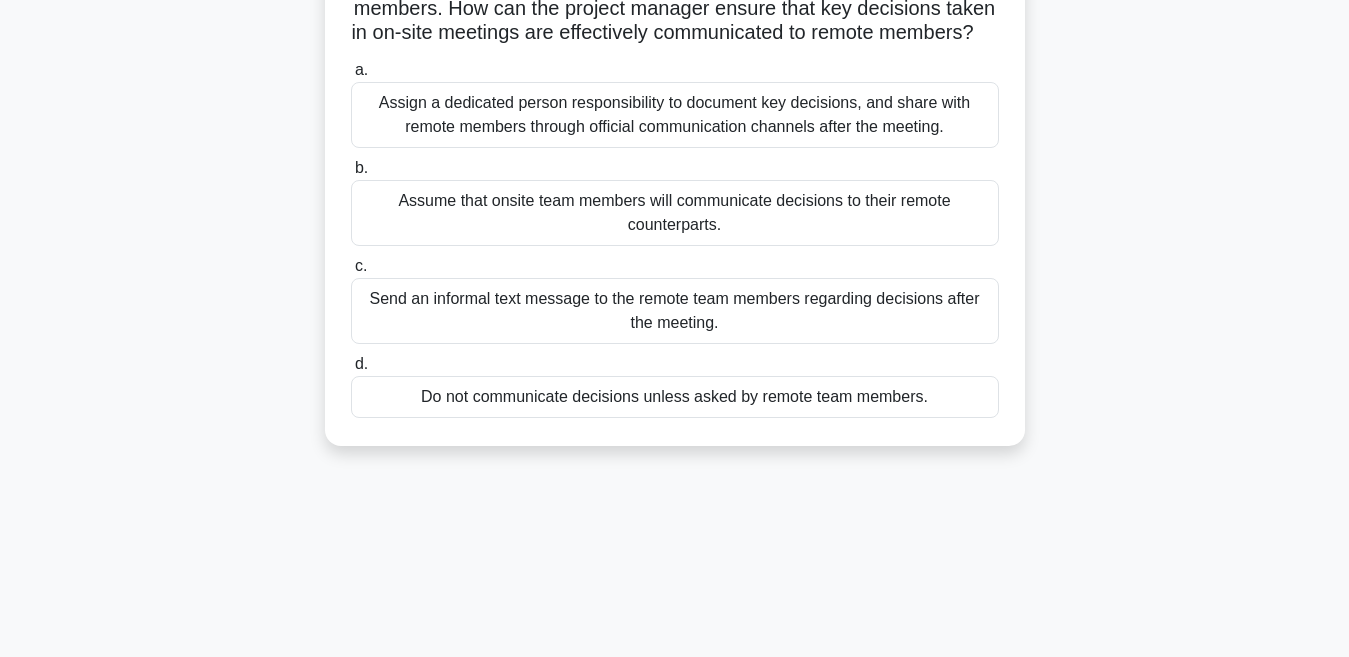 scroll, scrollTop: 200, scrollLeft: 0, axis: vertical 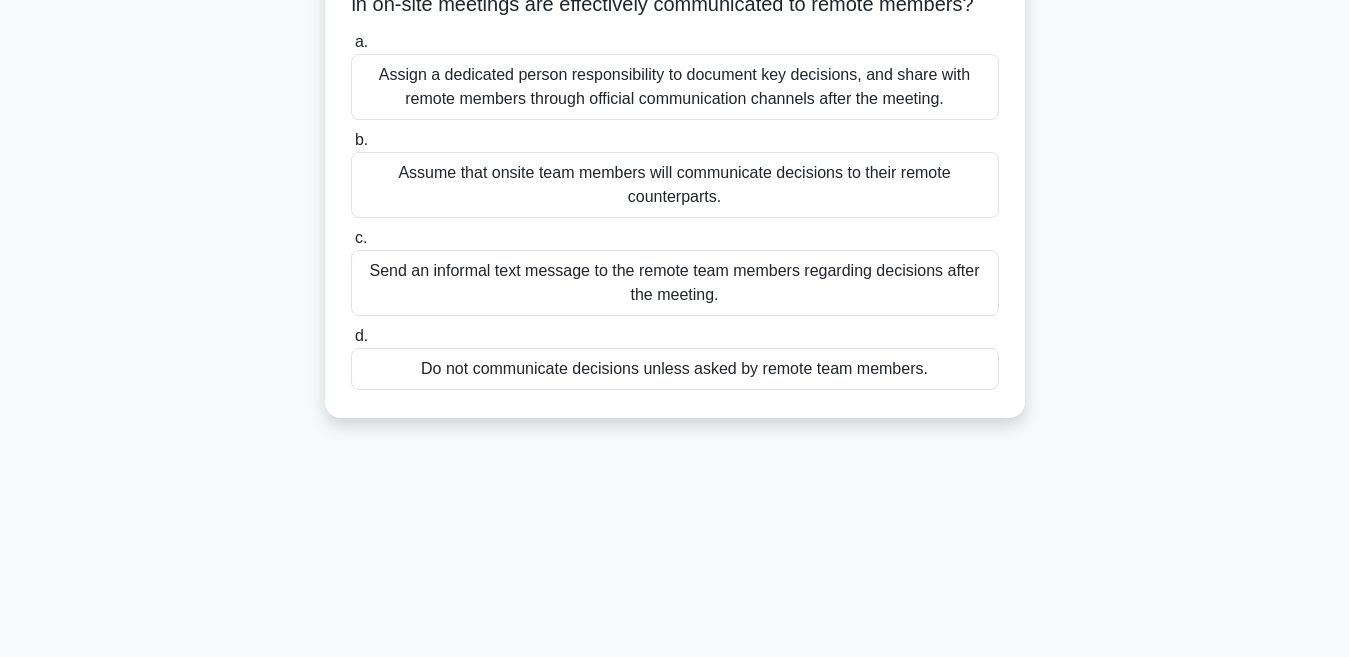 click on "Assign a dedicated person responsibility to document key decisions, and share with remote members through official communication channels after the meeting." at bounding box center [675, 87] 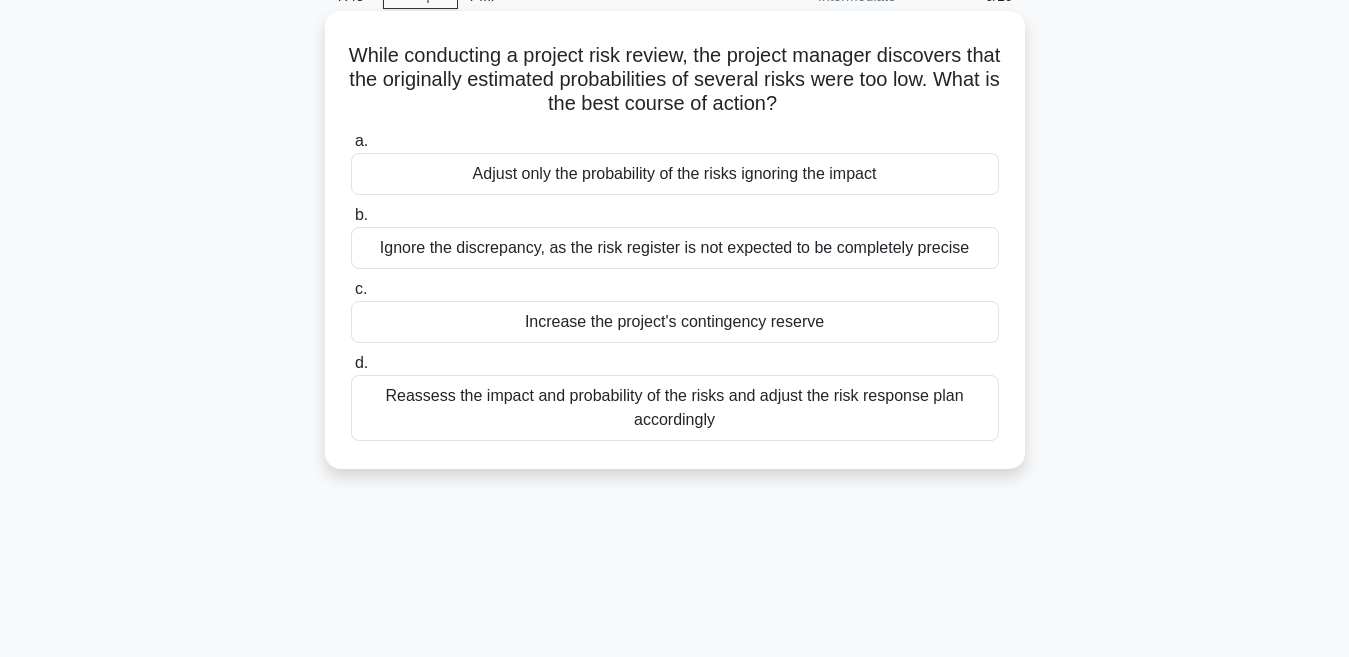 scroll, scrollTop: 0, scrollLeft: 0, axis: both 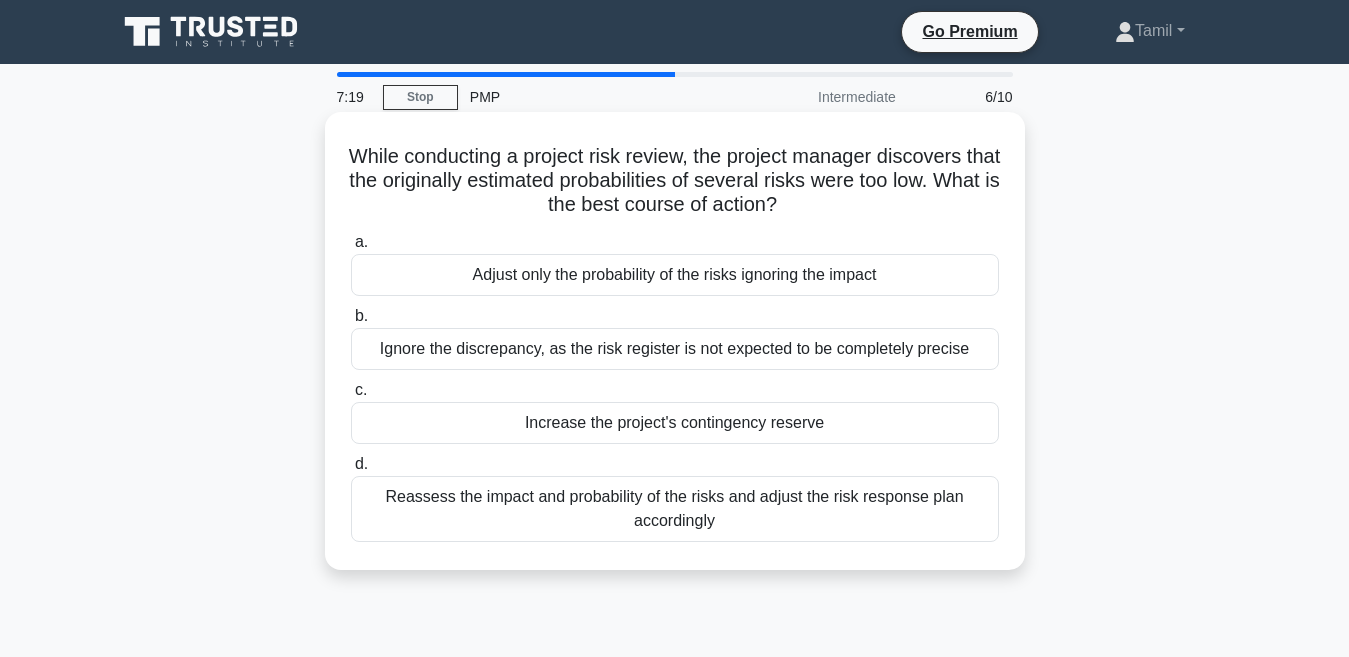 click on "Reassess the impact and probability of the risks and adjust the risk response plan accordingly" at bounding box center (675, 509) 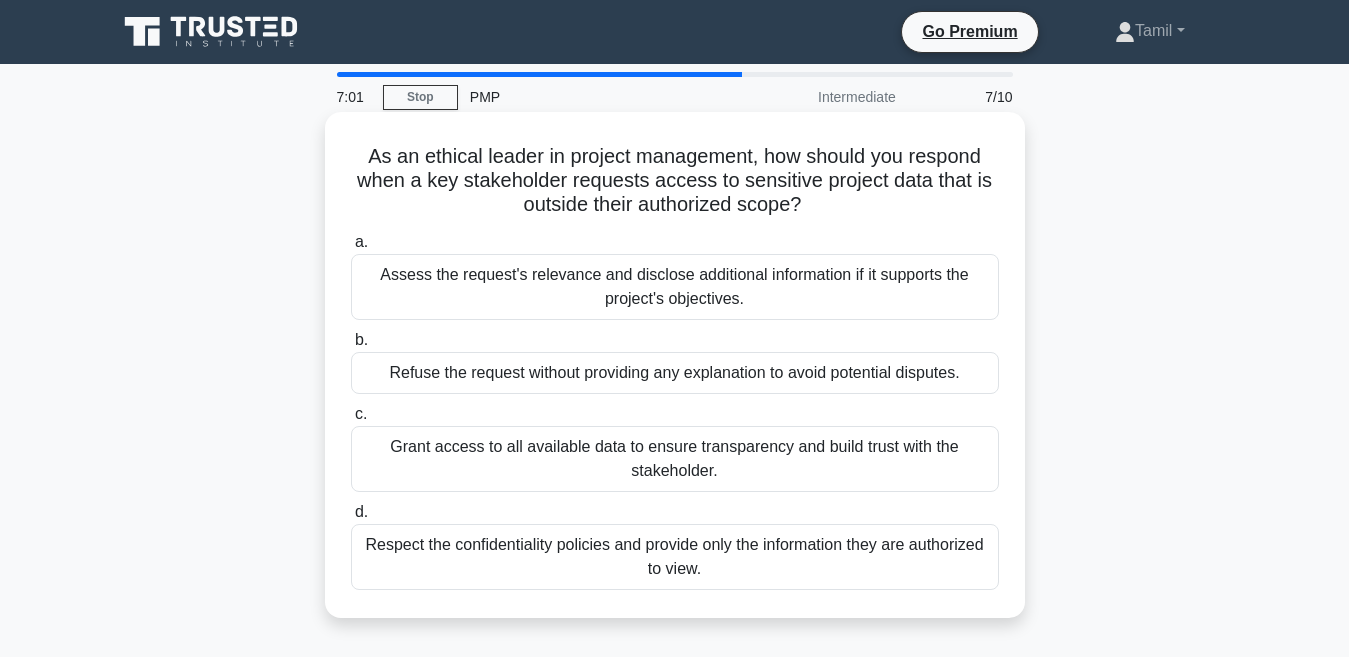 click on "Assess the request's relevance and disclose additional information if it supports the project's objectives." at bounding box center [675, 287] 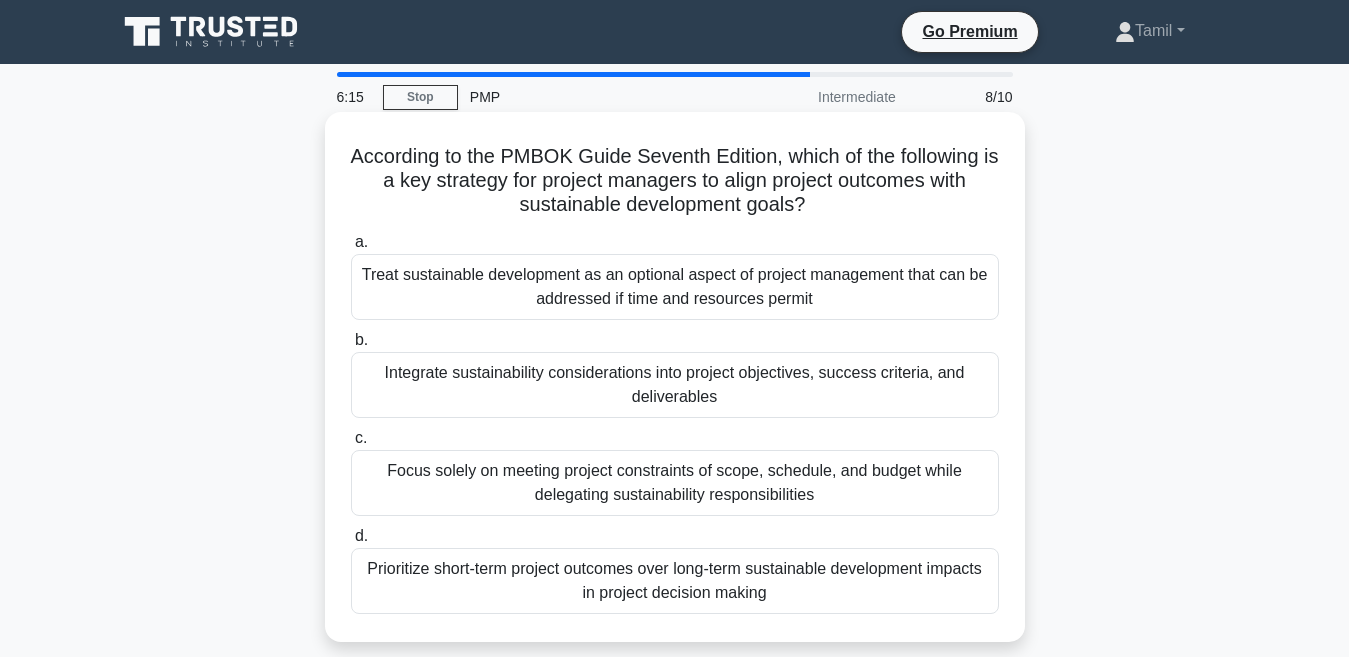 scroll, scrollTop: 100, scrollLeft: 0, axis: vertical 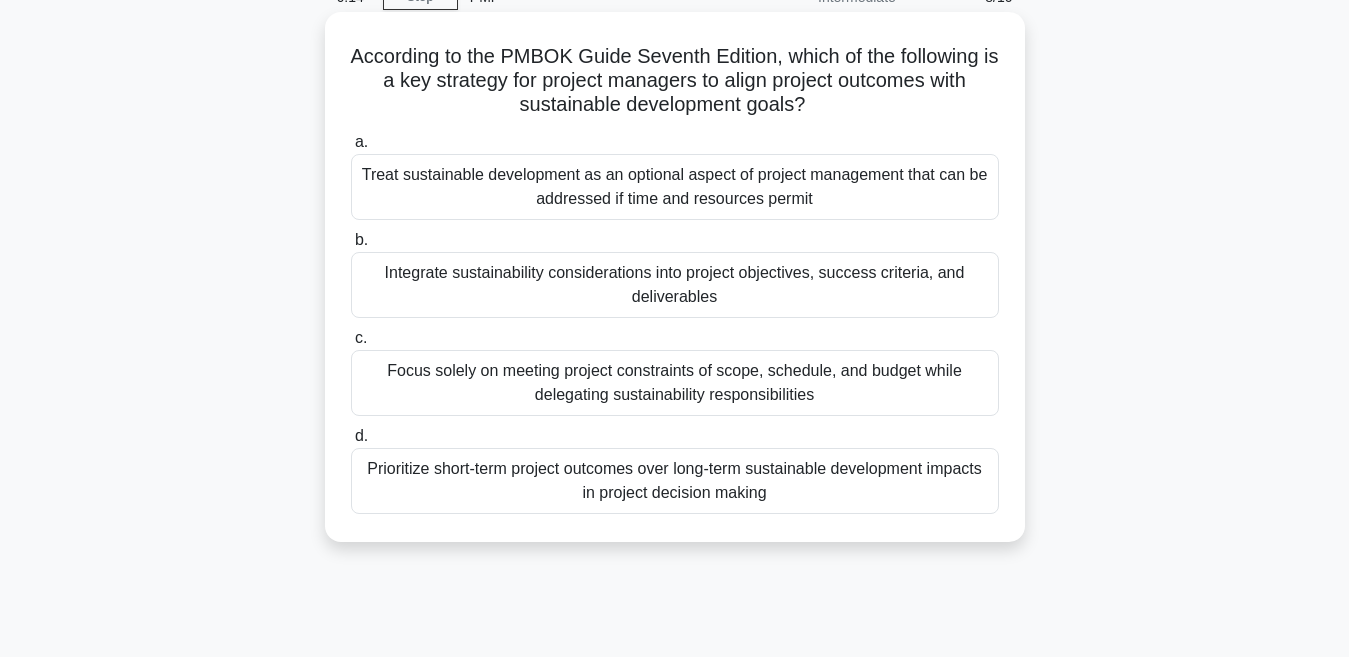 click on "Focus solely on meeting project constraints of scope, schedule, and budget while delegating sustainability responsibilities" at bounding box center (675, 383) 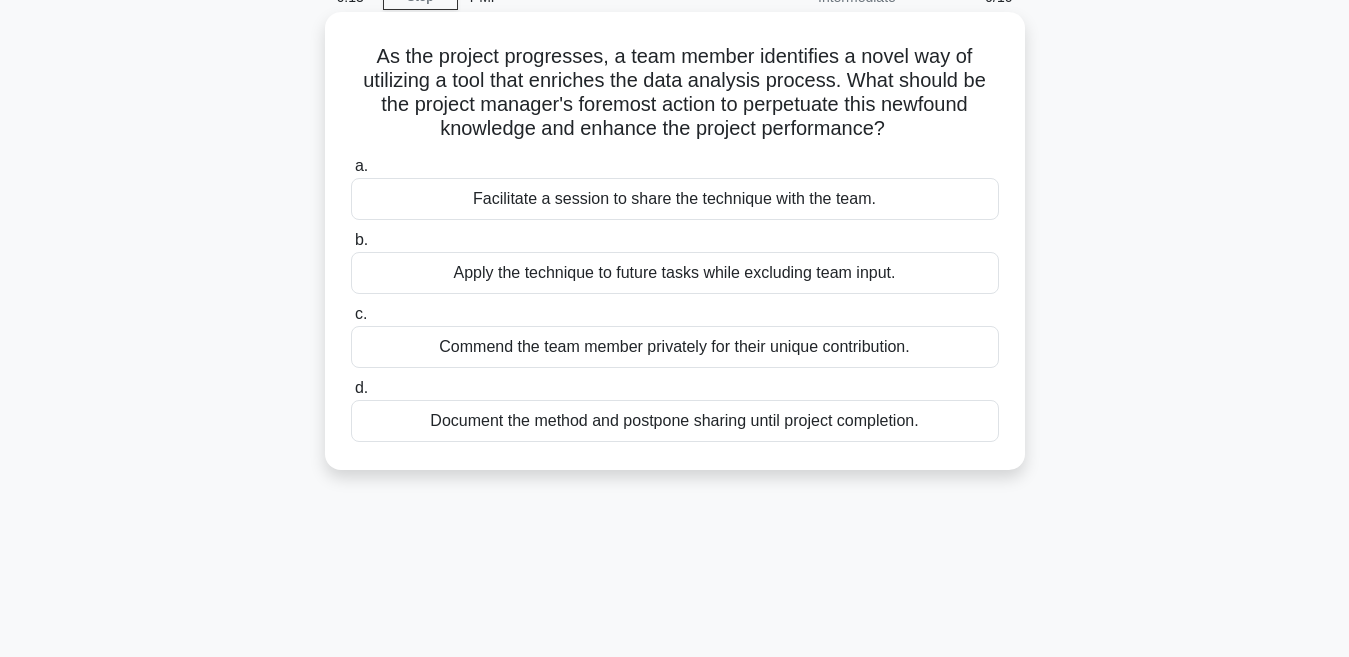 scroll, scrollTop: 0, scrollLeft: 0, axis: both 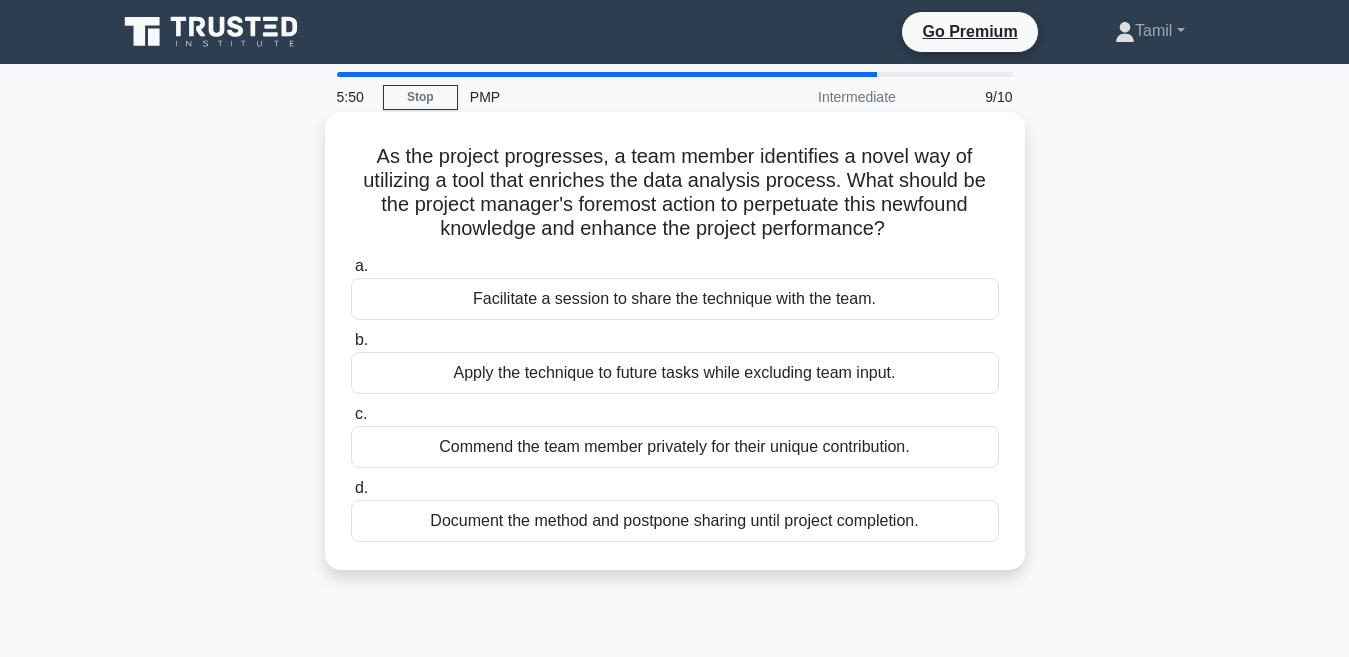 click on "Document the method and postpone sharing until project completion." at bounding box center (675, 521) 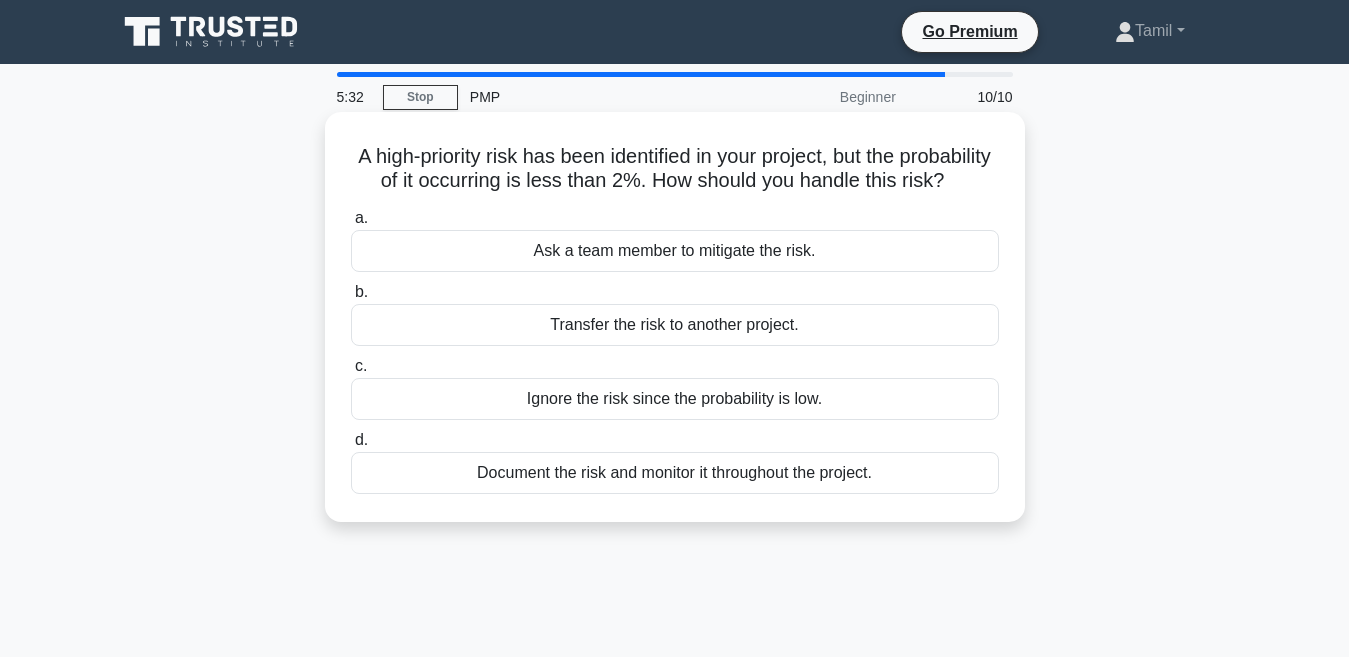 click on "Document the risk and monitor it throughout the project." at bounding box center [675, 473] 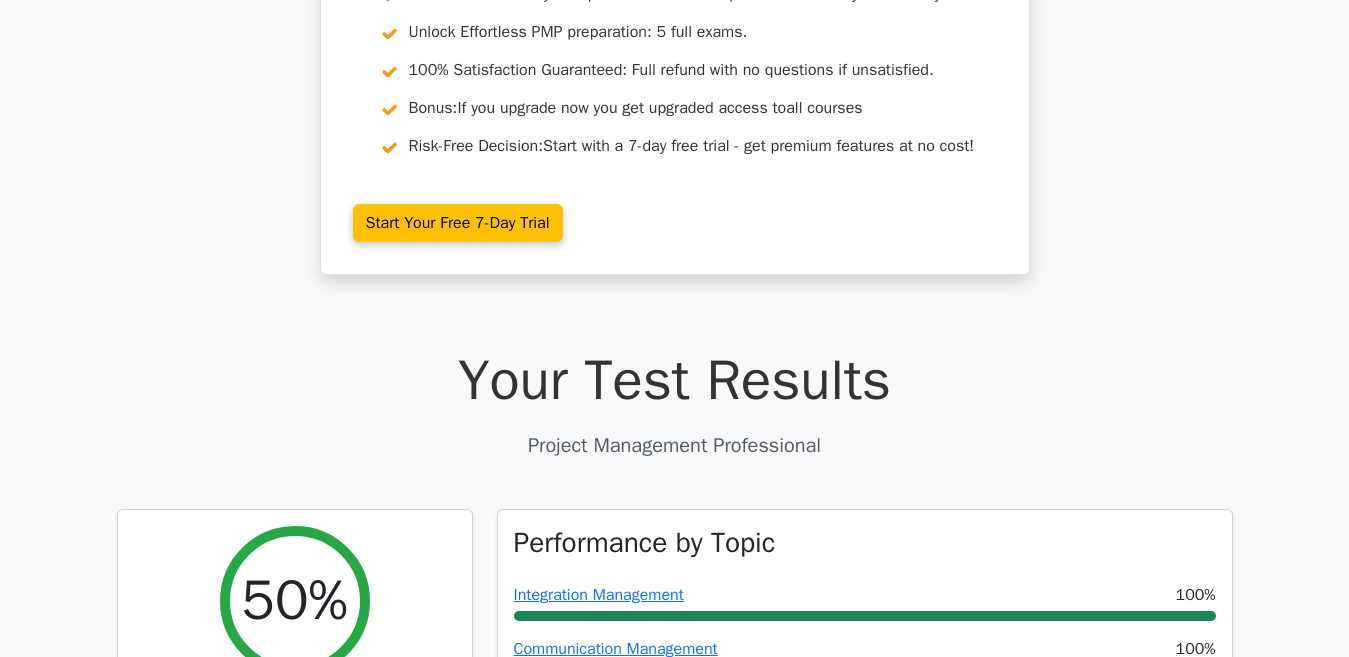scroll, scrollTop: 0, scrollLeft: 0, axis: both 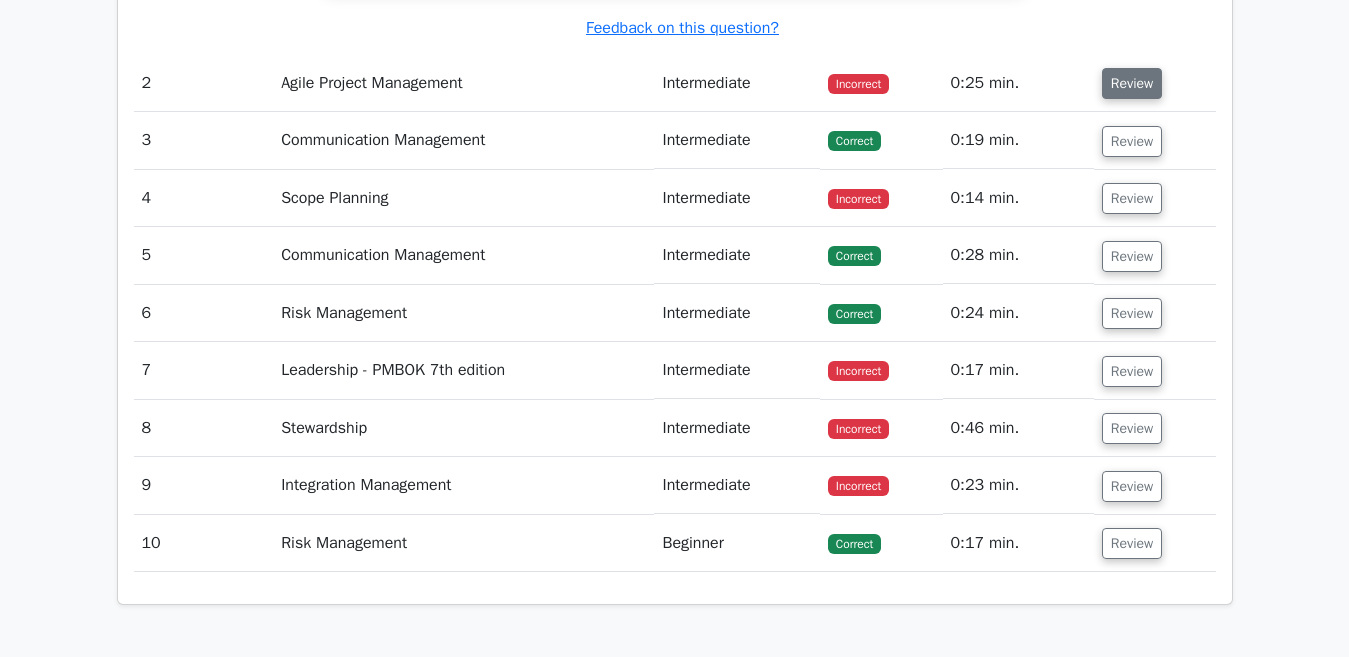 click on "Review" at bounding box center [1132, 83] 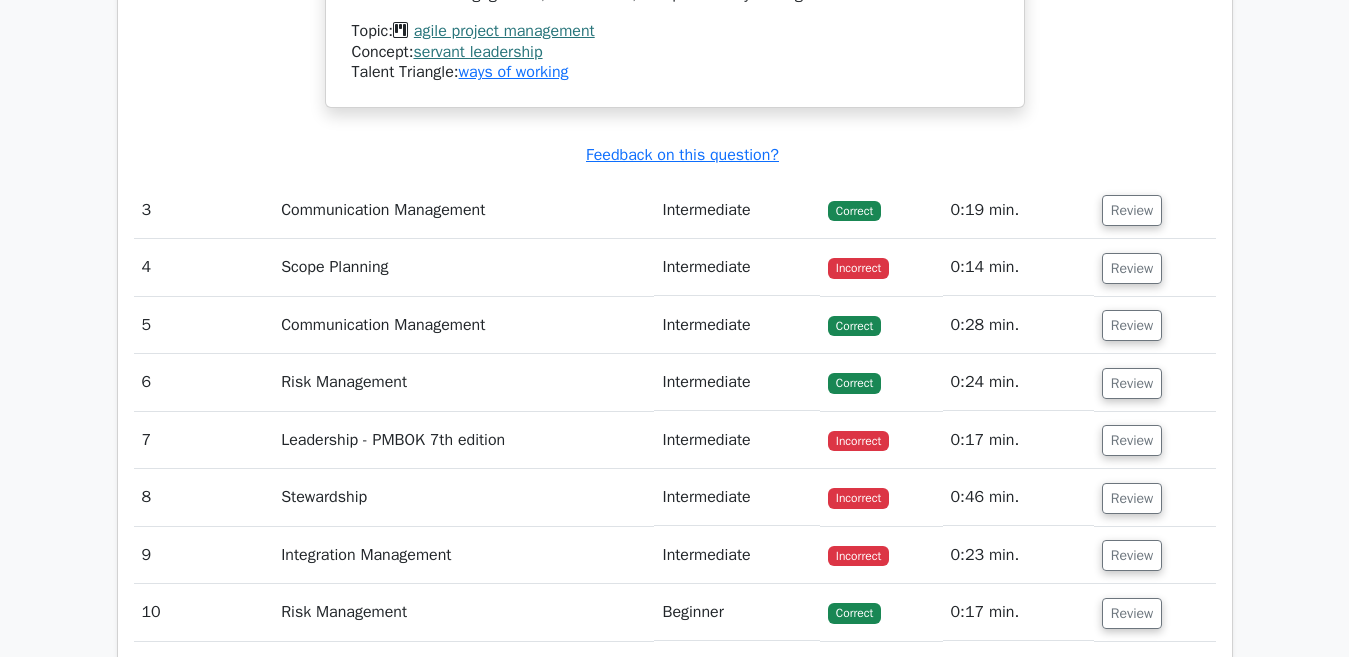 scroll, scrollTop: 3600, scrollLeft: 0, axis: vertical 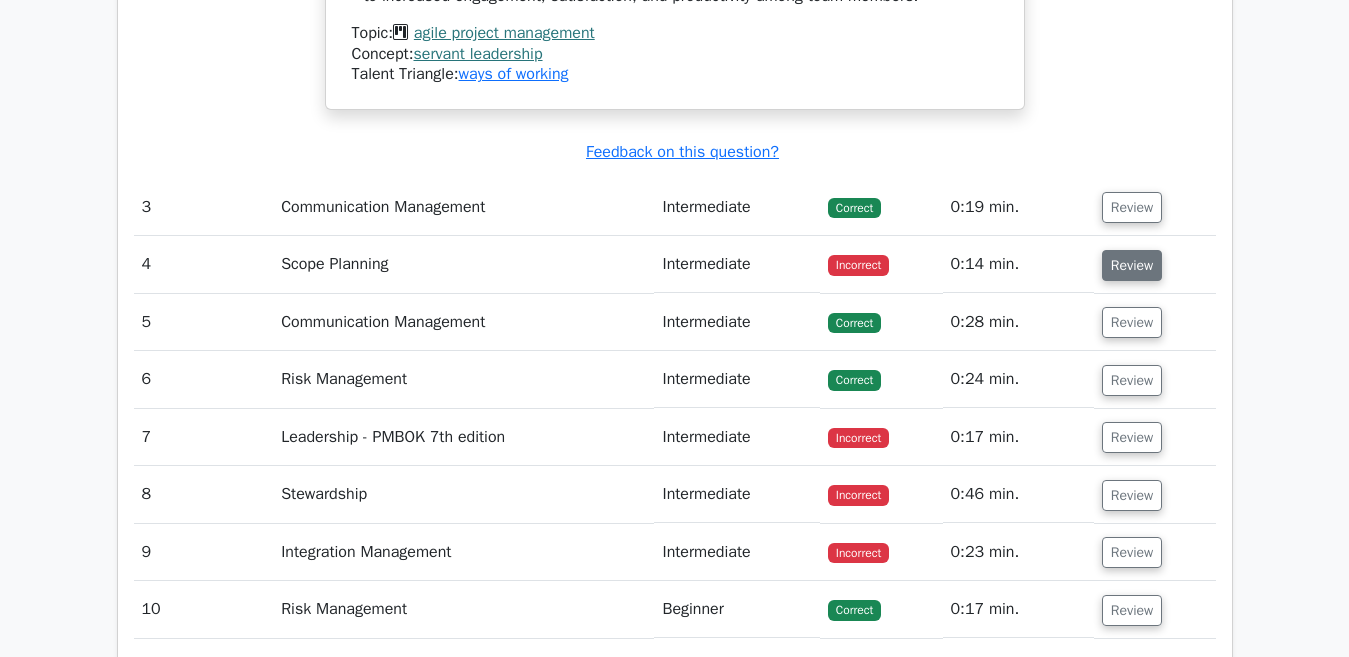 click on "Review" at bounding box center (1132, 265) 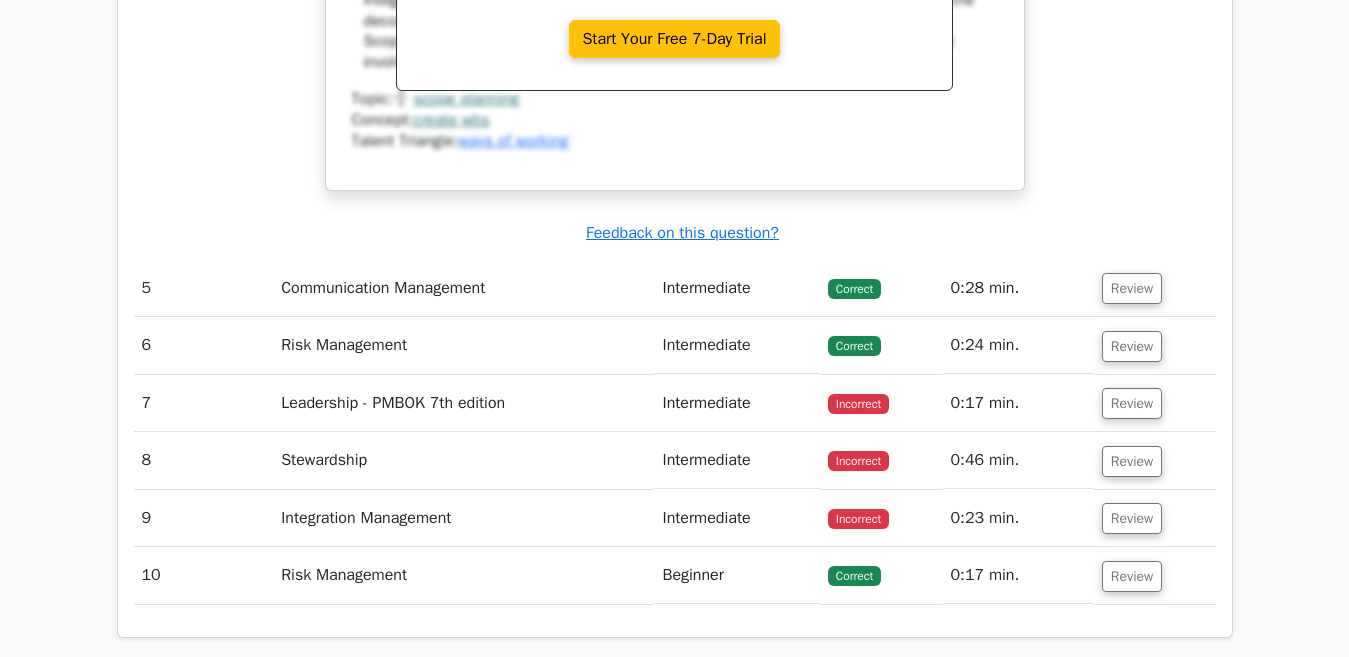 scroll, scrollTop: 4500, scrollLeft: 0, axis: vertical 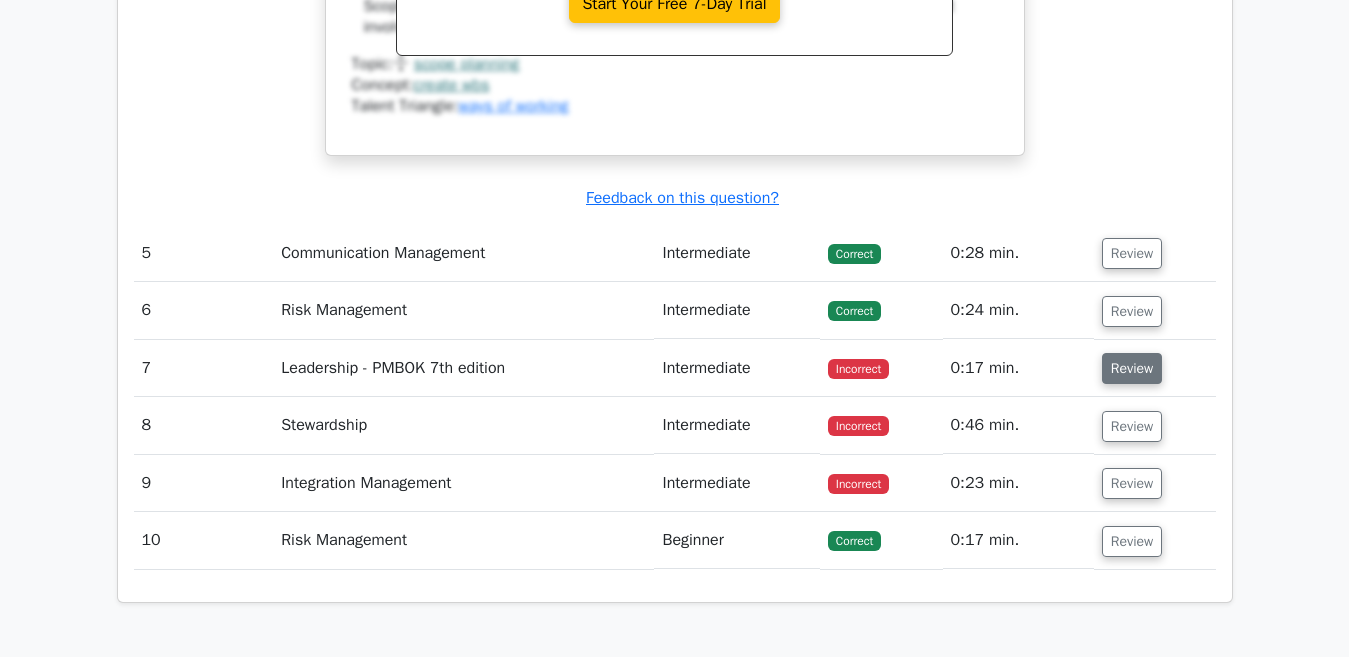 click on "Review" at bounding box center [1132, 368] 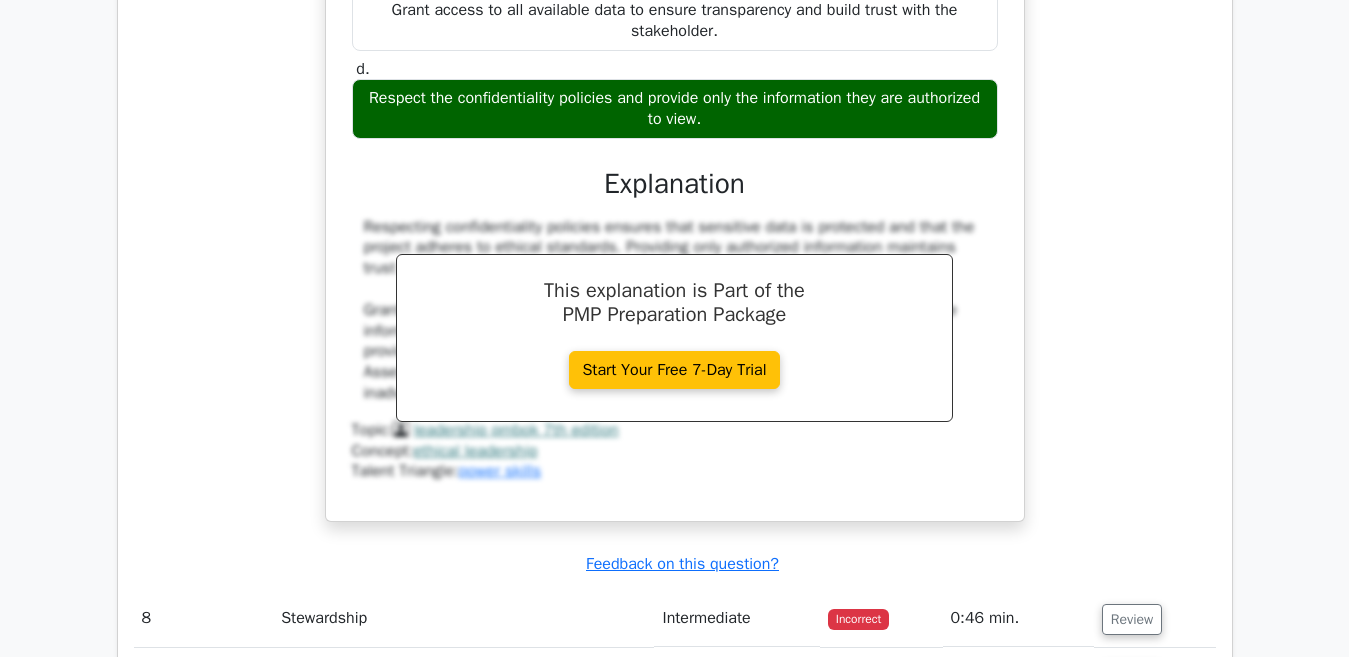 scroll, scrollTop: 5500, scrollLeft: 0, axis: vertical 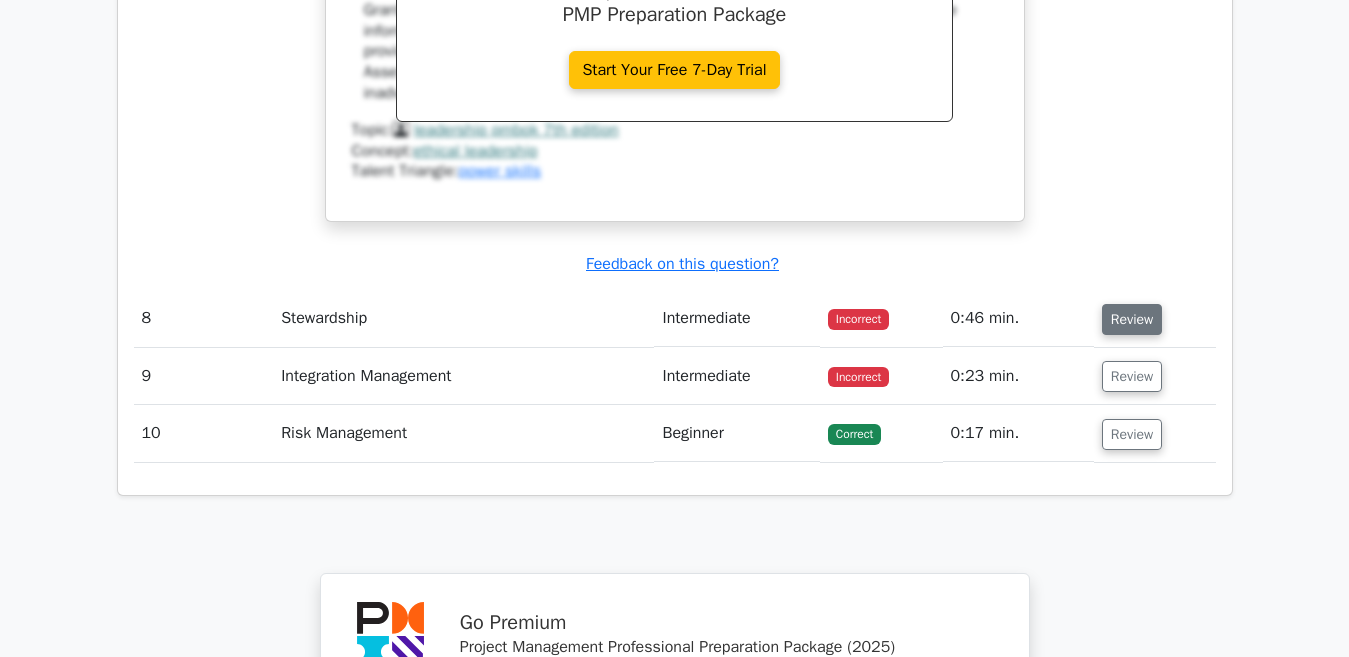 click on "Review" at bounding box center (1132, 319) 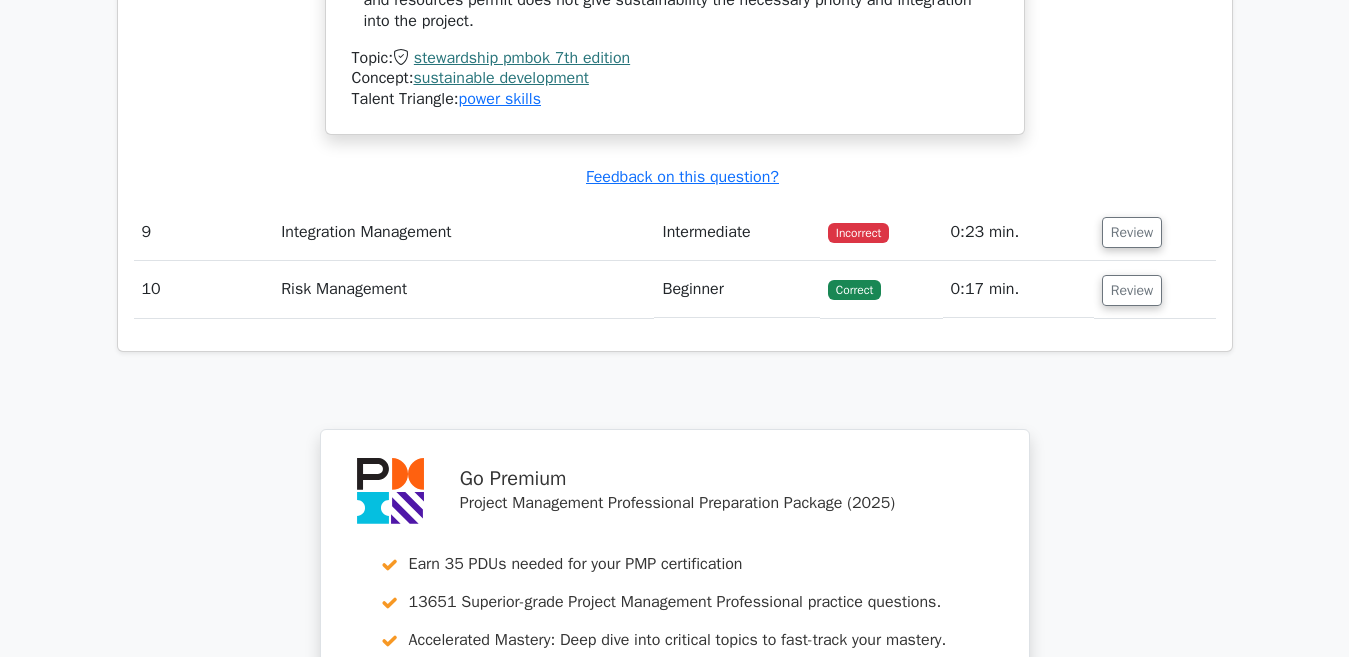 scroll, scrollTop: 6700, scrollLeft: 0, axis: vertical 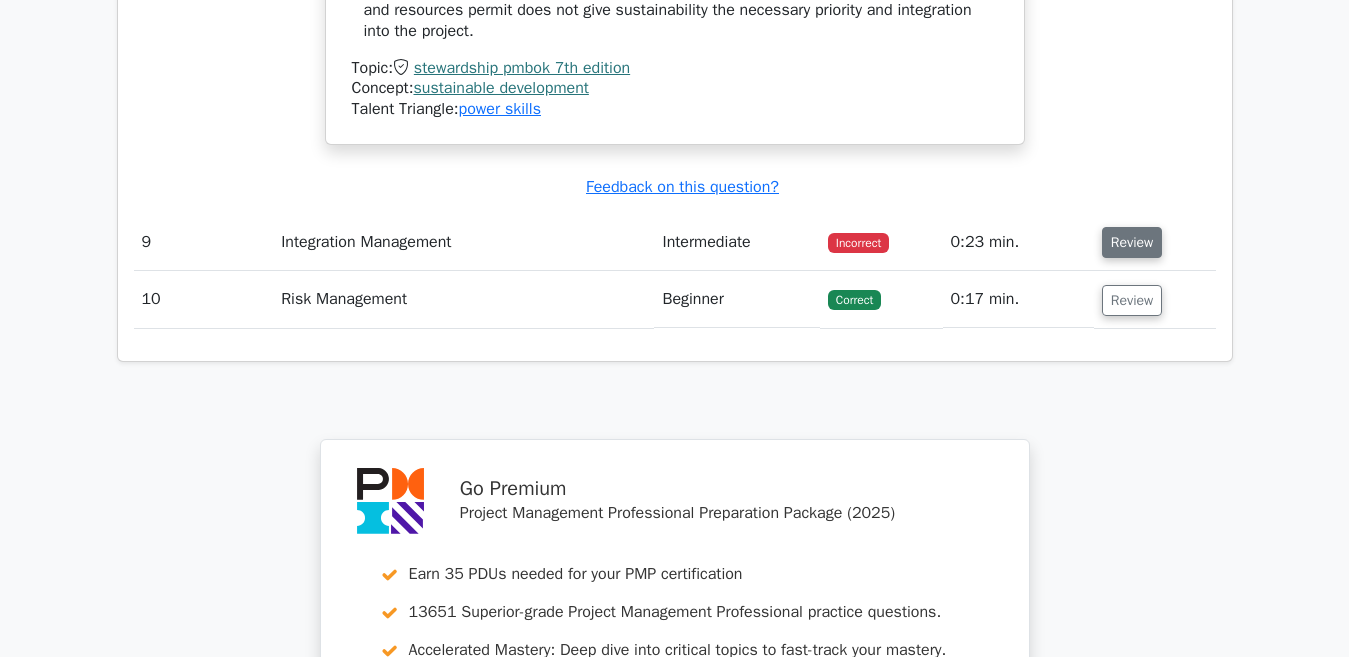 click on "Review" at bounding box center [1132, 242] 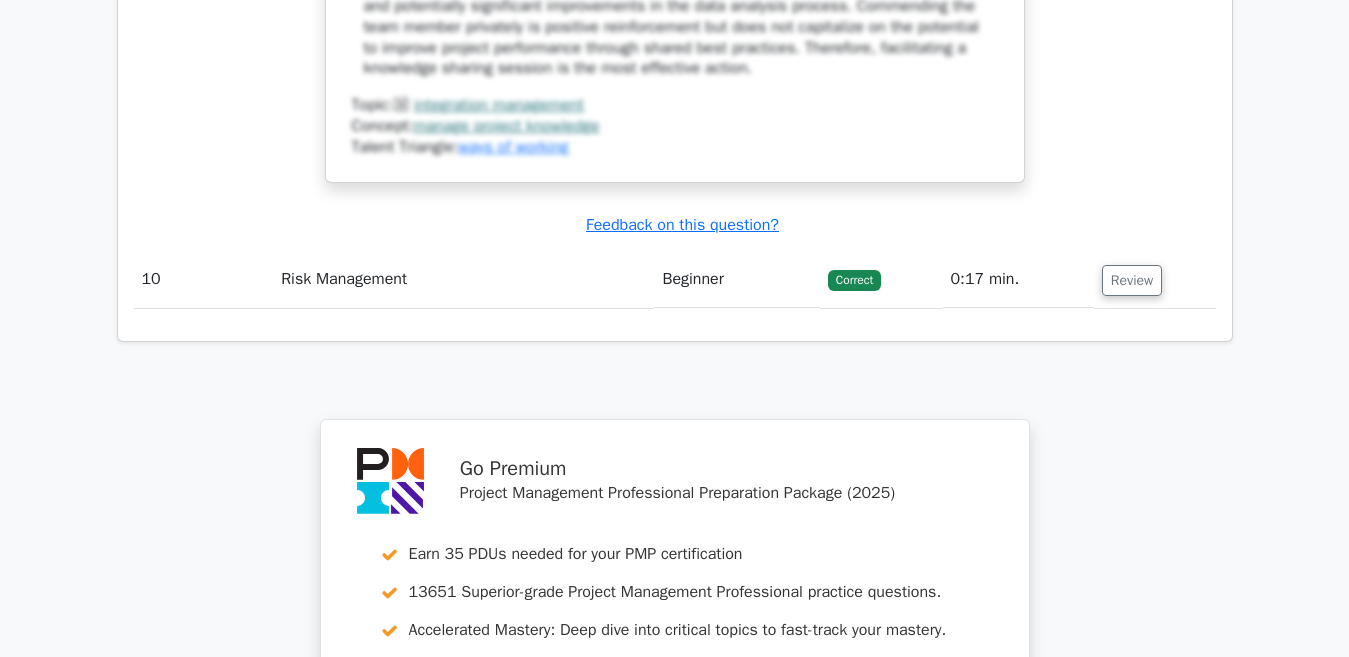 scroll, scrollTop: 7700, scrollLeft: 0, axis: vertical 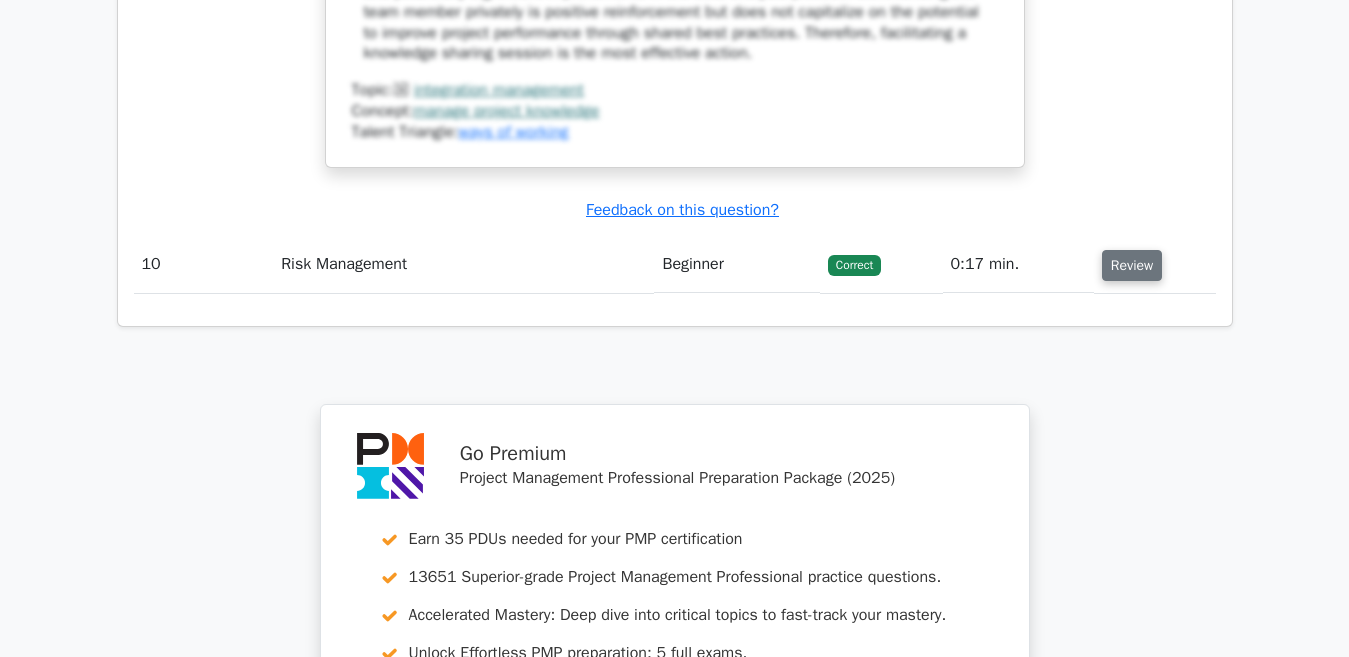 click on "Review" at bounding box center [1132, 265] 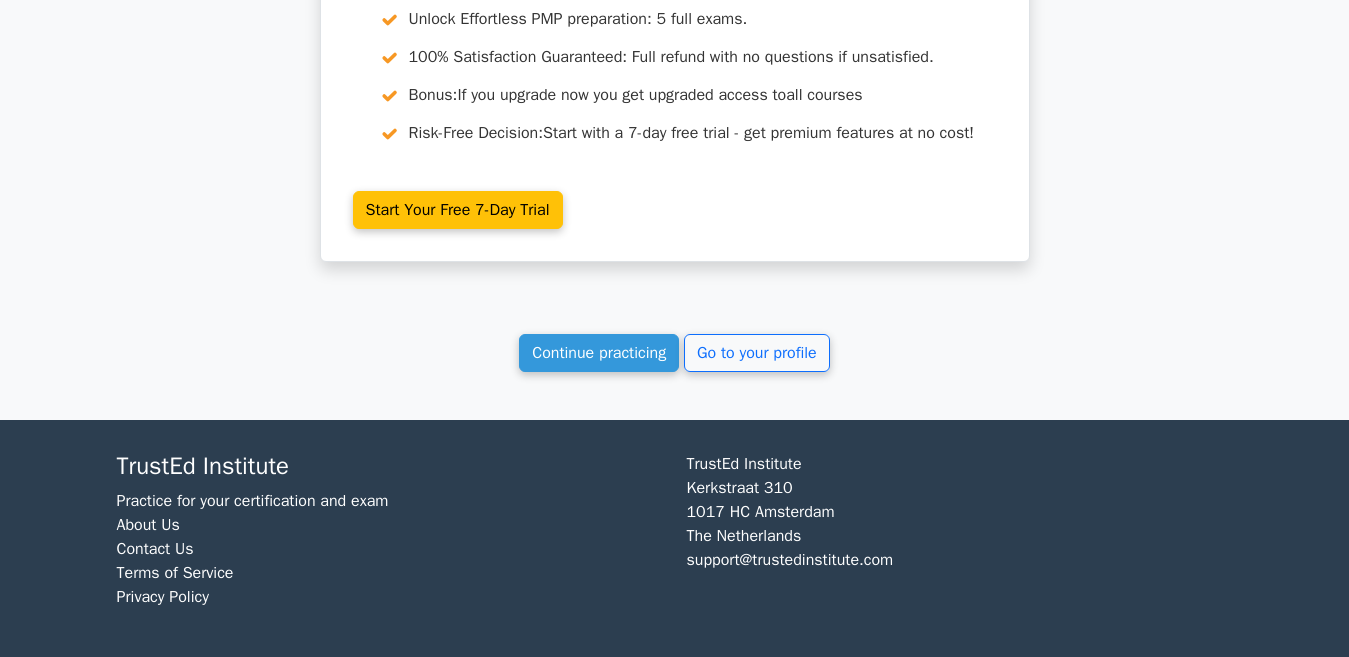 scroll, scrollTop: 9229, scrollLeft: 0, axis: vertical 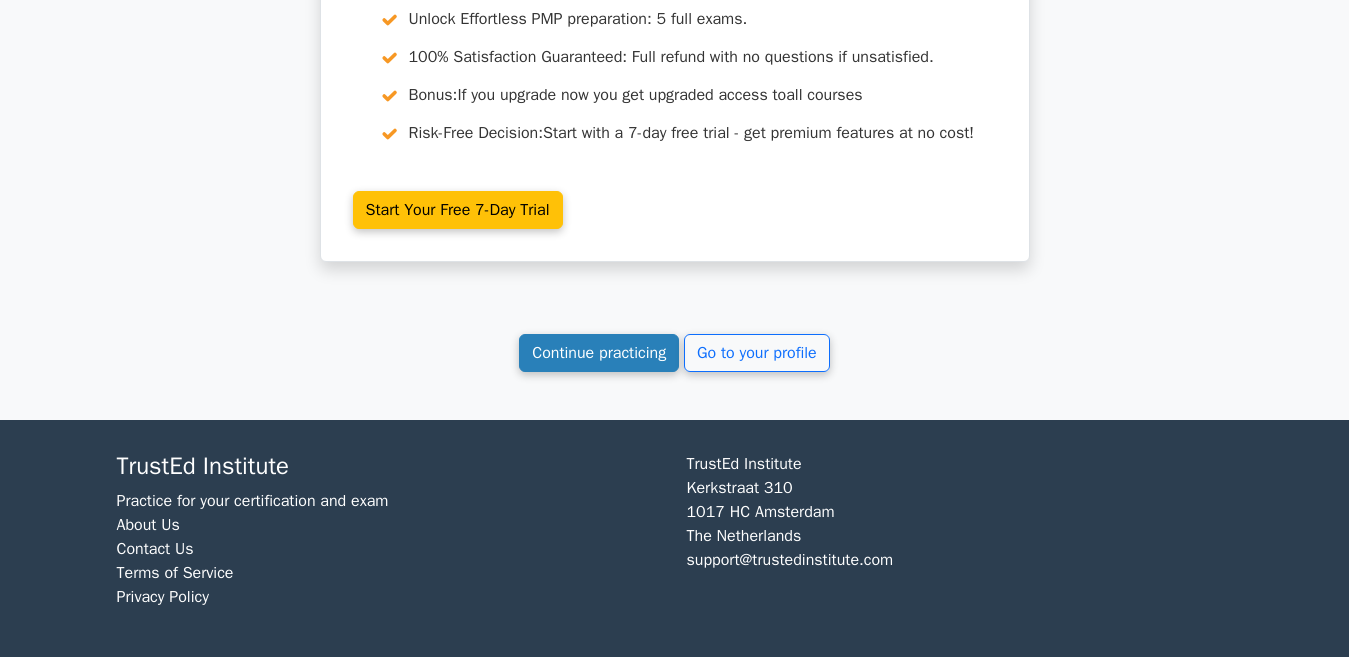 click on "Continue practicing" at bounding box center [599, 353] 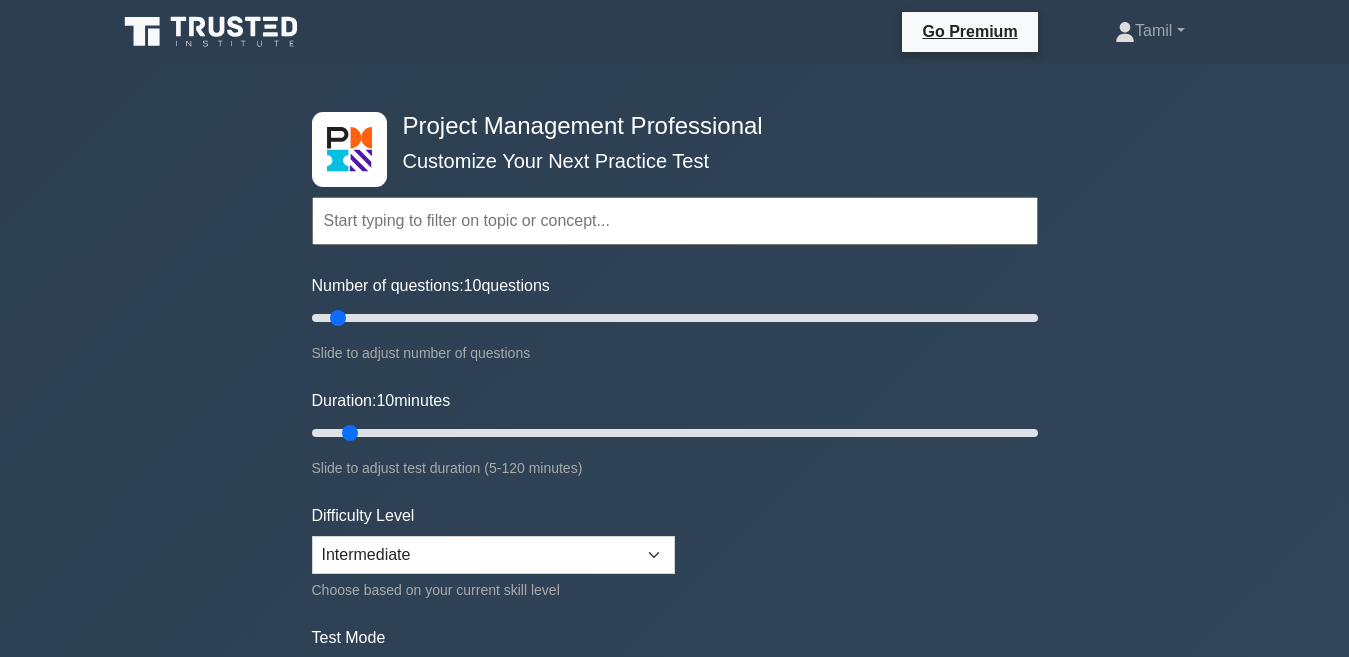 scroll, scrollTop: 0, scrollLeft: 0, axis: both 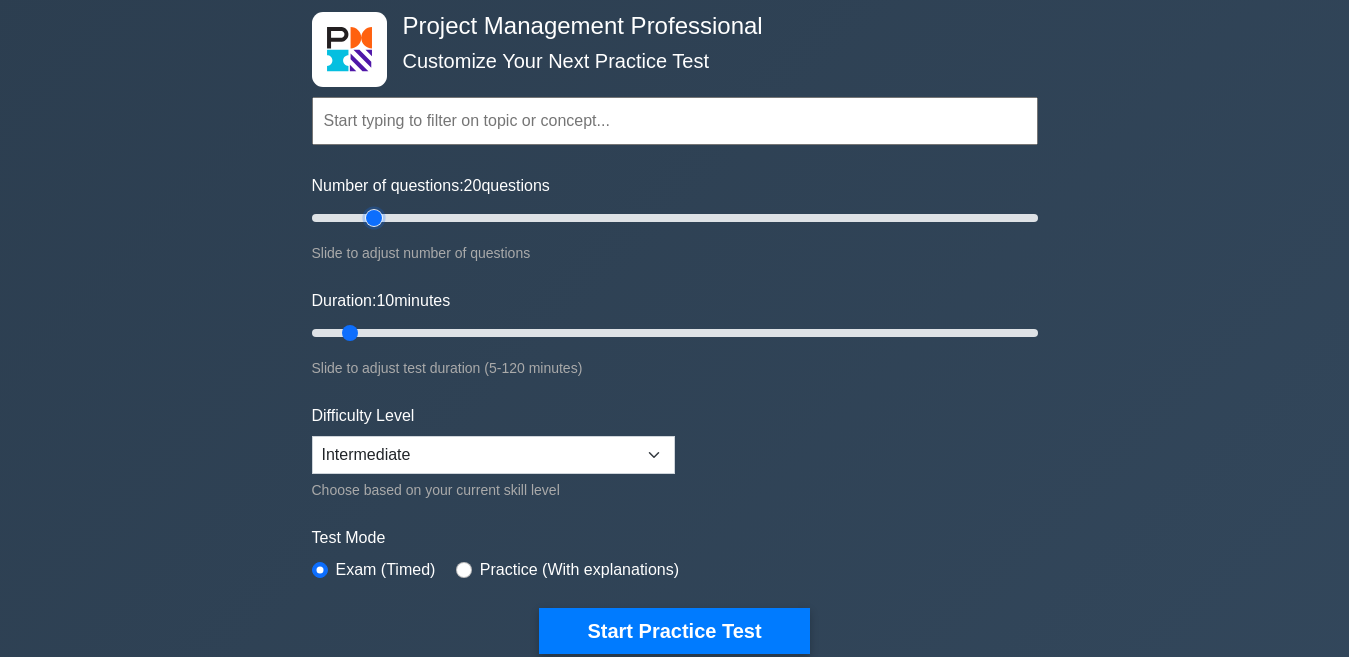 drag, startPoint x: 341, startPoint y: 217, endPoint x: 374, endPoint y: 220, distance: 33.13608 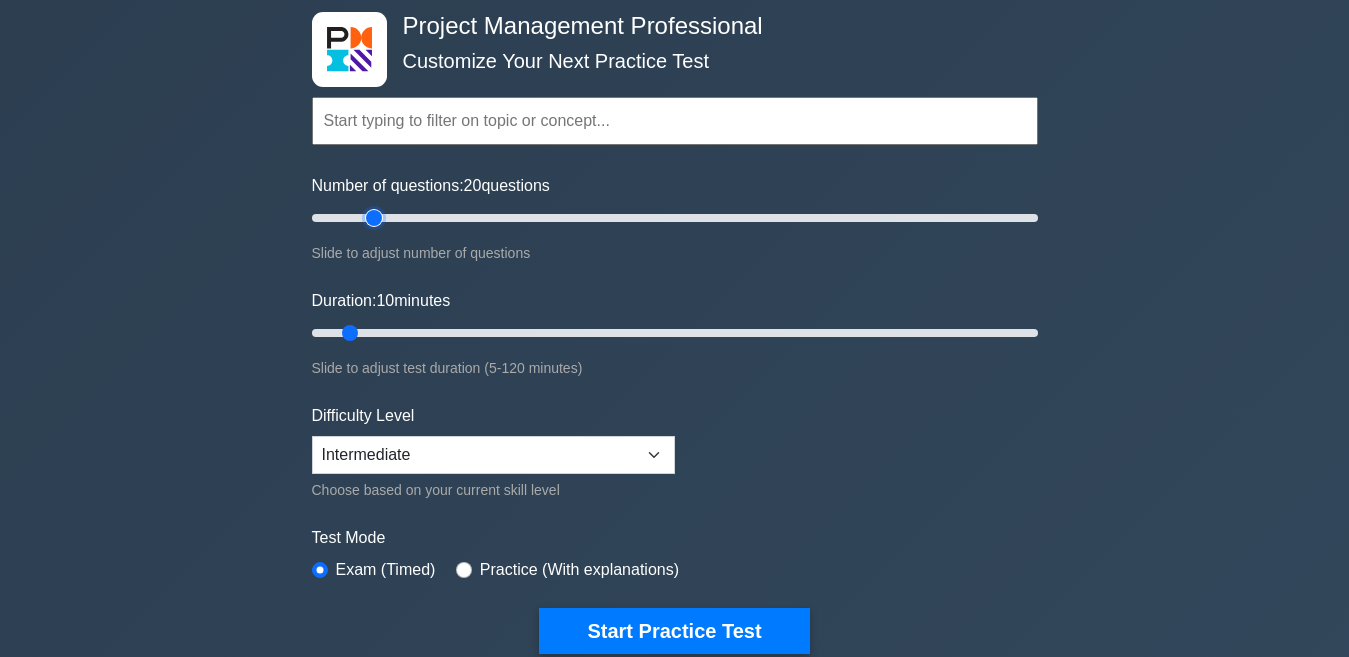 type on "20" 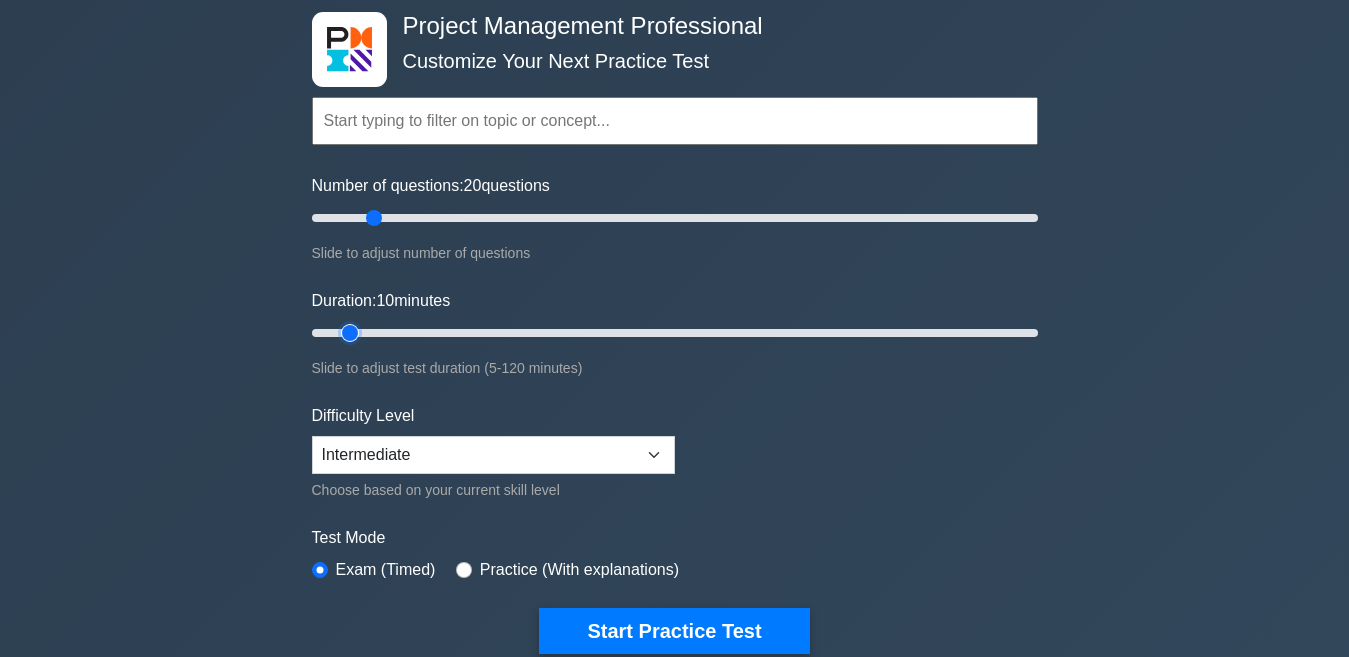 click on "Duration:  10  minutes" at bounding box center [675, 333] 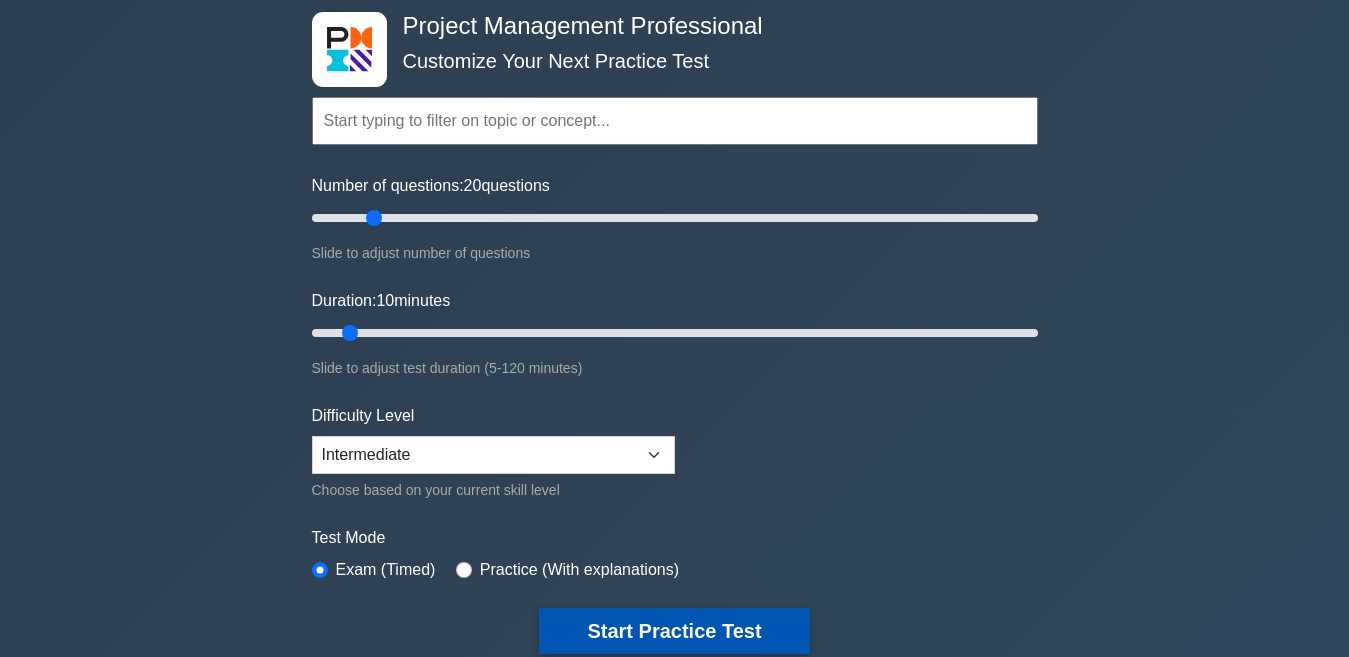 click on "Start Practice Test" at bounding box center [674, 631] 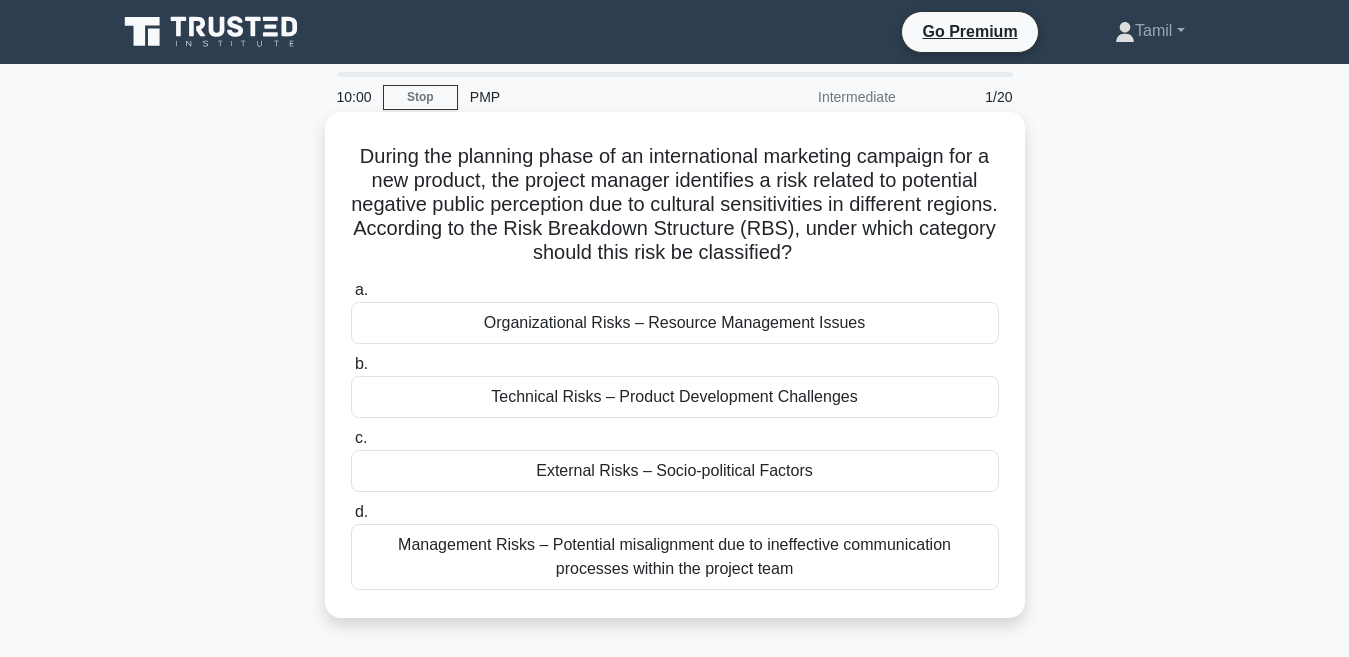 scroll, scrollTop: 0, scrollLeft: 0, axis: both 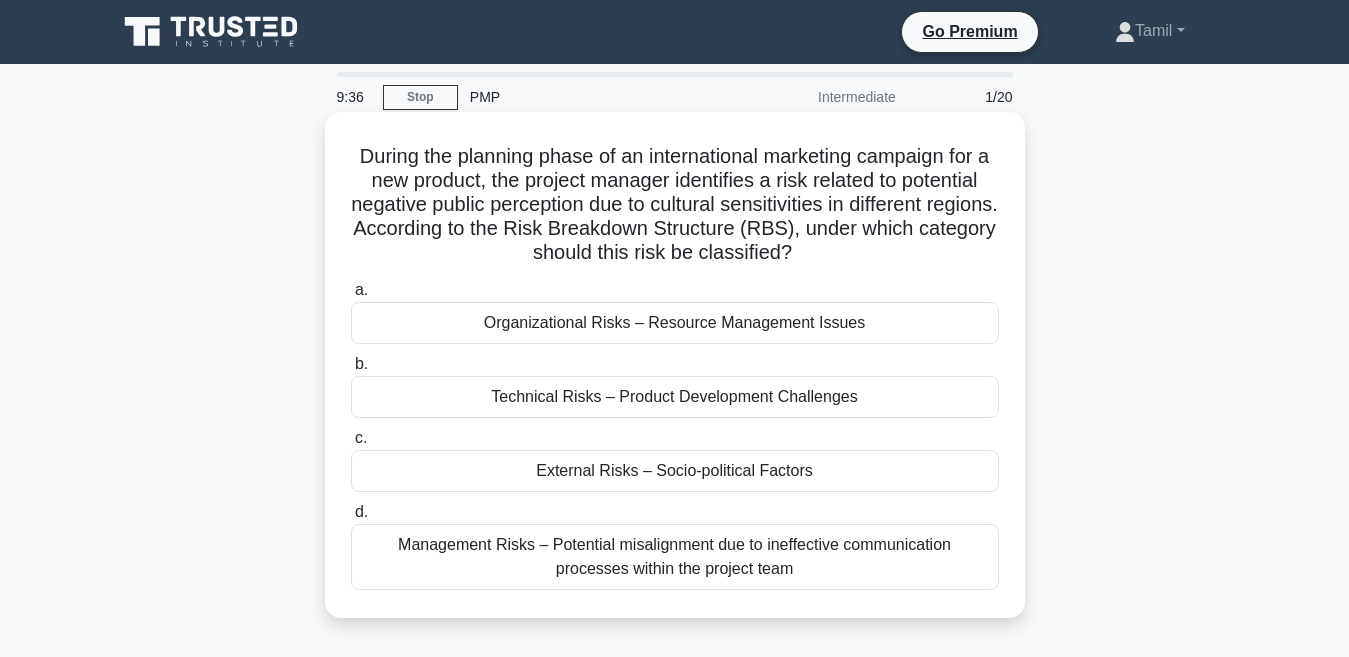 click on "Organizational Risks – Resource Management Issues" at bounding box center (675, 323) 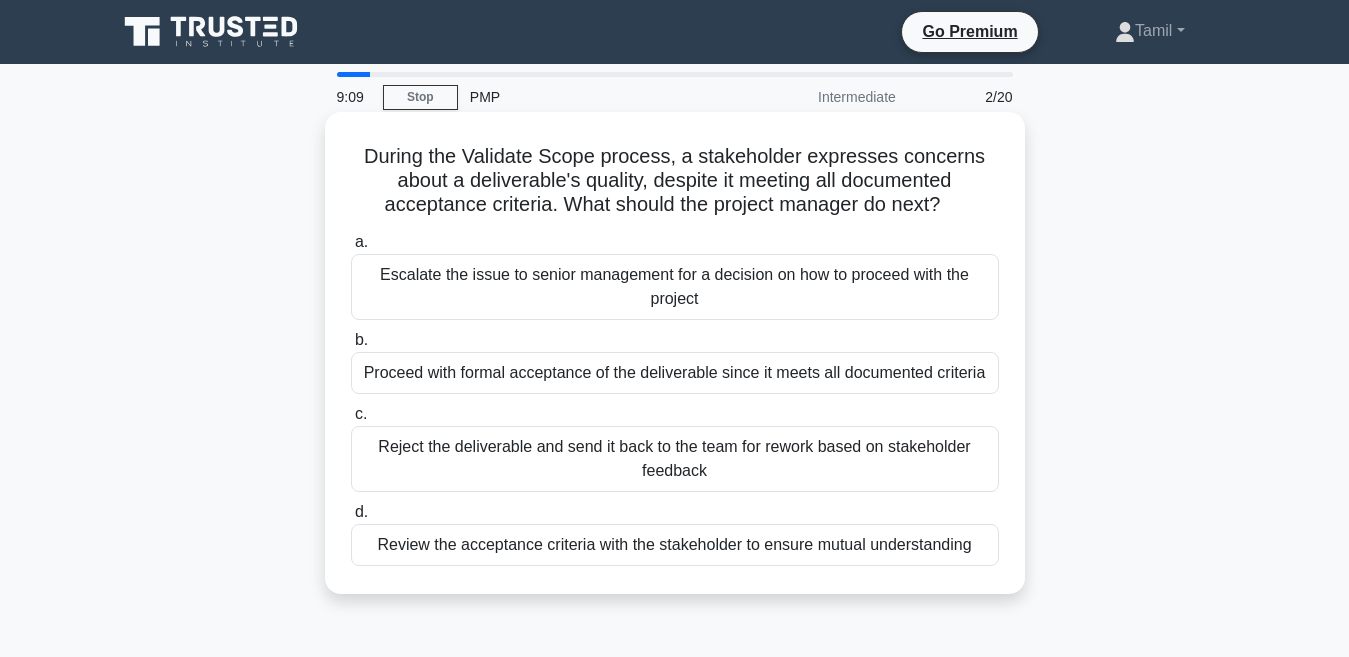 scroll, scrollTop: 100, scrollLeft: 0, axis: vertical 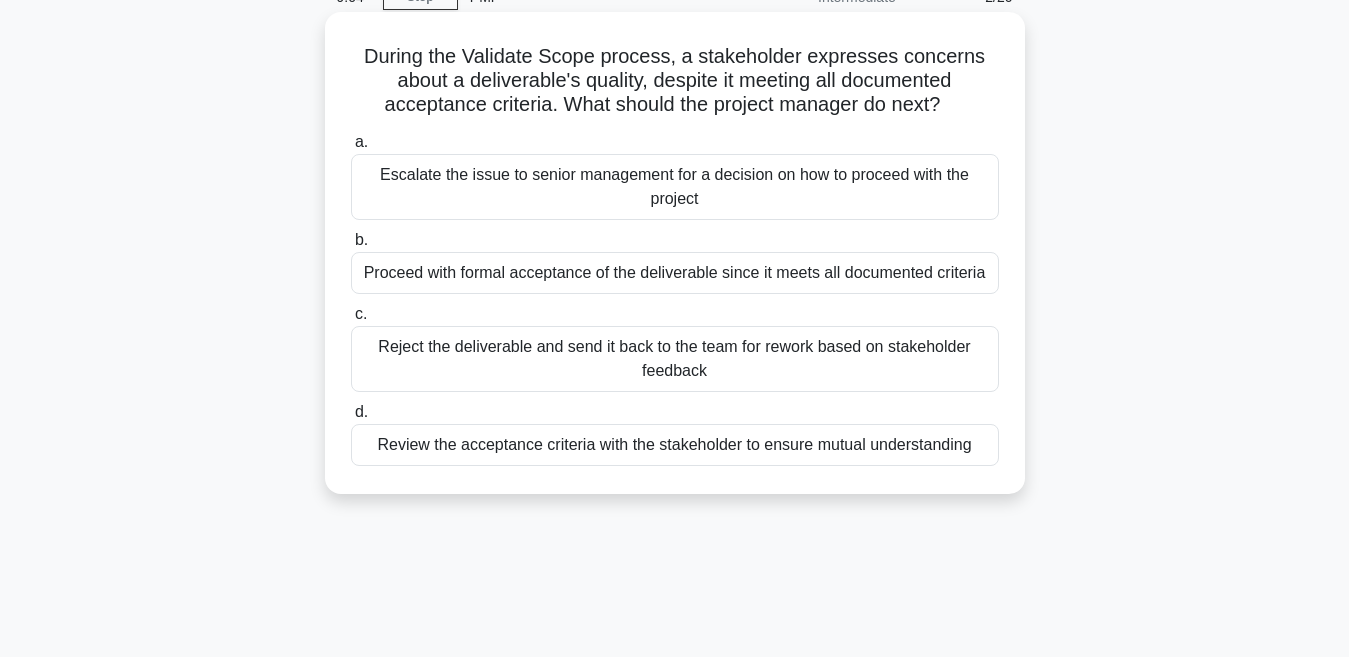 click on "Review the acceptance criteria with the stakeholder to ensure mutual understanding" at bounding box center (675, 445) 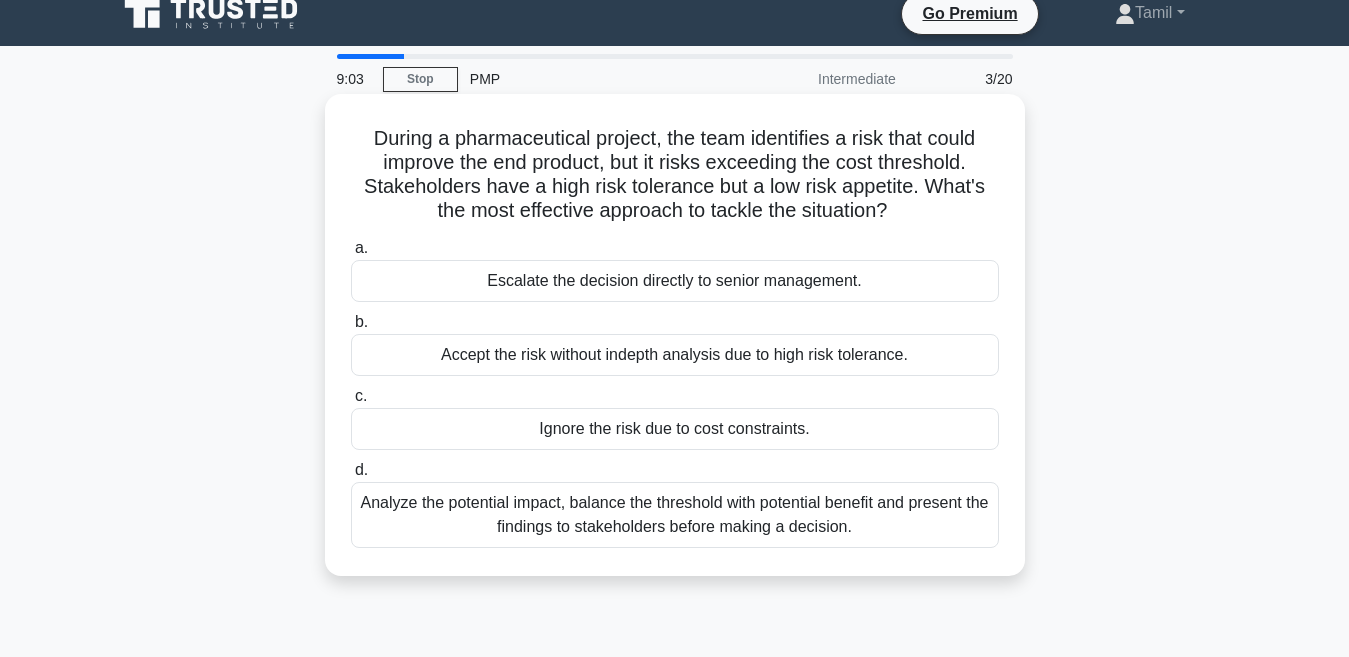 scroll, scrollTop: 0, scrollLeft: 0, axis: both 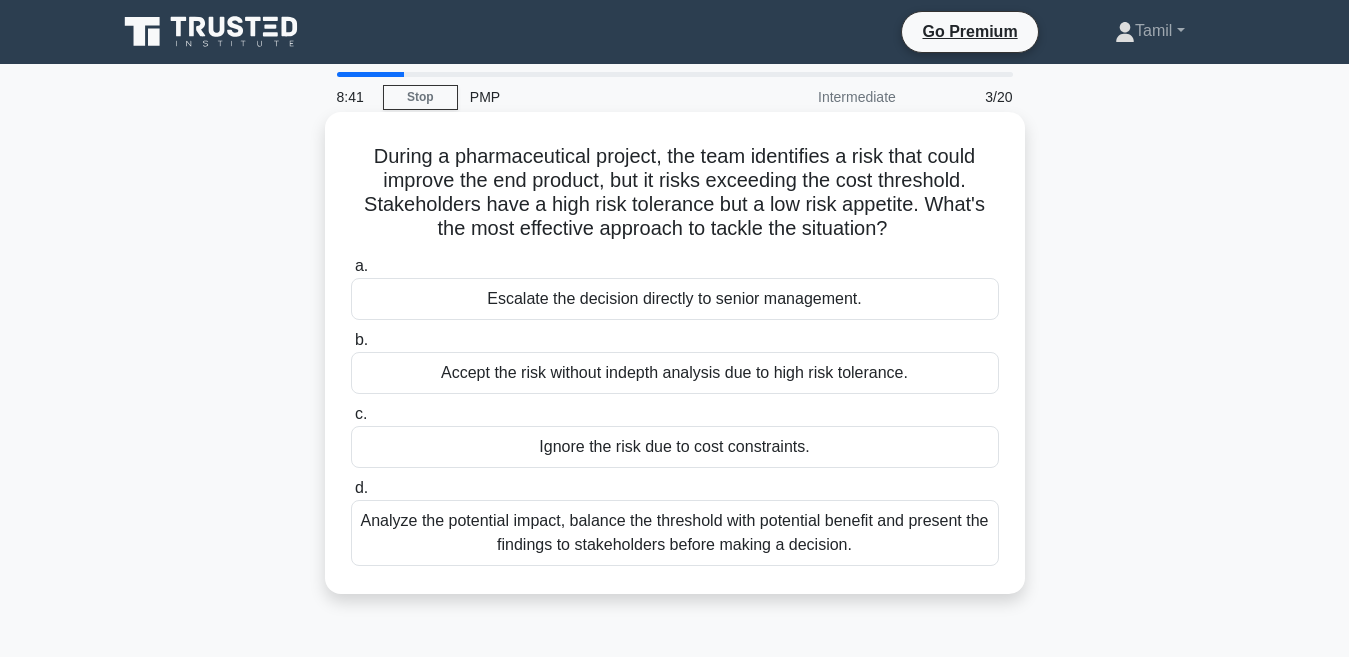 click on "Escalate the decision directly to senior management." at bounding box center (675, 299) 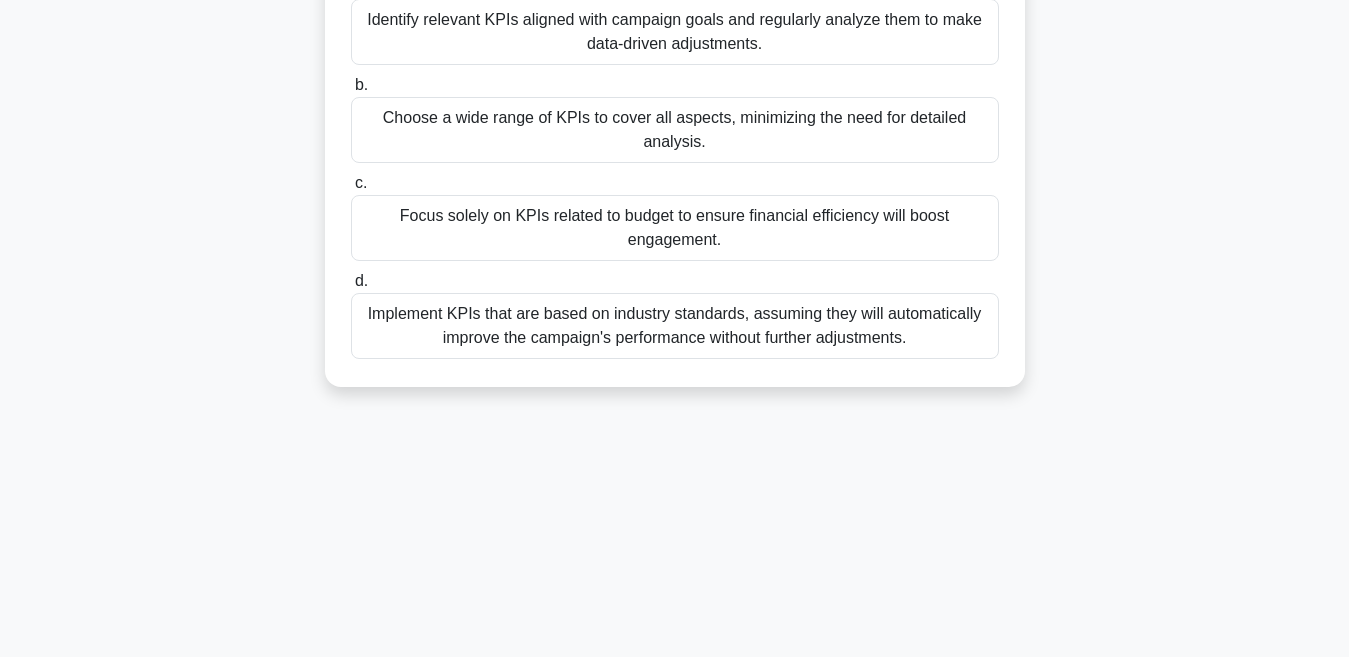 scroll, scrollTop: 223, scrollLeft: 0, axis: vertical 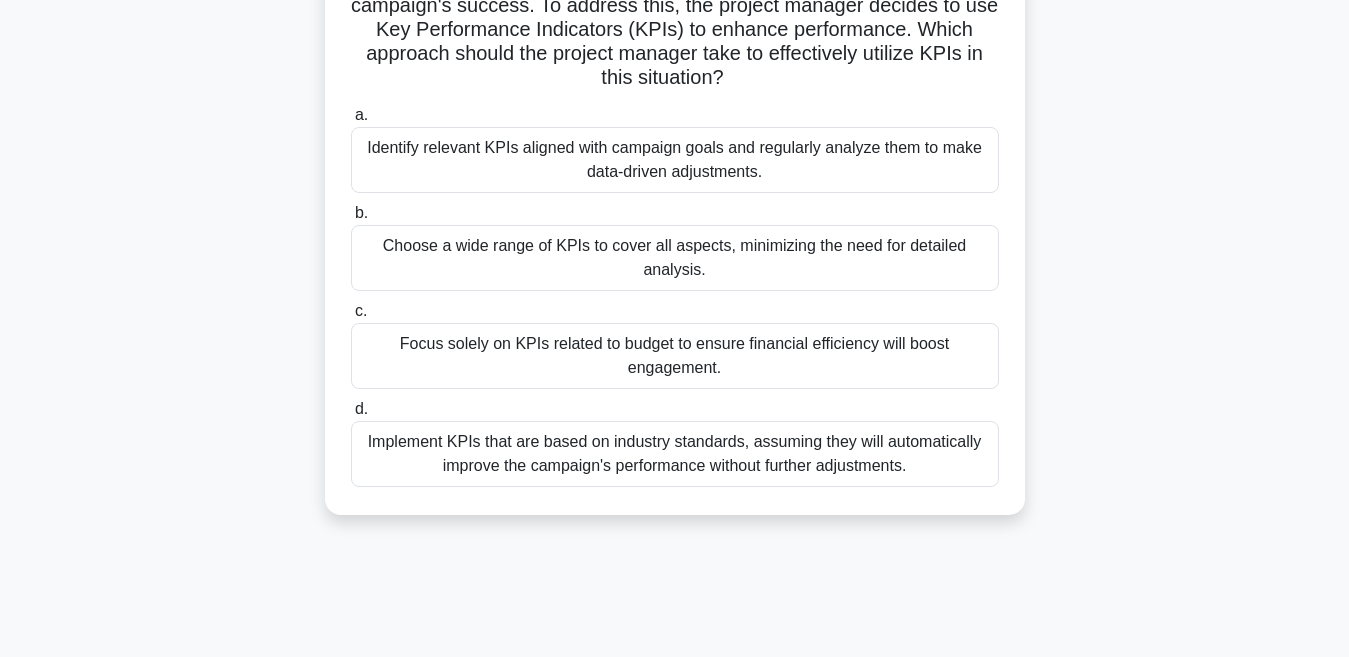 click on "Choose a wide range of KPIs to cover all aspects, minimizing the need for detailed analysis." at bounding box center [675, 258] 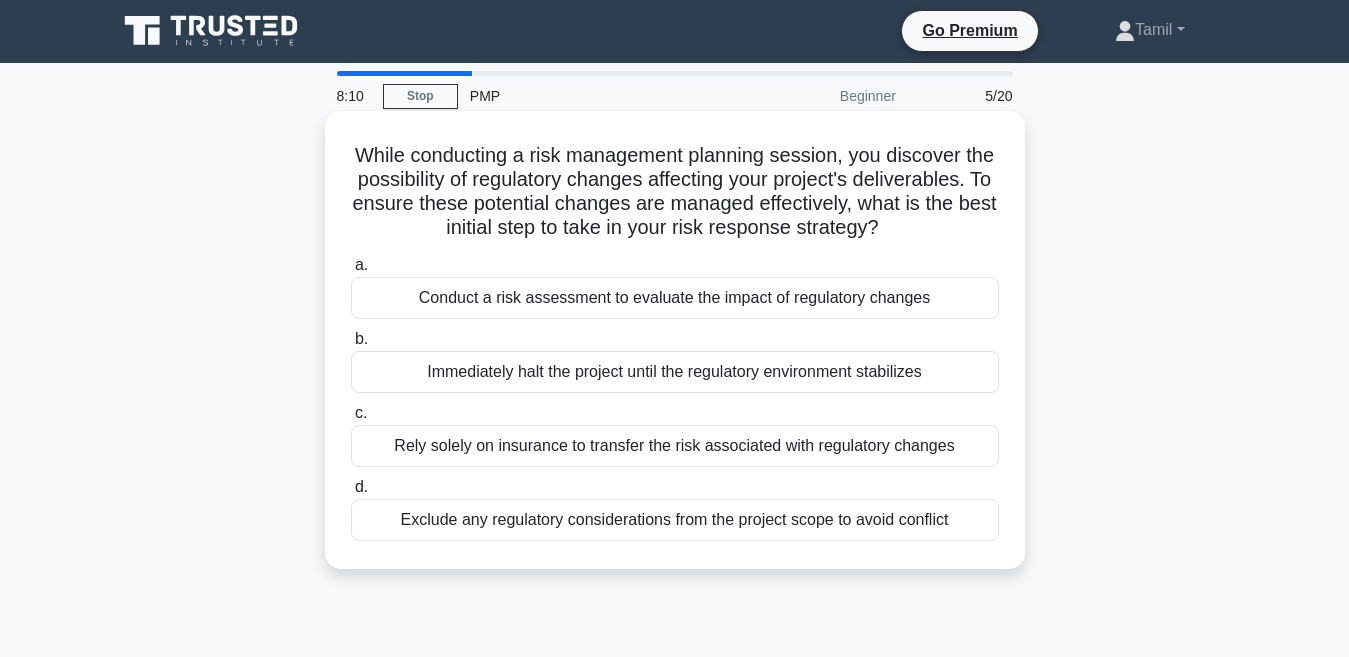 scroll, scrollTop: 0, scrollLeft: 0, axis: both 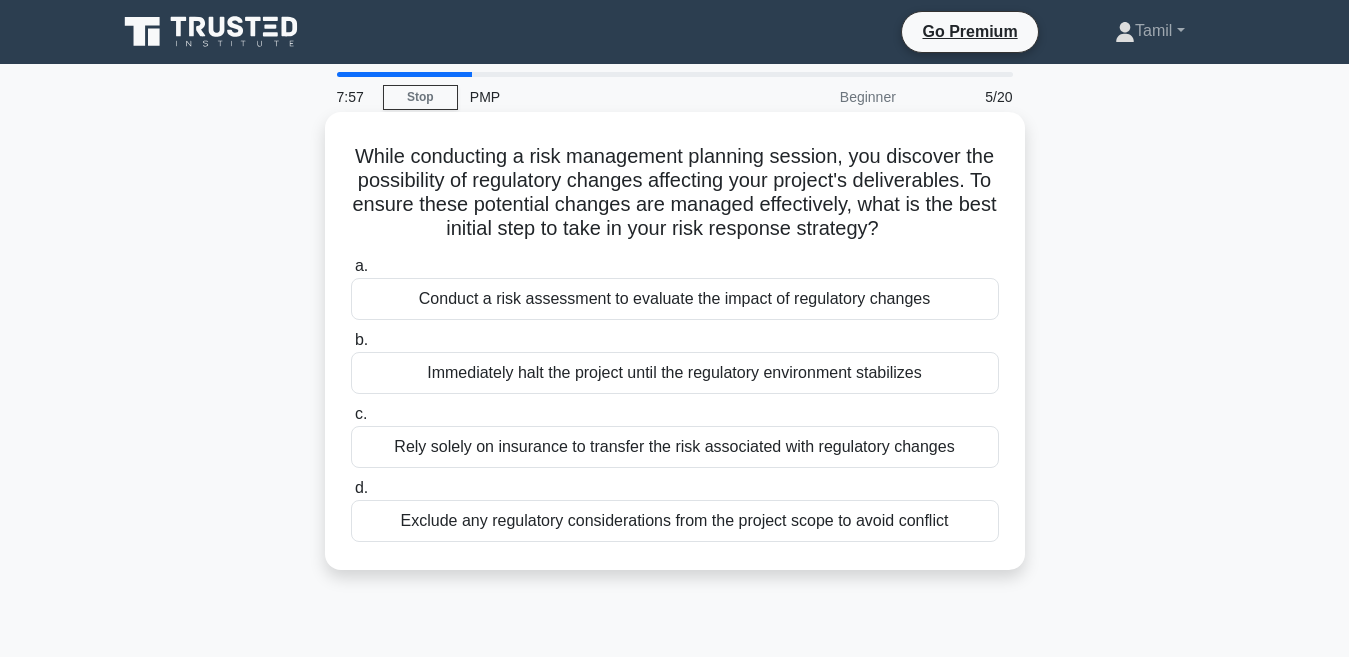 click on "Conduct a risk assessment to evaluate the impact of regulatory changes" at bounding box center (675, 299) 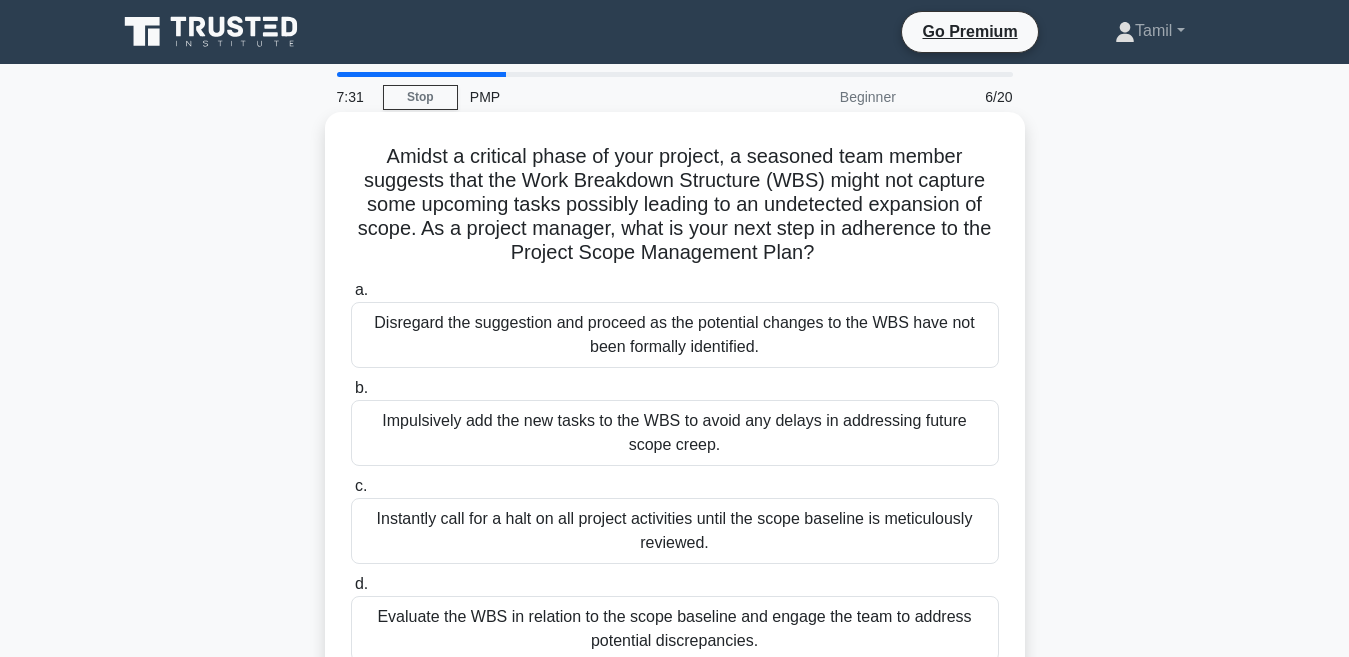 scroll, scrollTop: 100, scrollLeft: 0, axis: vertical 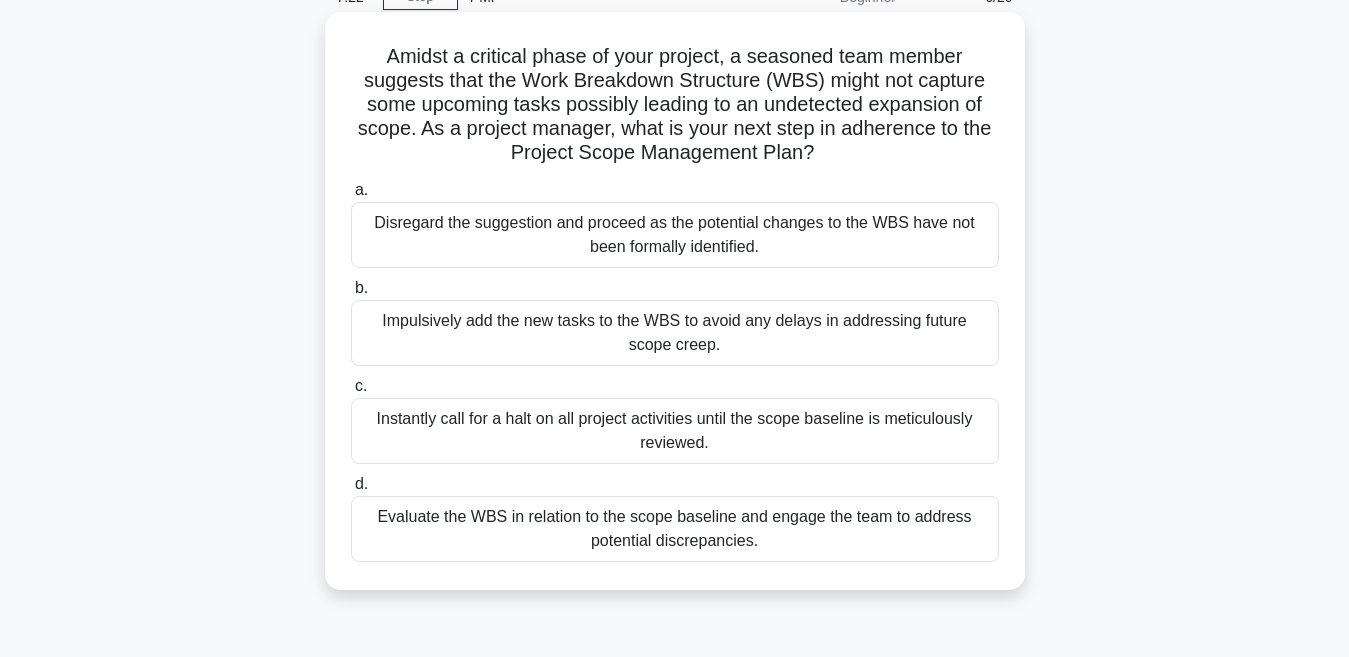 click on "Evaluate the WBS in relation to the scope baseline and engage the team to address potential discrepancies." at bounding box center [675, 529] 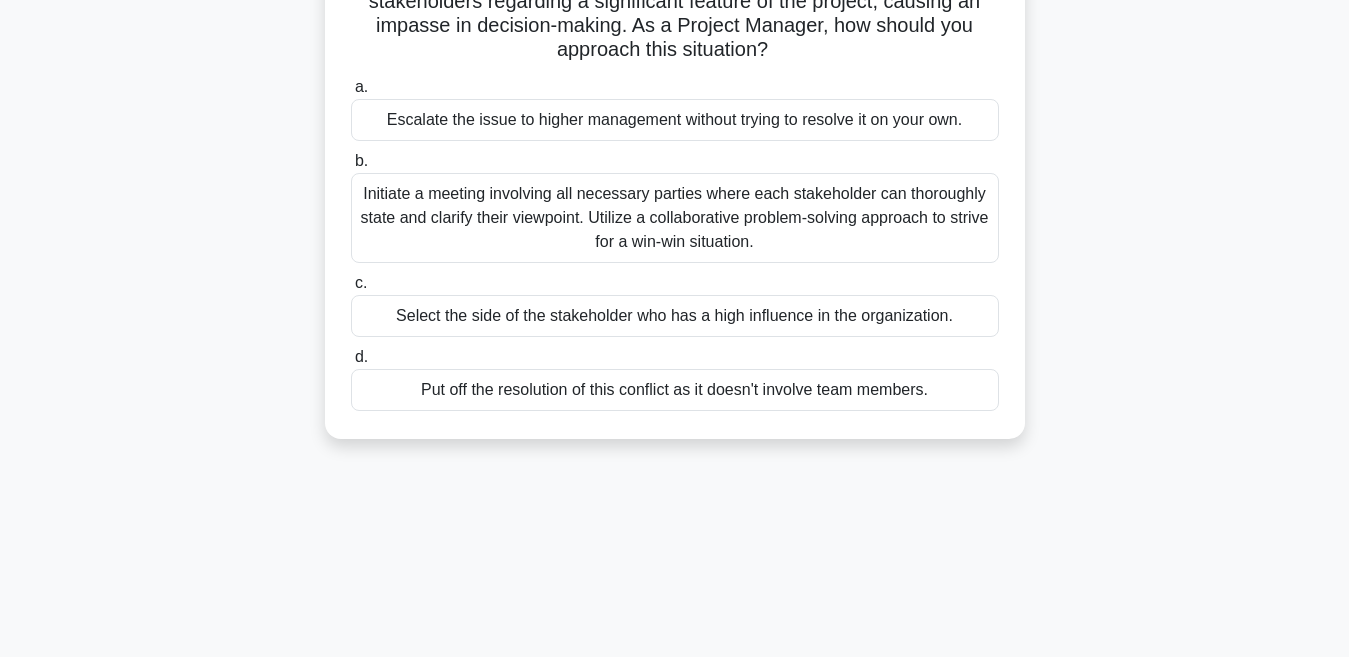 scroll, scrollTop: 200, scrollLeft: 0, axis: vertical 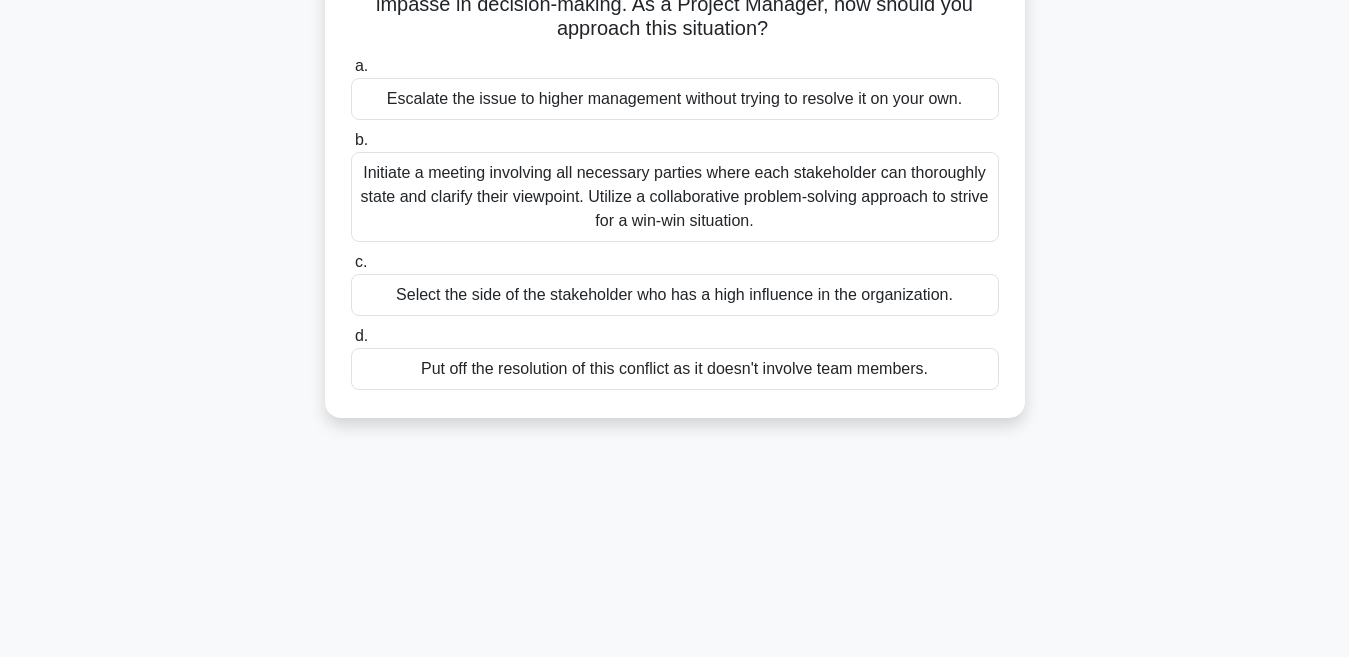 click on "Initiate a meeting involving all necessary parties where each stakeholder can thoroughly state and clarify their viewpoint. Utilize a collaborative problem-solving approach to strive for a win-win situation." at bounding box center [675, 197] 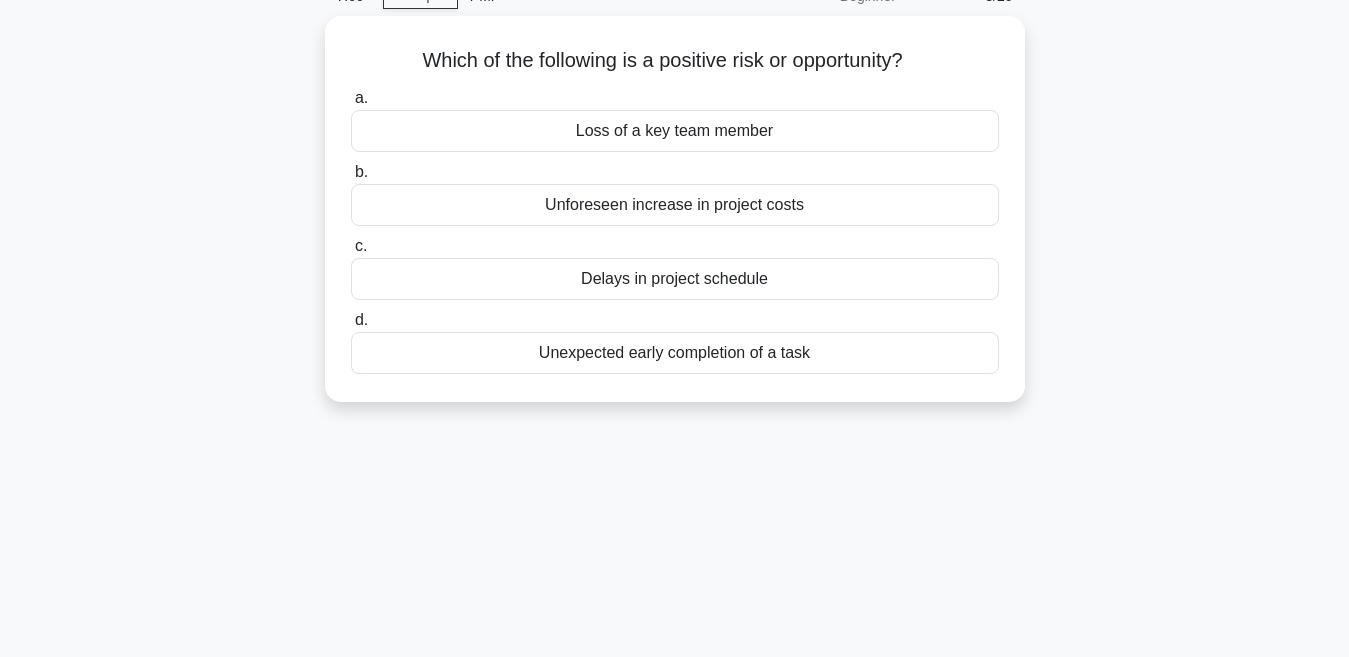 scroll, scrollTop: 0, scrollLeft: 0, axis: both 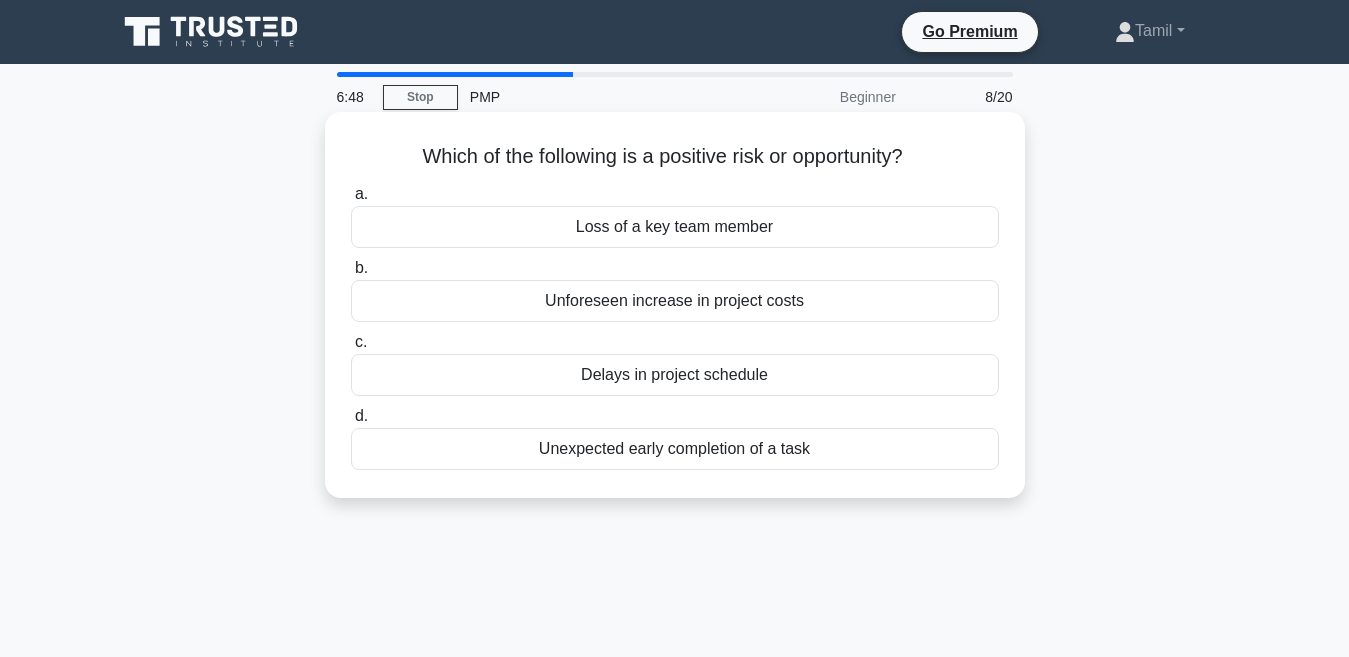click on "Loss of a key team member" at bounding box center (675, 227) 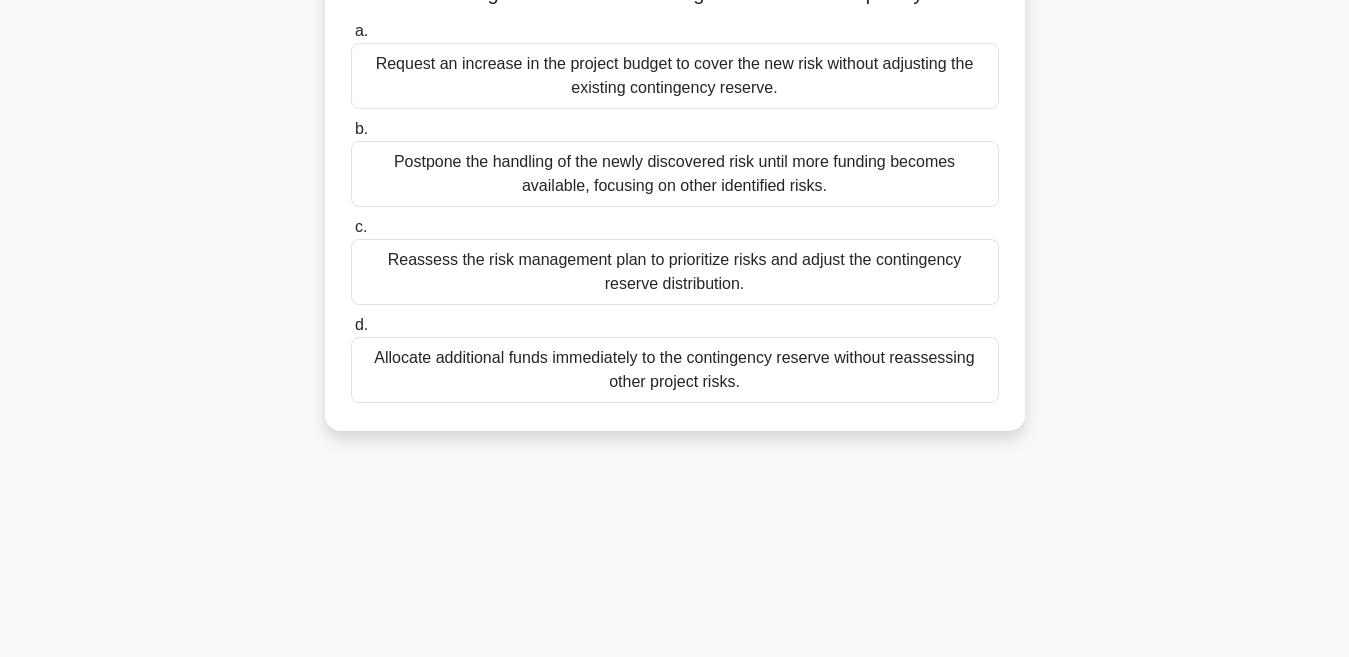 scroll, scrollTop: 400, scrollLeft: 0, axis: vertical 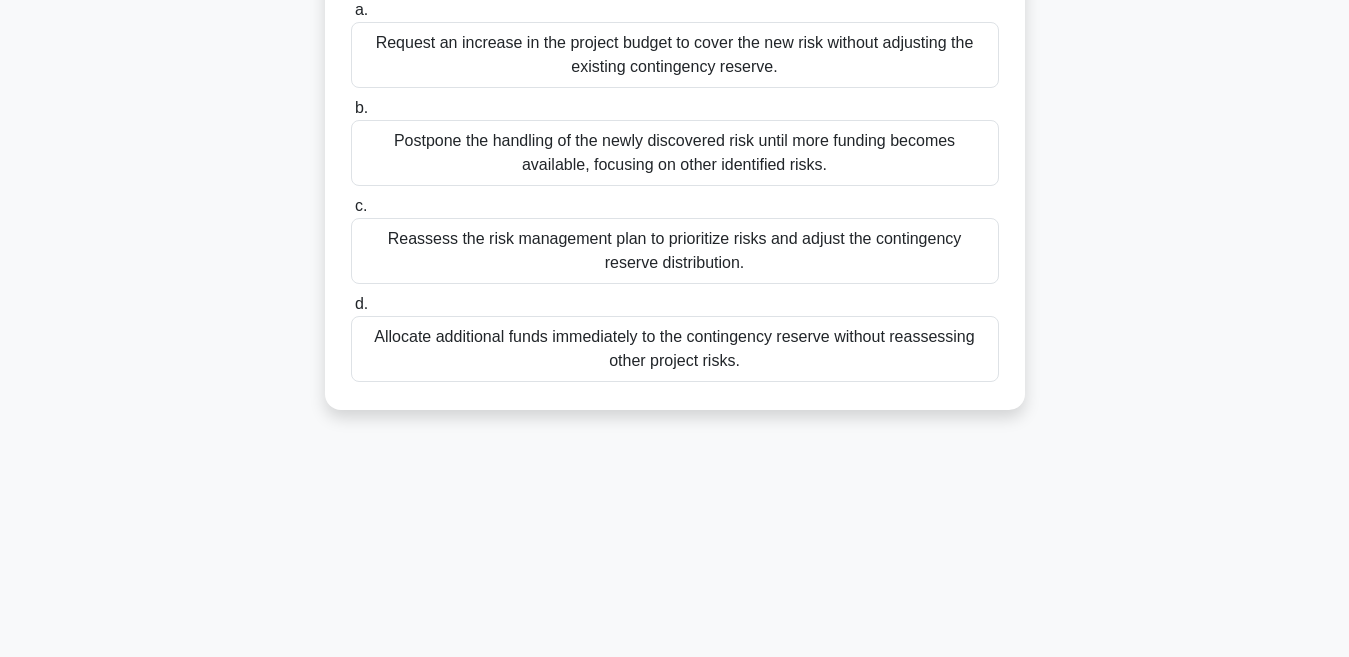 click on "Allocate additional funds immediately to the contingency reserve without reassessing other project risks." at bounding box center [675, 349] 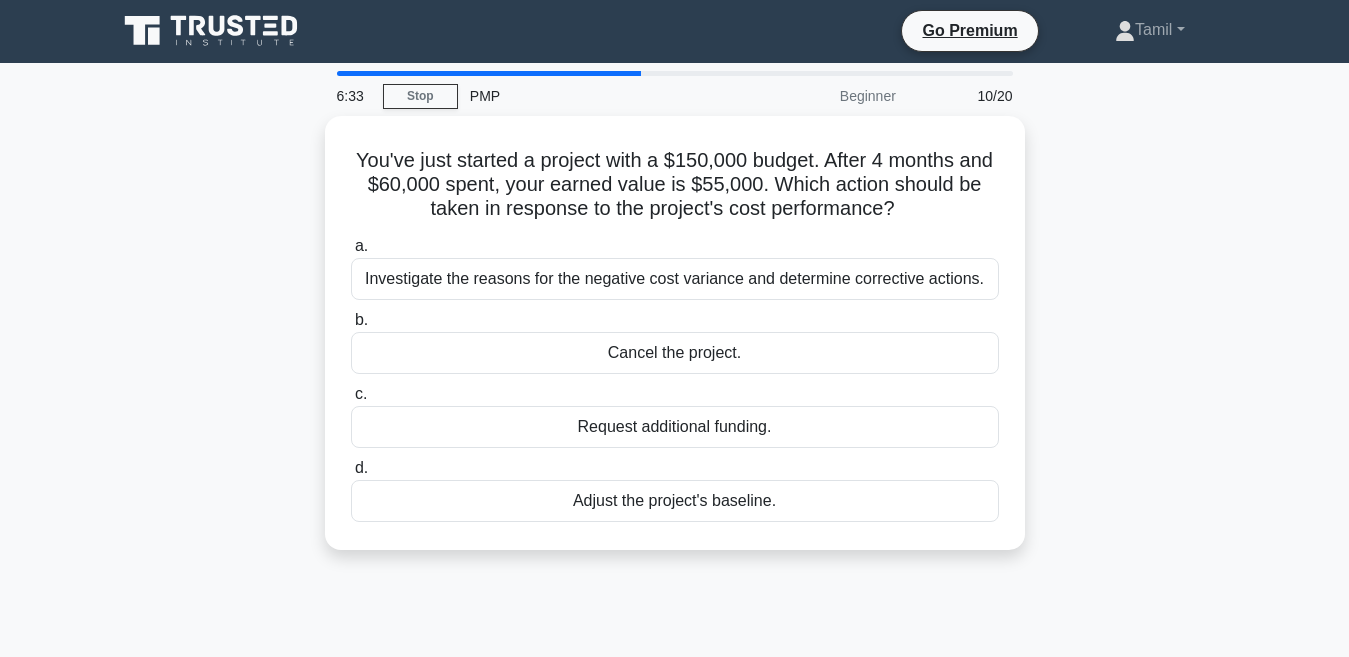 scroll, scrollTop: 0, scrollLeft: 0, axis: both 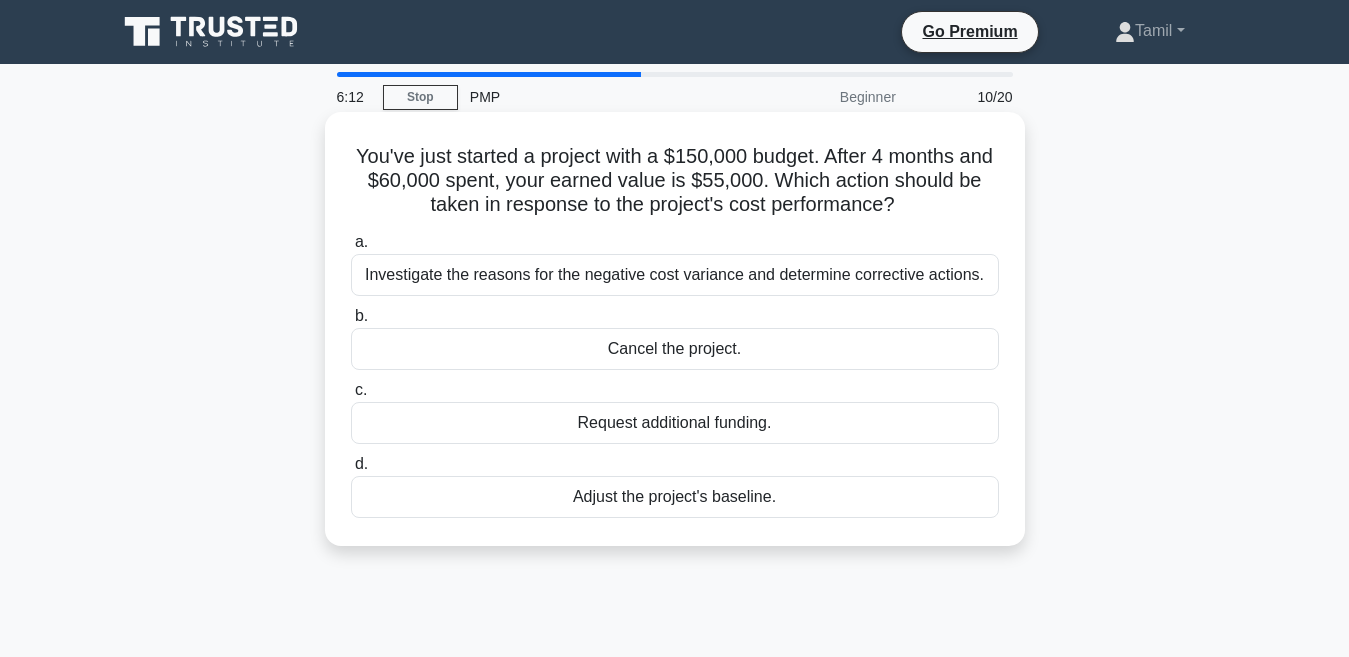 click on "Investigate the reasons for the negative cost variance and determine corrective actions." at bounding box center [675, 275] 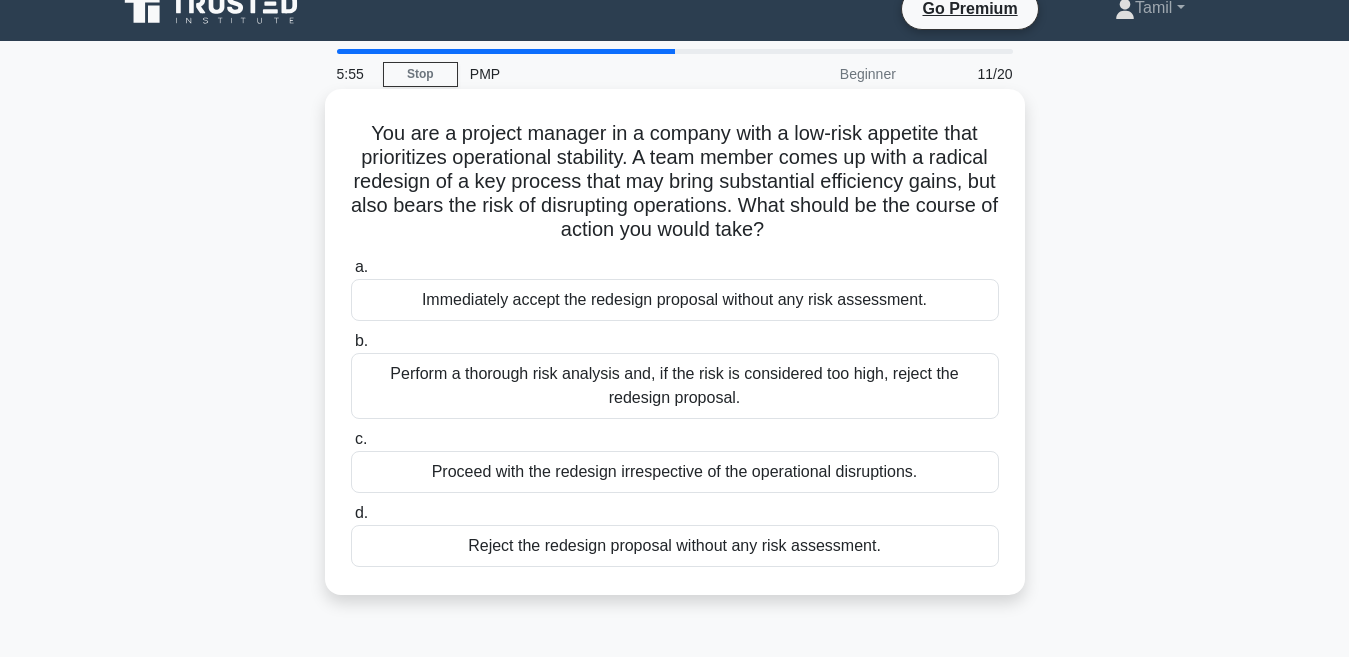 scroll, scrollTop: 423, scrollLeft: 0, axis: vertical 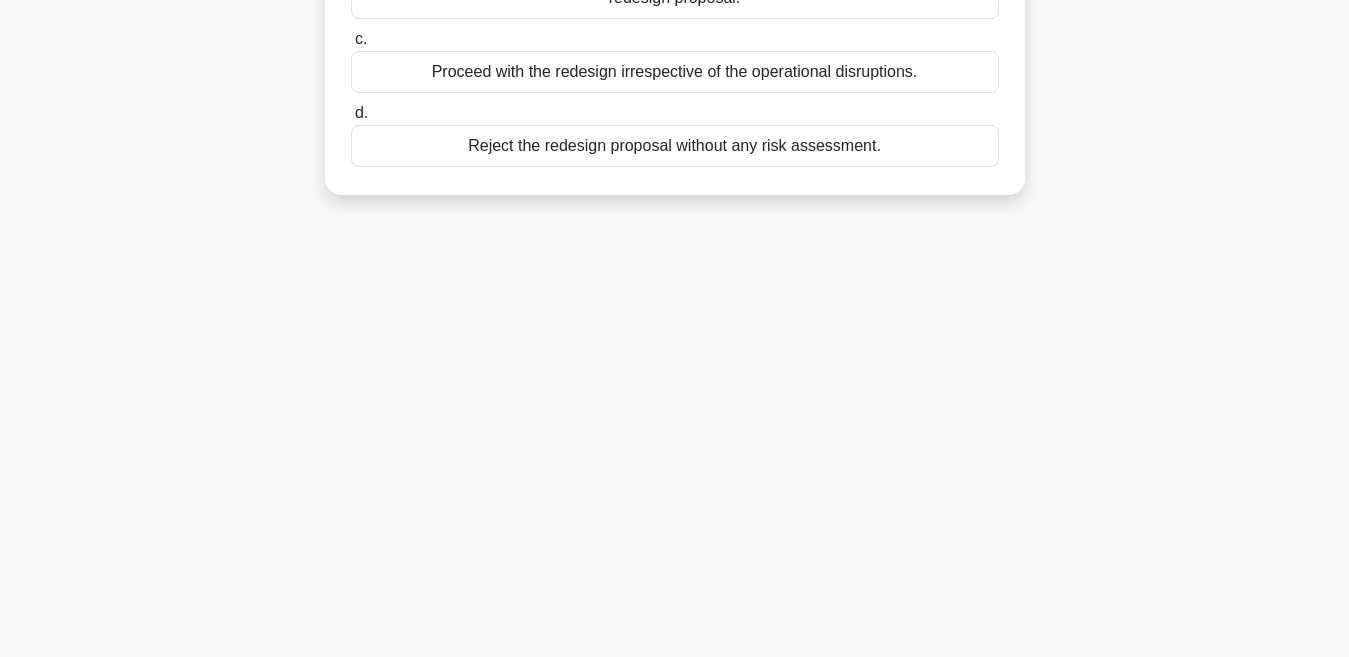 click on "Reject the redesign proposal without any risk assessment." at bounding box center (675, 146) 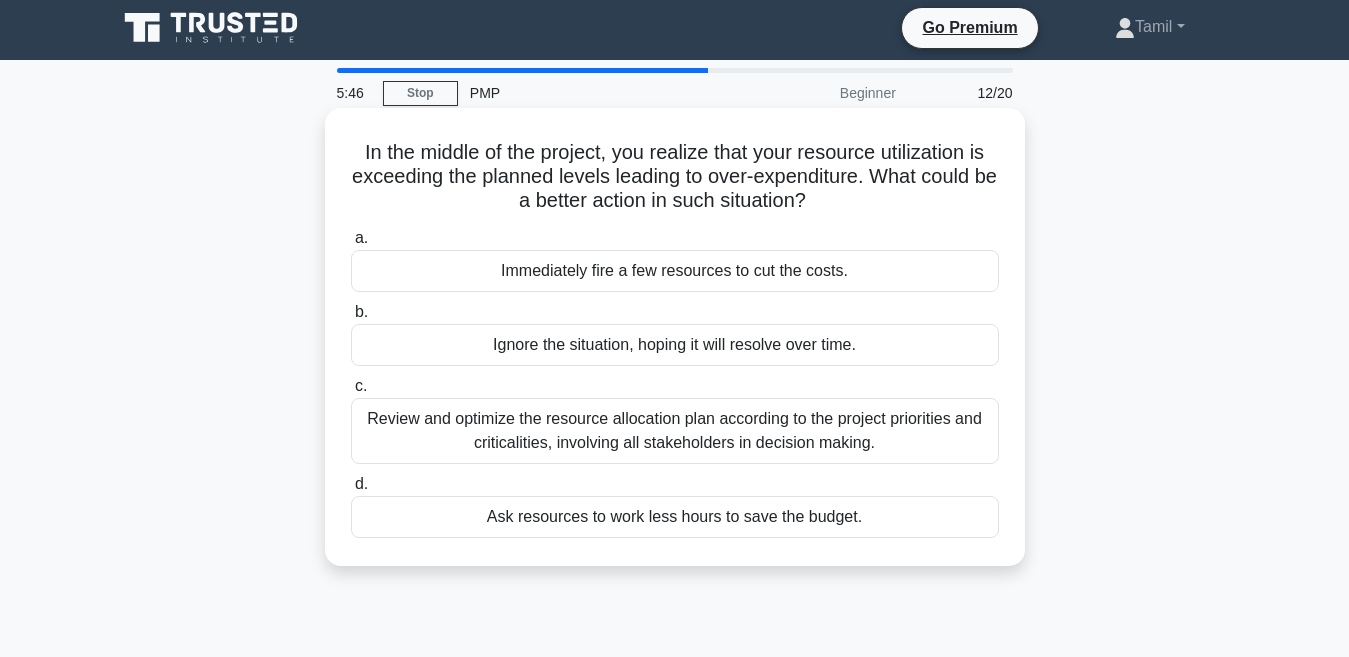 scroll, scrollTop: 0, scrollLeft: 0, axis: both 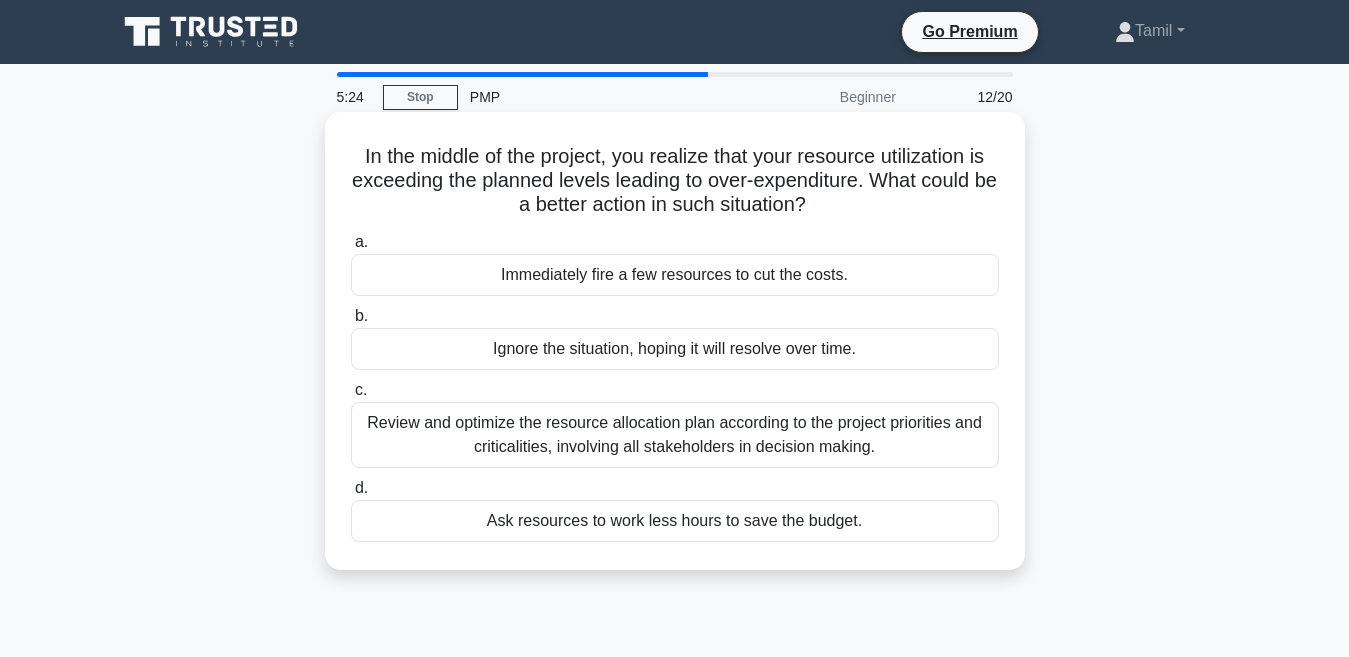 click on "Review and optimize the resource allocation plan according to the project priorities and criticalities, involving all stakeholders in decision making." at bounding box center [675, 435] 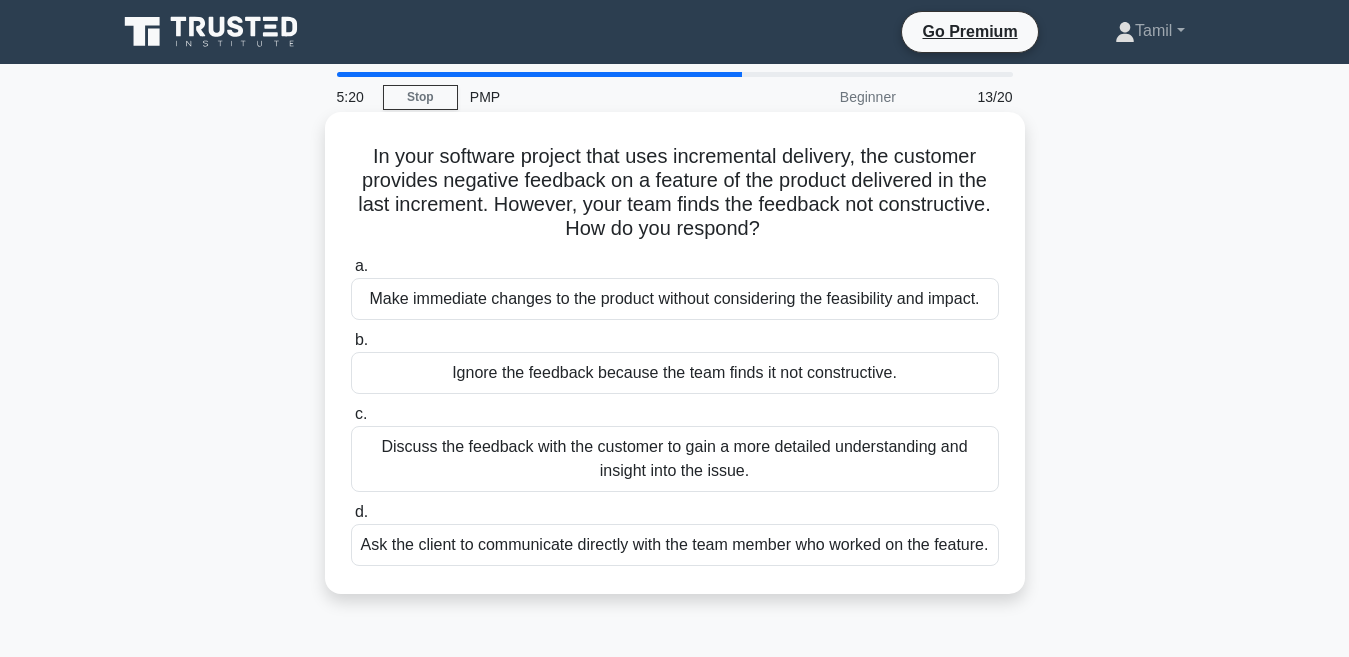 click on "Ignore the feedback because the team finds it not constructive." at bounding box center [675, 373] 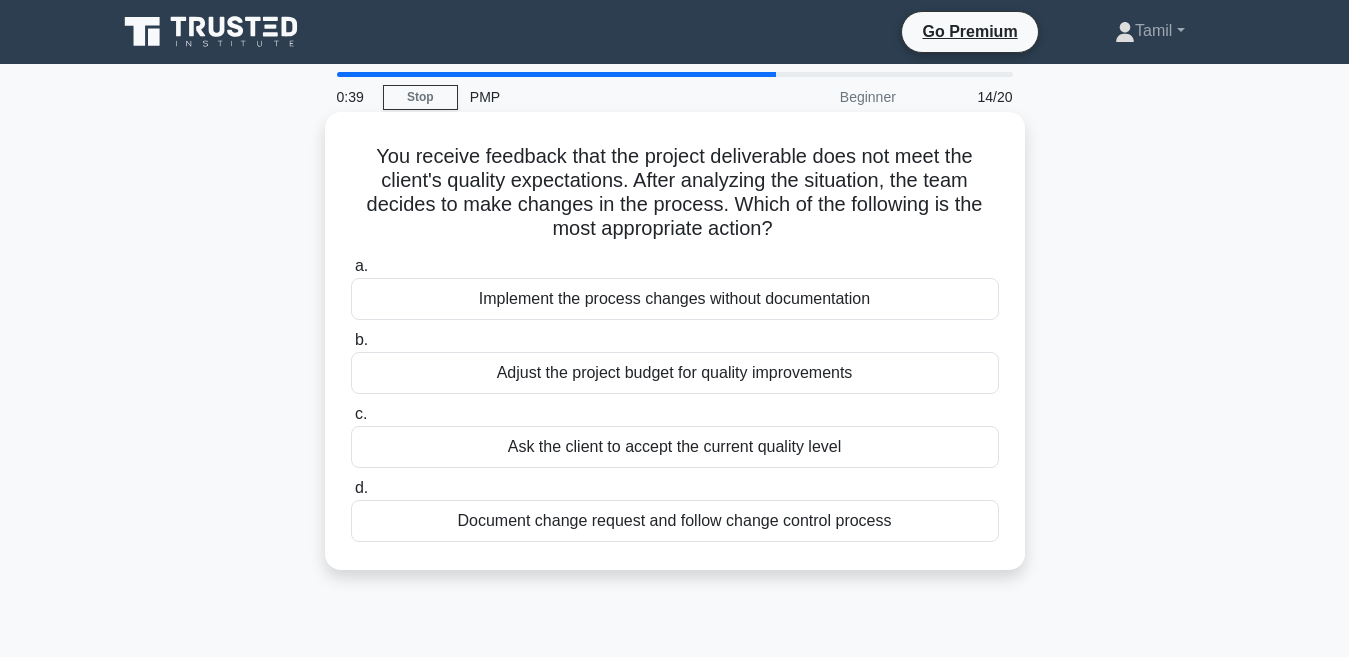 click on "Adjust the project budget for quality improvements" at bounding box center [675, 373] 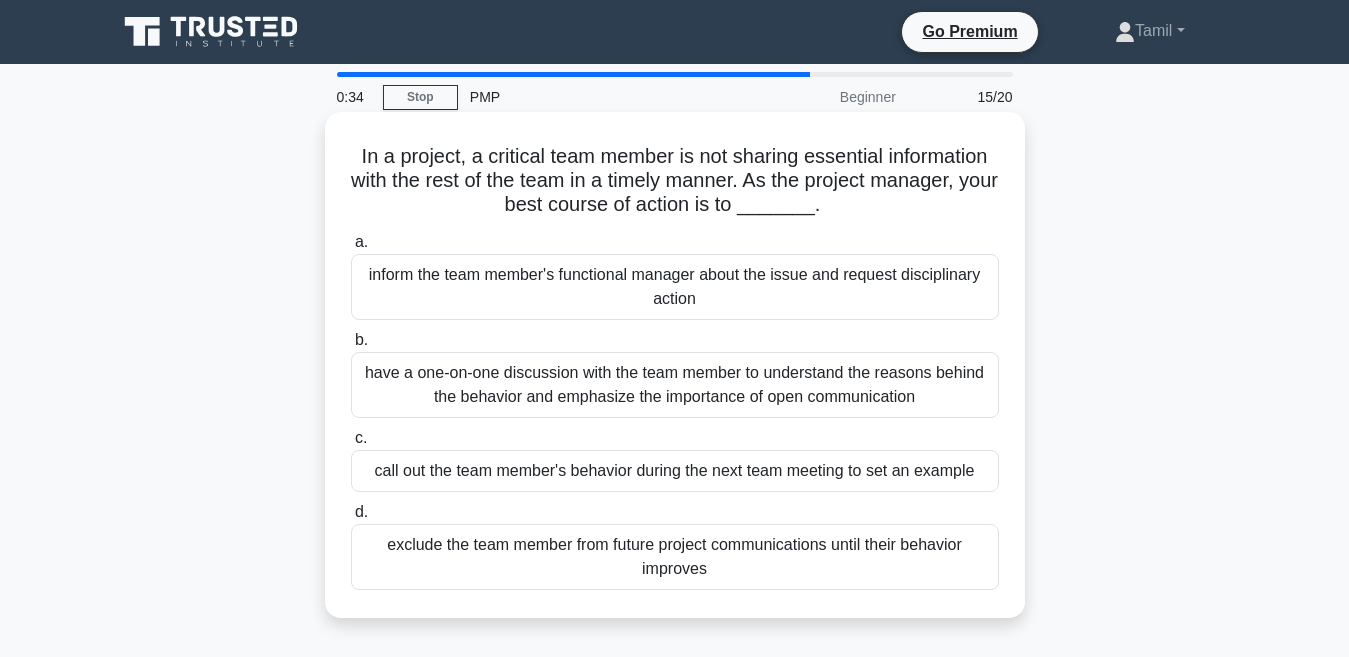 click on "have a one-on-one discussion with the team member to understand the reasons behind the behavior and emphasize the importance of open communication" at bounding box center [675, 385] 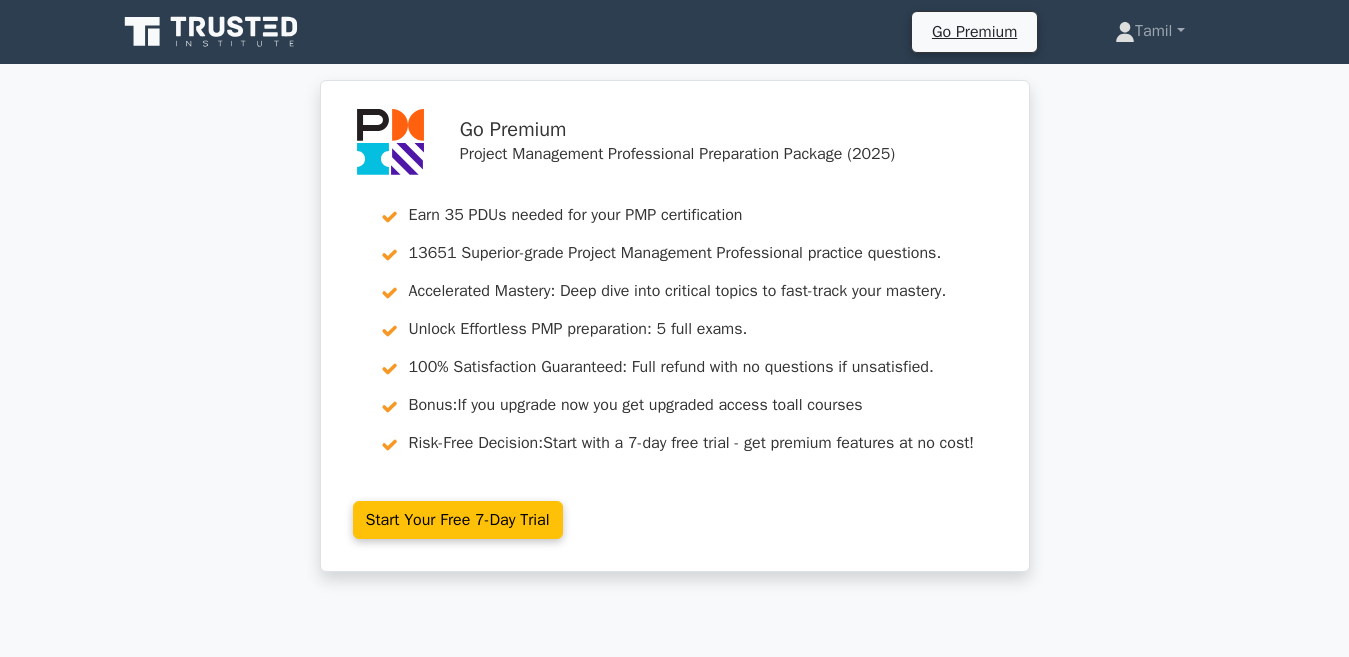 scroll, scrollTop: 0, scrollLeft: 0, axis: both 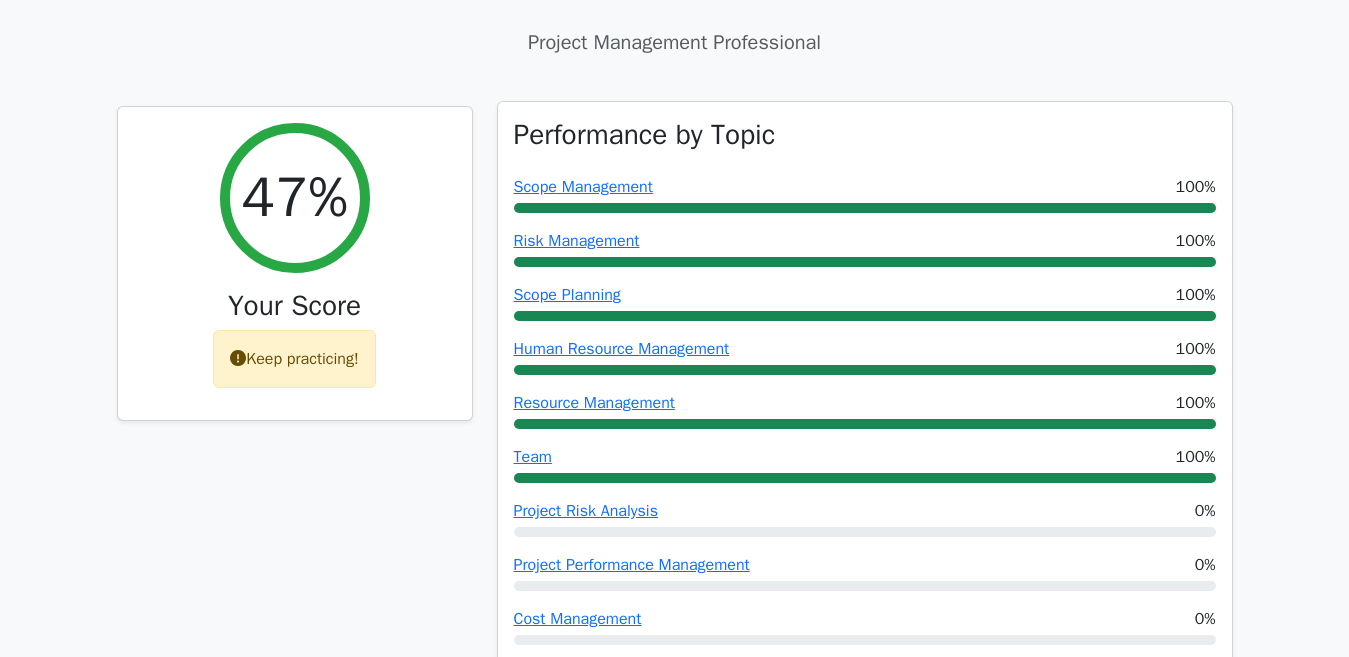 click at bounding box center [865, 478] 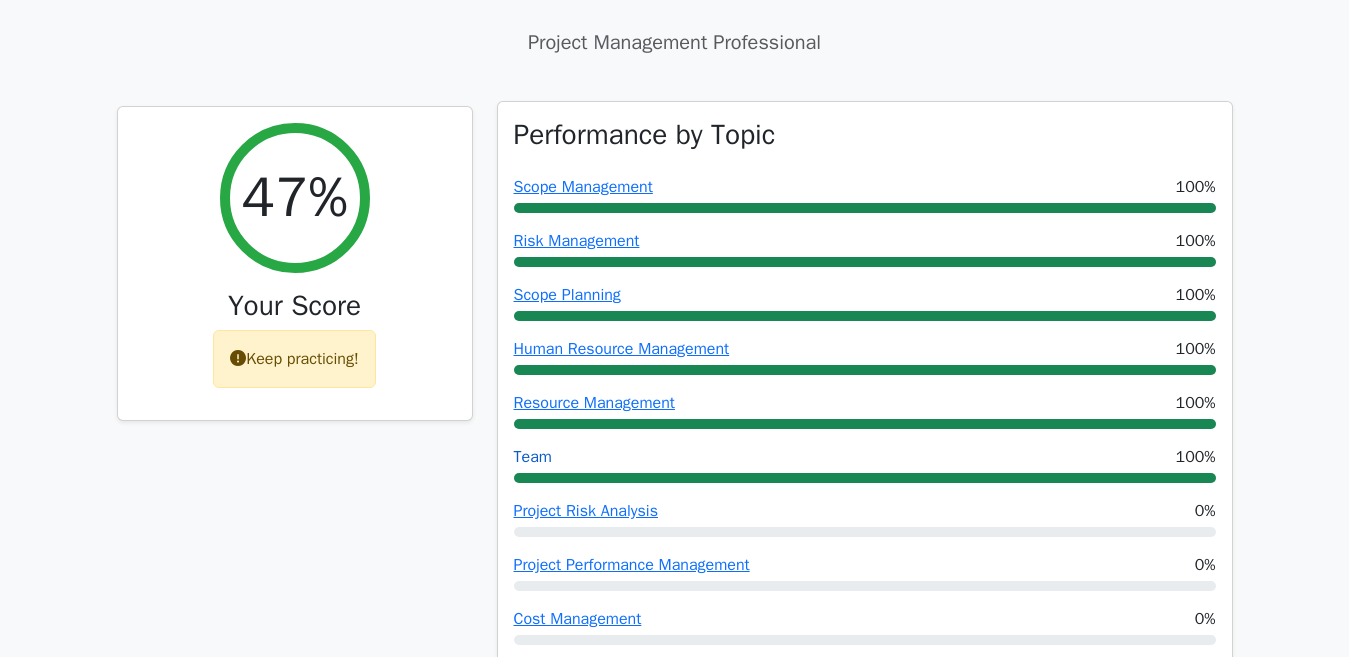 click on "Team" at bounding box center (533, 457) 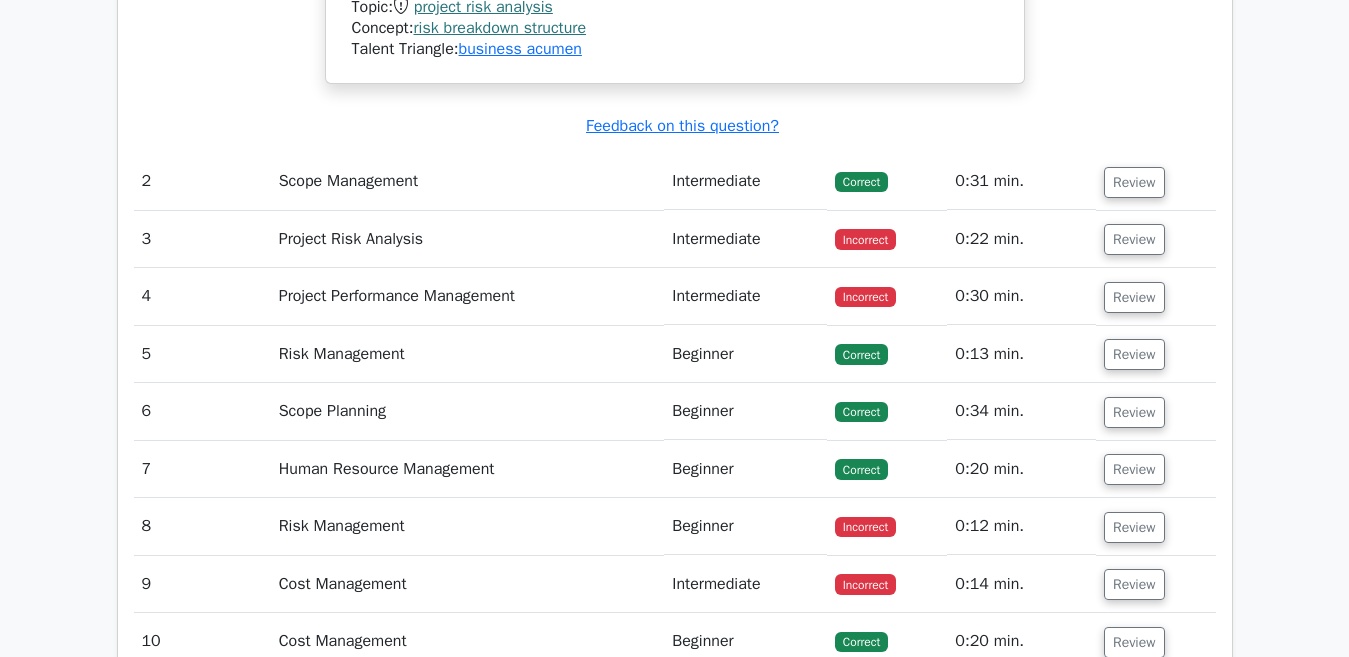 scroll, scrollTop: 2700, scrollLeft: 0, axis: vertical 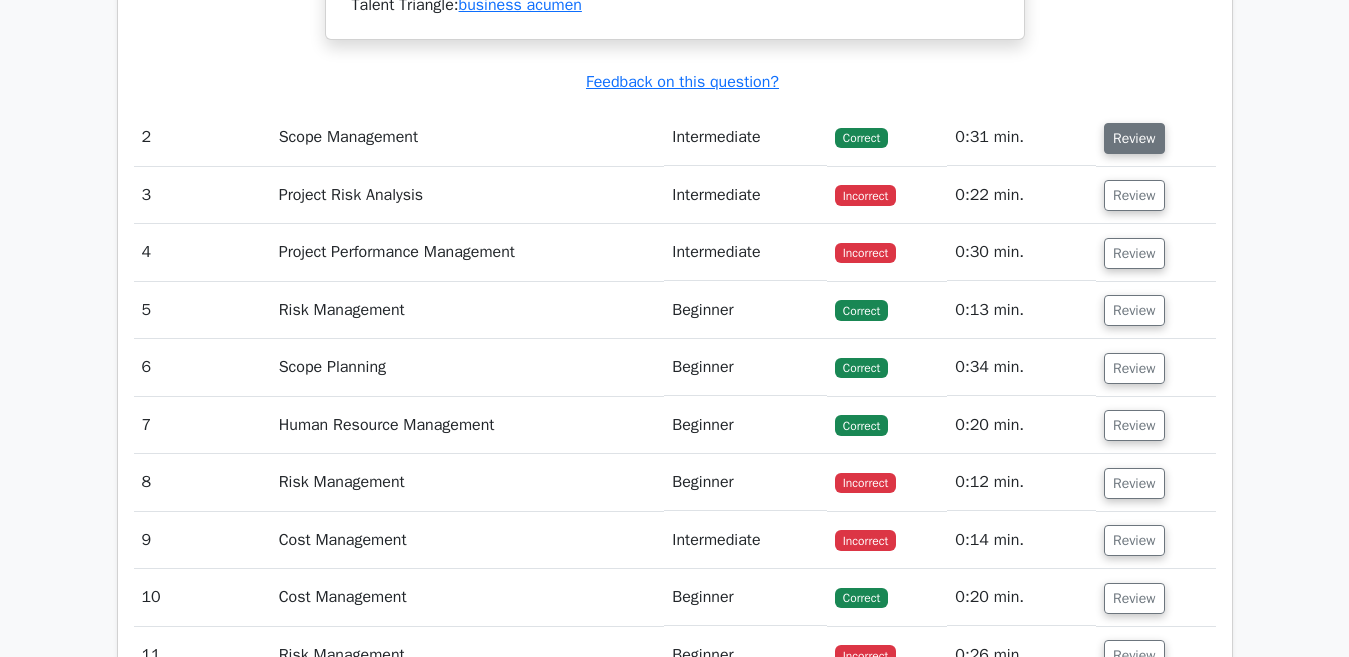 click on "Review" at bounding box center (1134, 138) 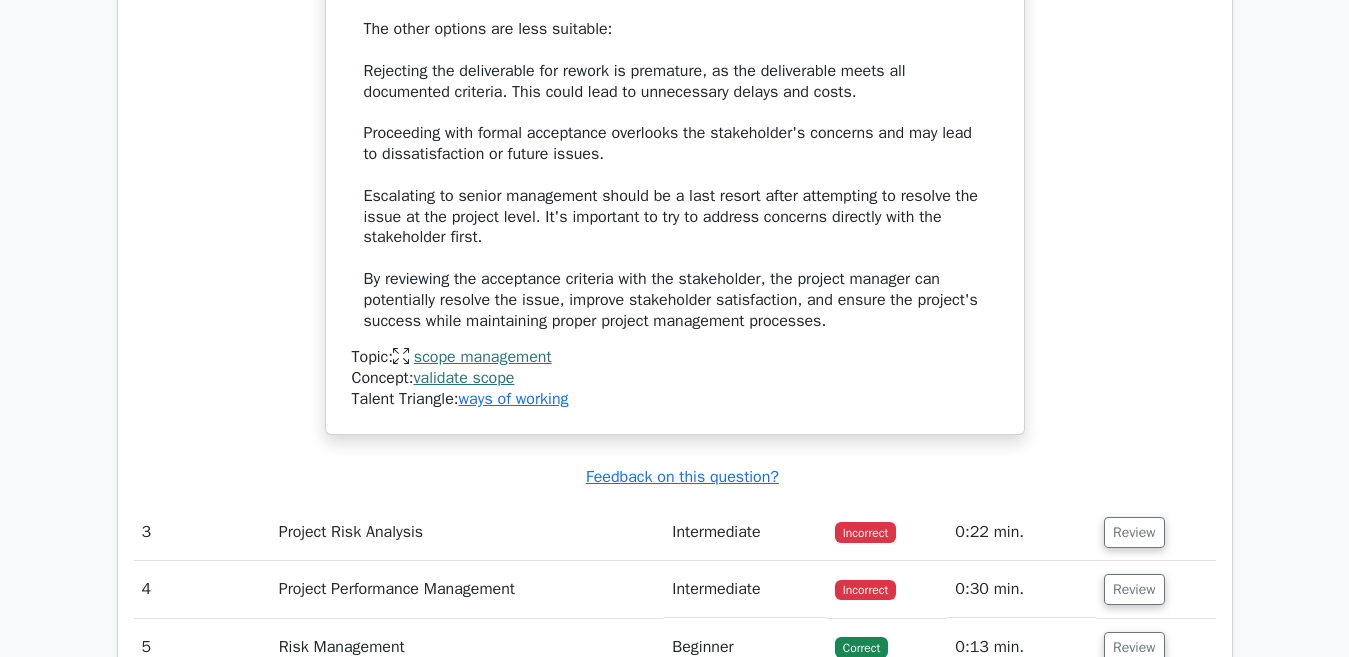 scroll, scrollTop: 3900, scrollLeft: 0, axis: vertical 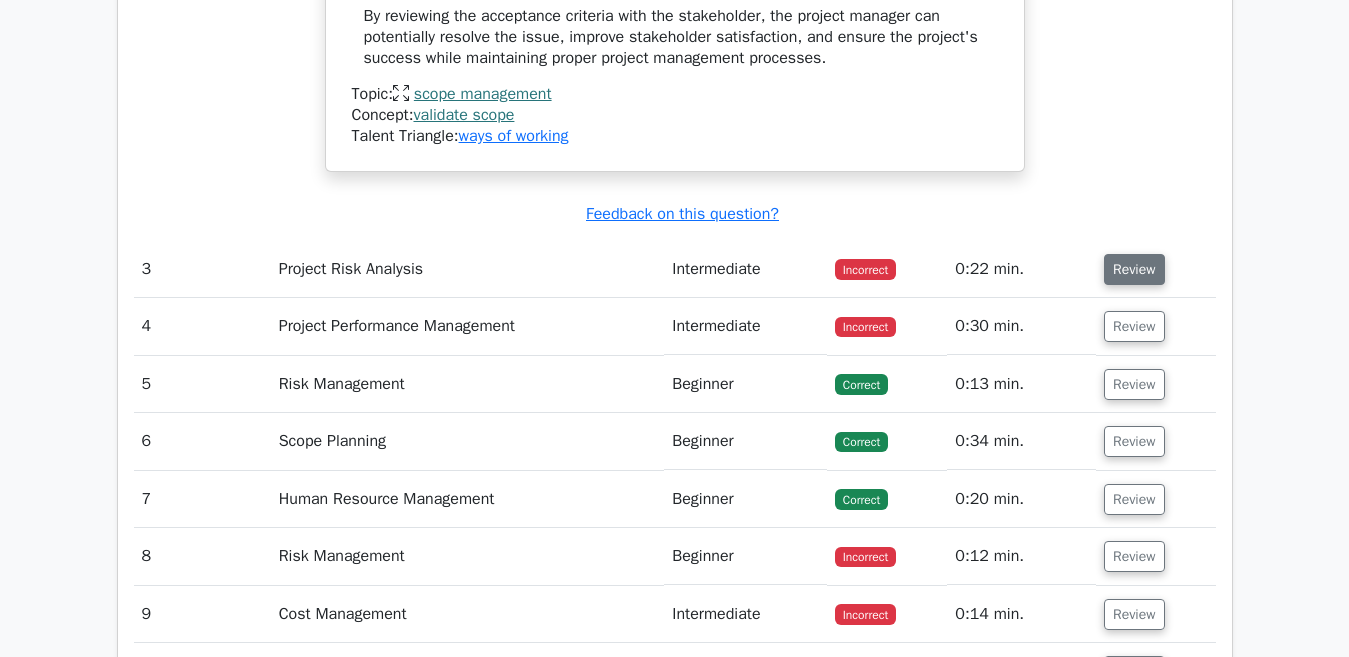 click on "Review" at bounding box center [1134, 269] 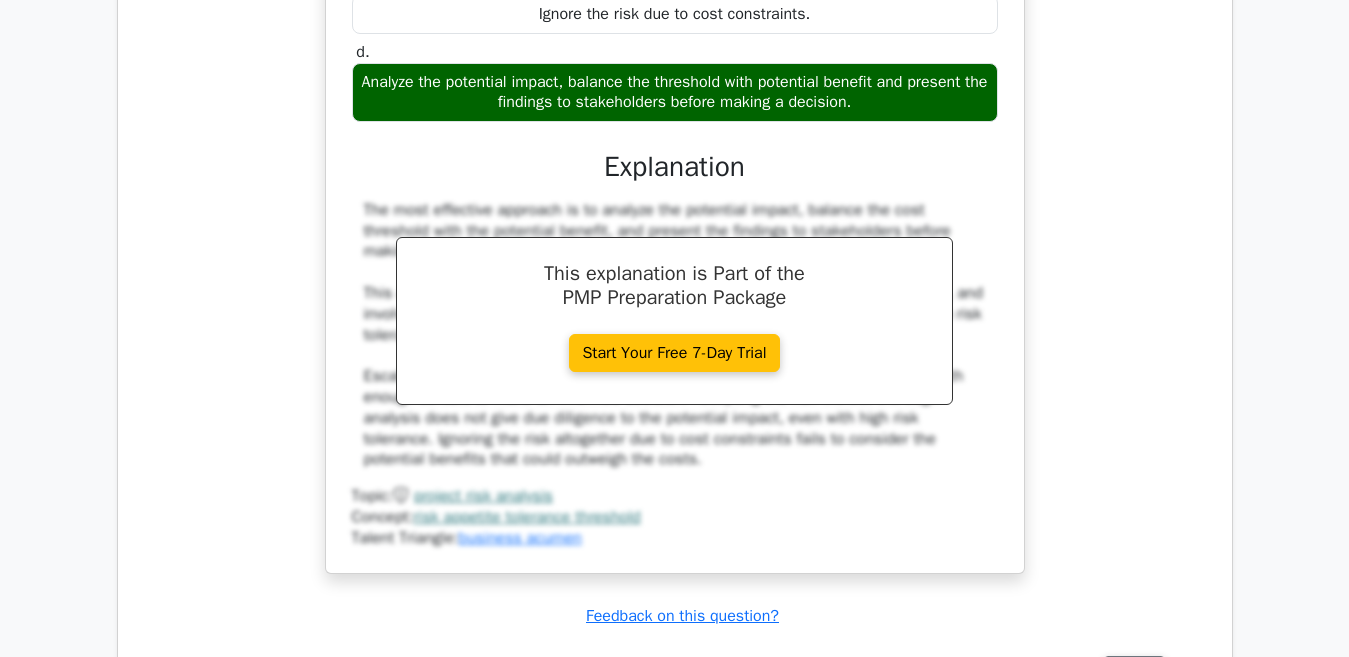 scroll, scrollTop: 5000, scrollLeft: 0, axis: vertical 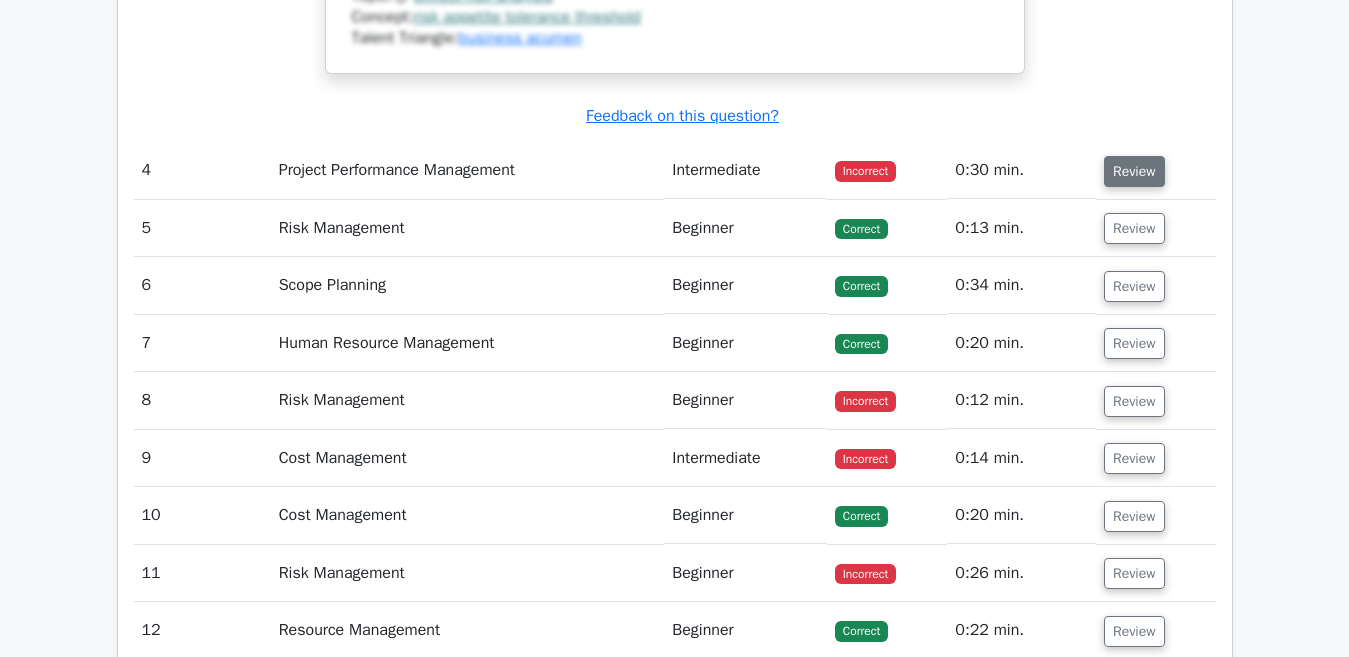 click on "Review" at bounding box center (1134, 171) 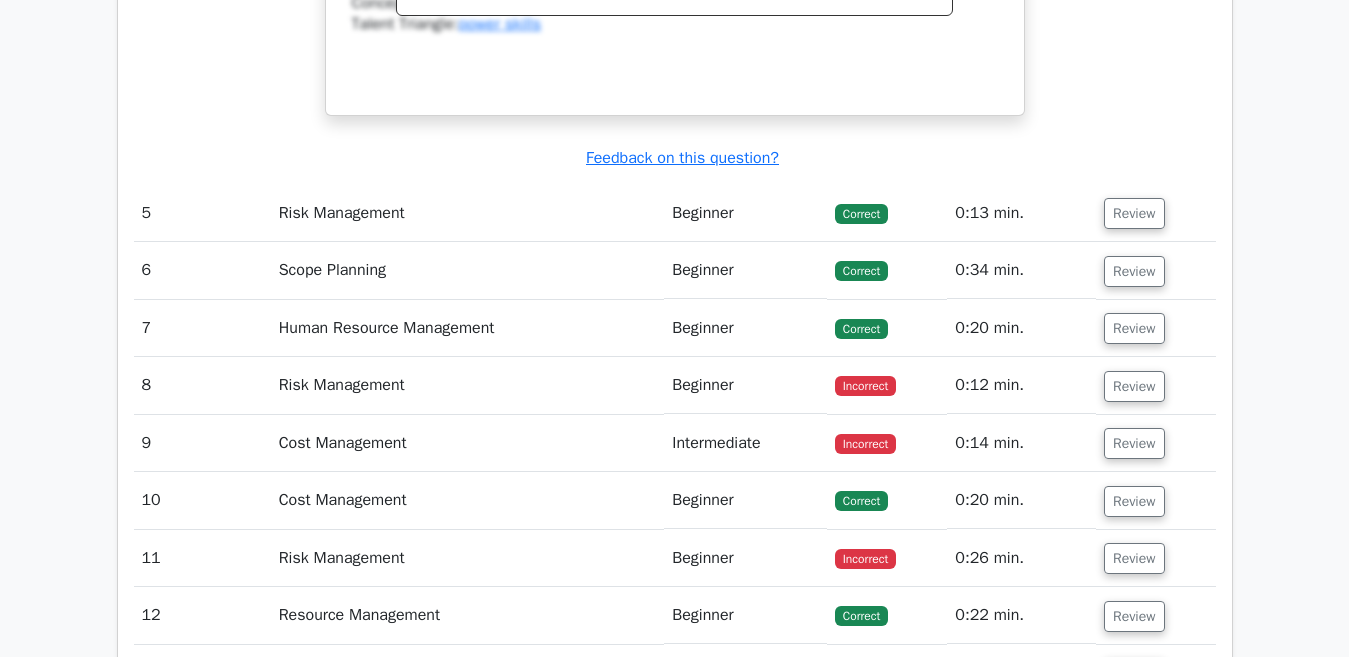 scroll, scrollTop: 6100, scrollLeft: 0, axis: vertical 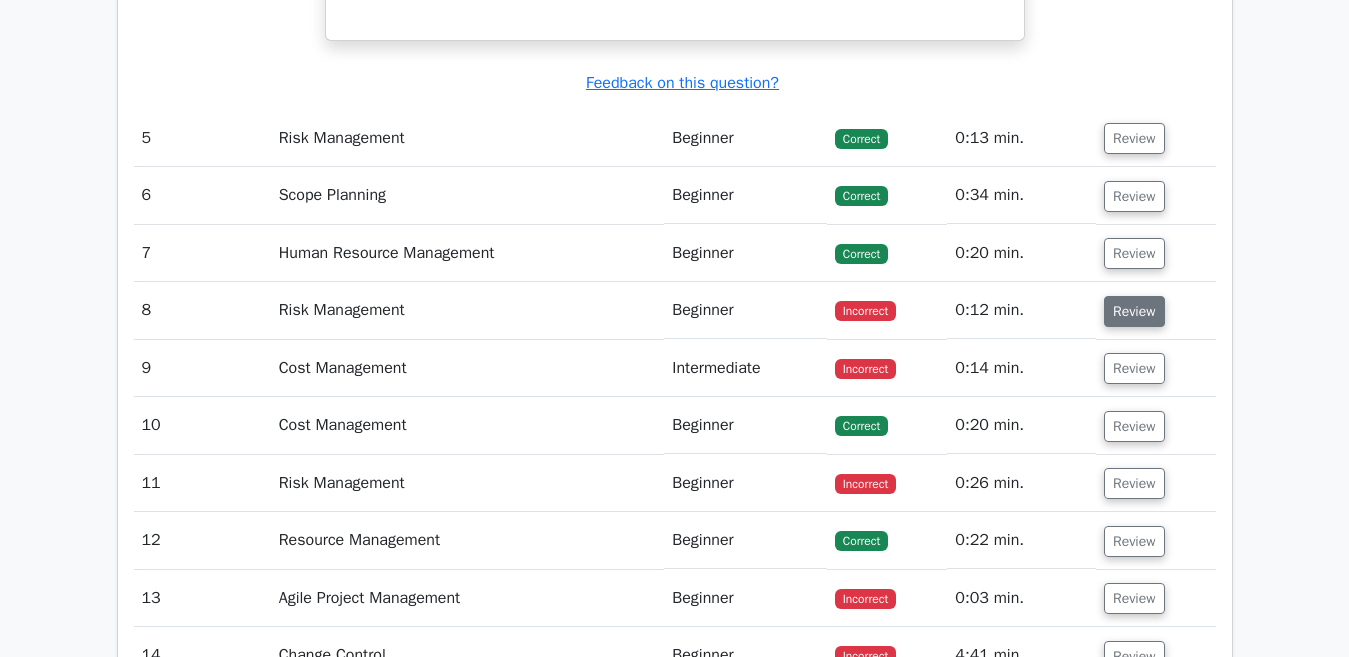 click on "Review" at bounding box center (1134, 311) 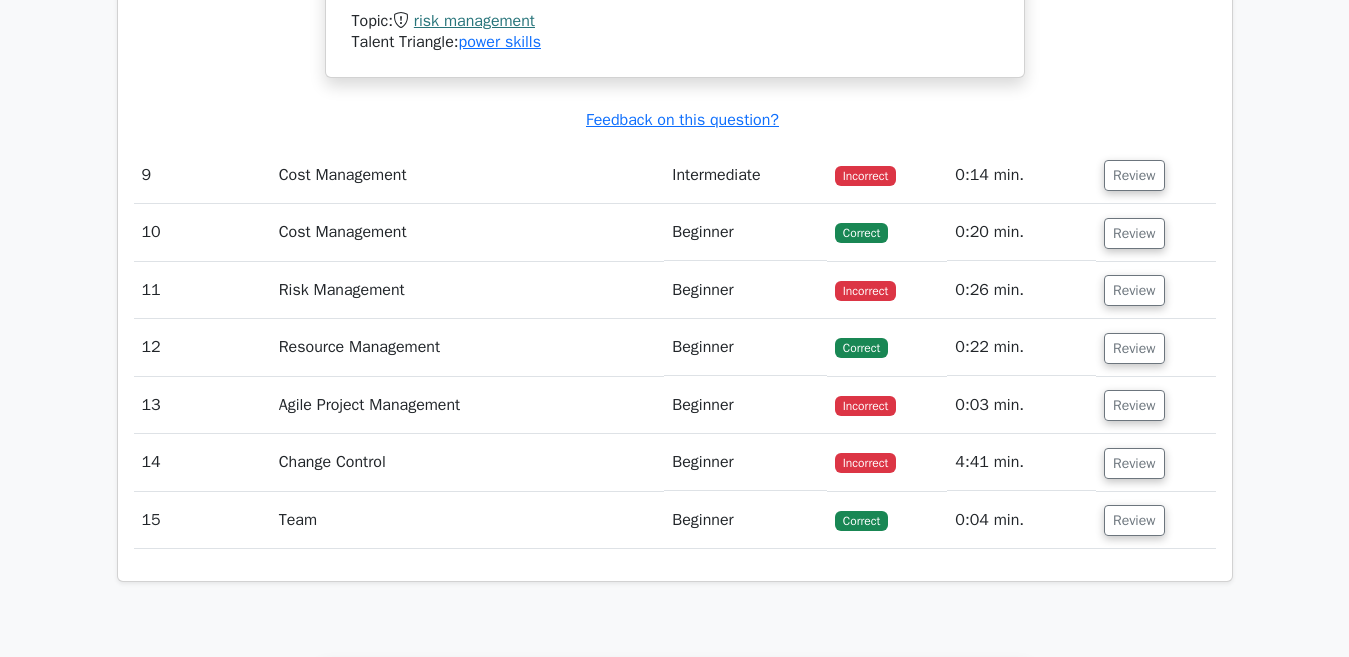 scroll, scrollTop: 7000, scrollLeft: 0, axis: vertical 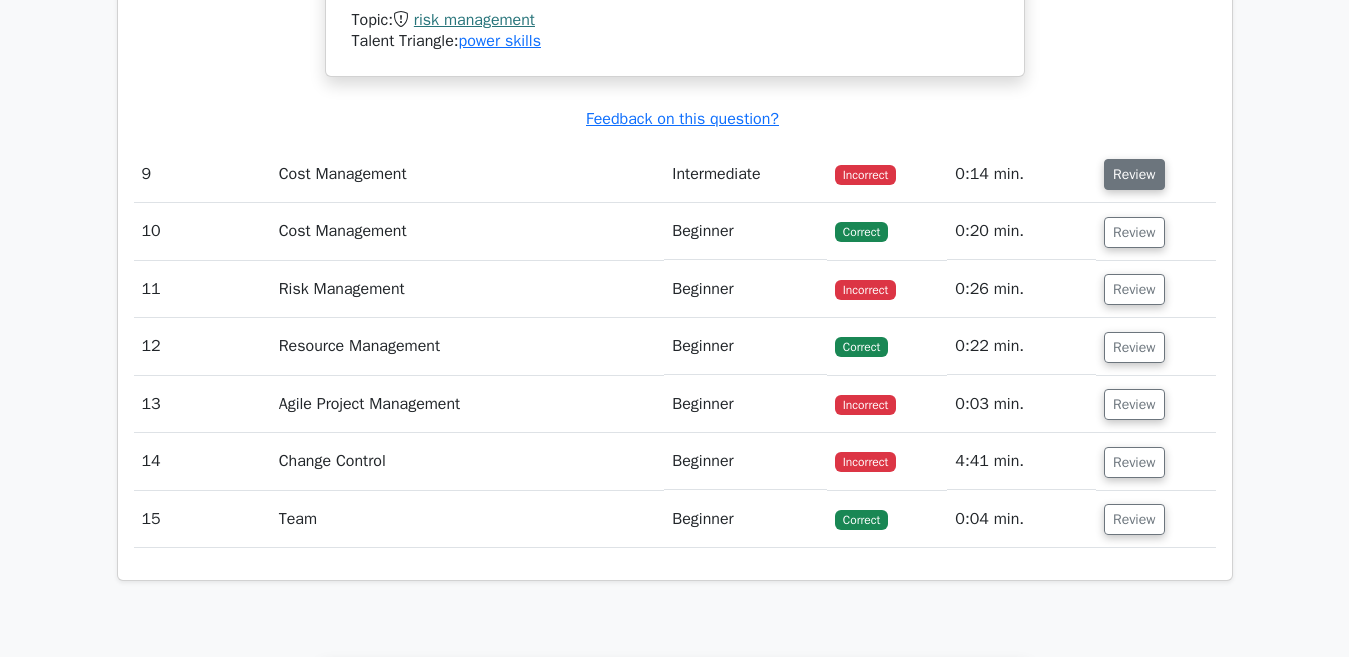 click on "Review" at bounding box center [1134, 174] 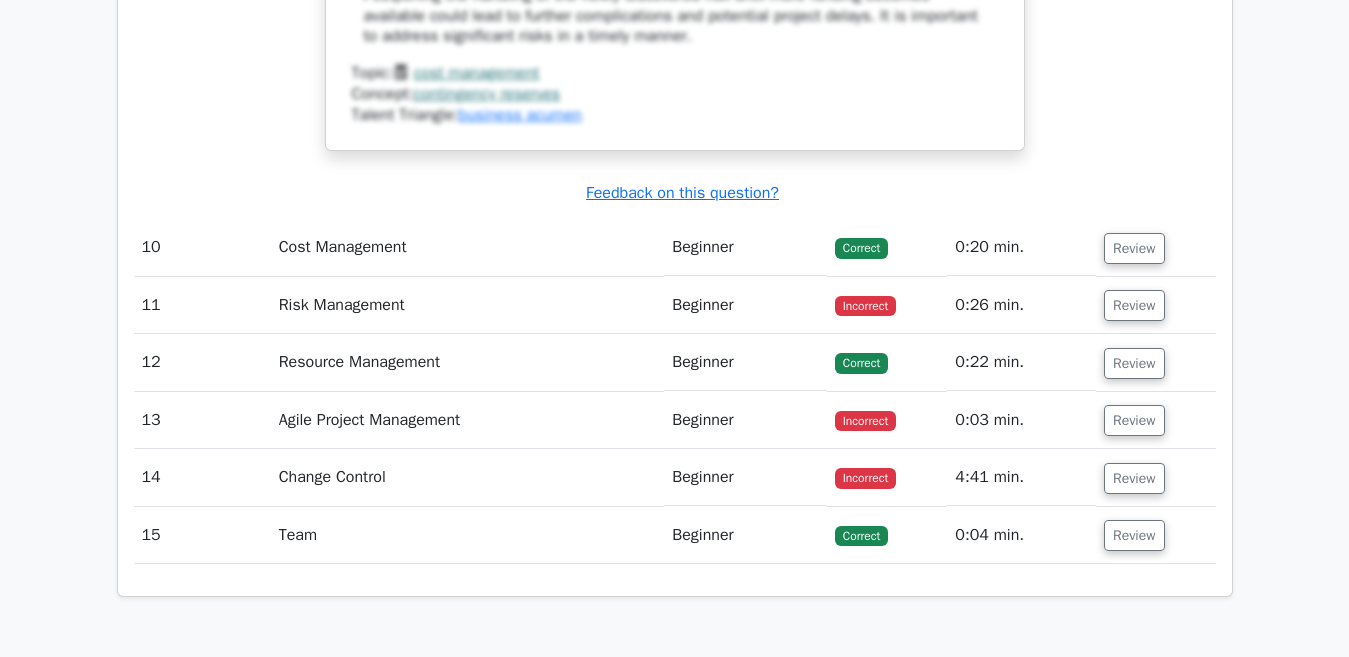 scroll, scrollTop: 8200, scrollLeft: 0, axis: vertical 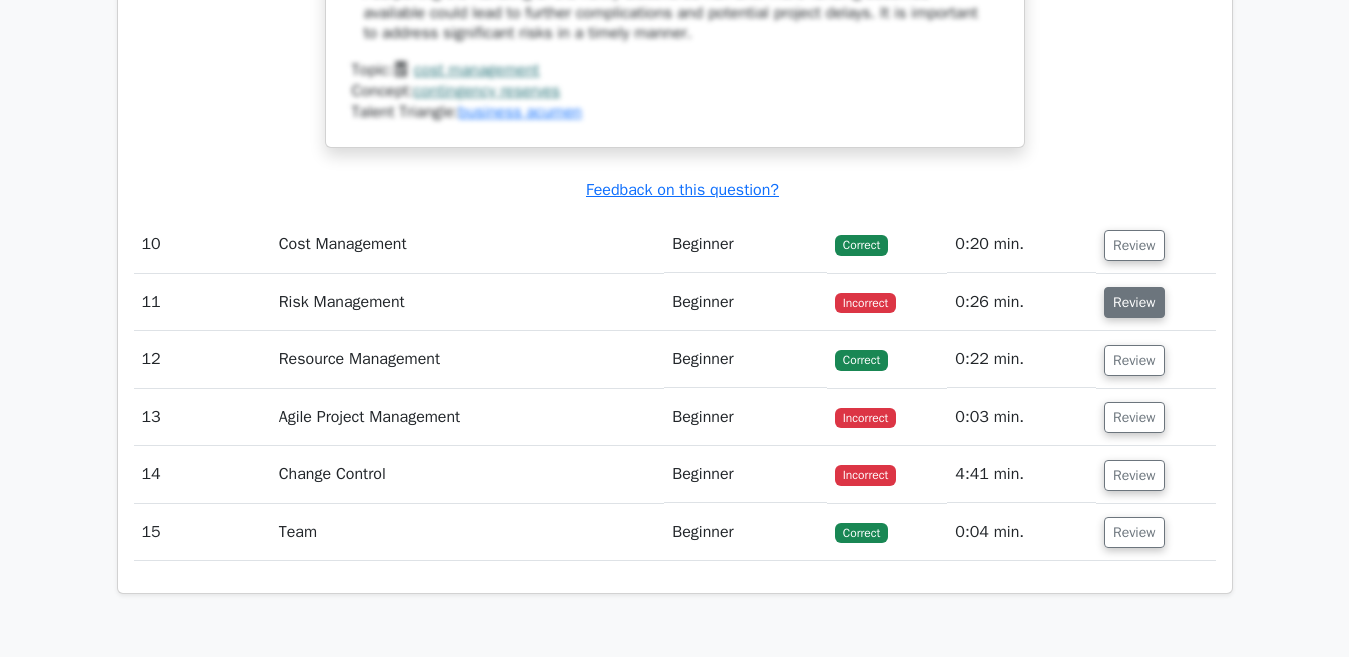 click on "Review" at bounding box center [1134, 302] 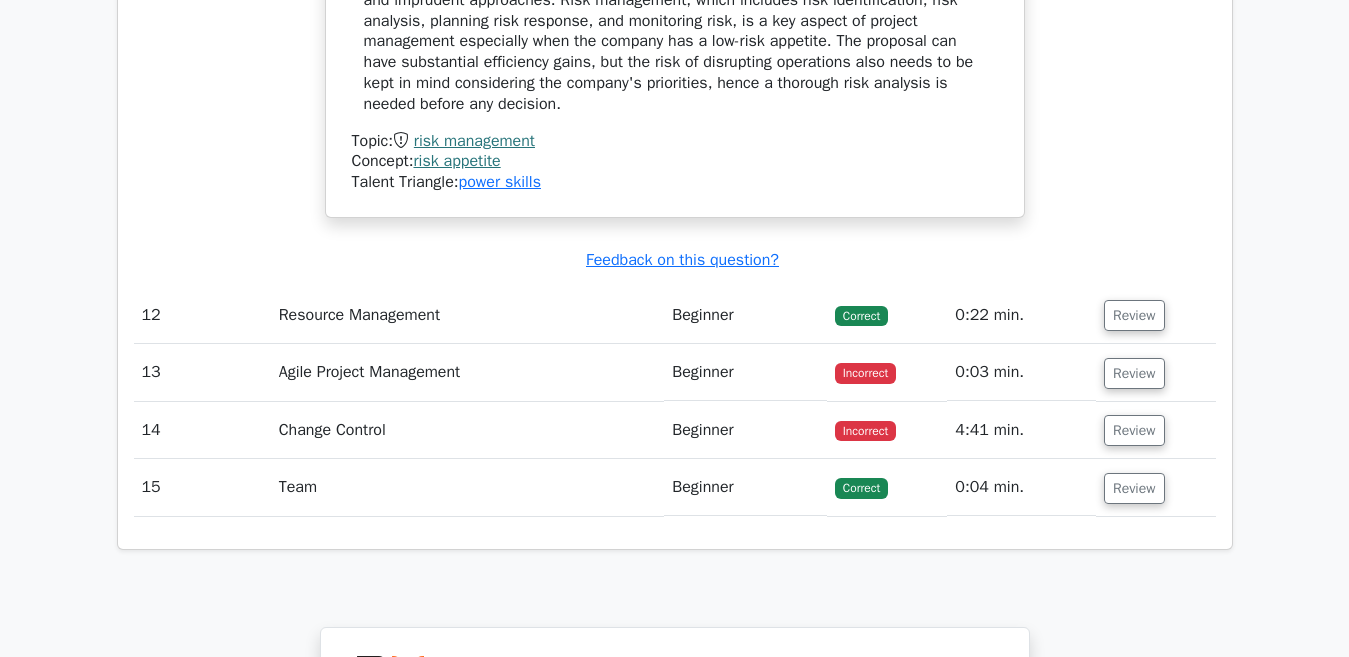 scroll, scrollTop: 9200, scrollLeft: 0, axis: vertical 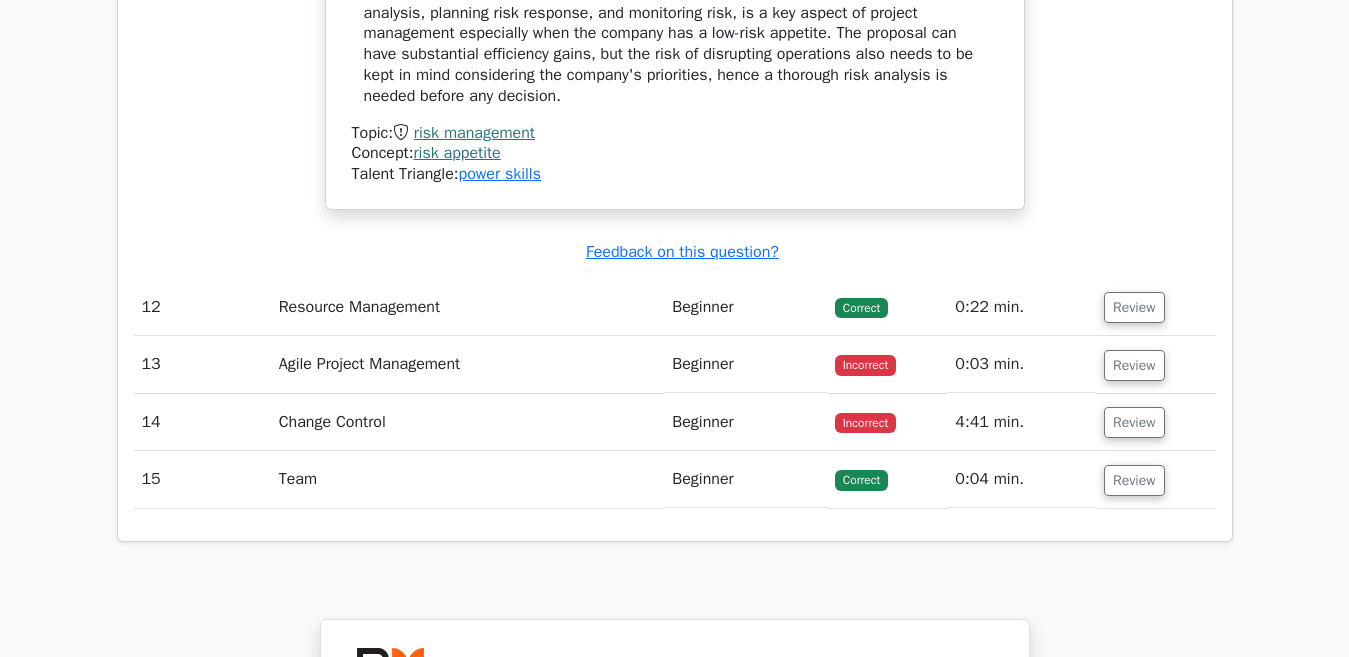 click on "Review" at bounding box center [1156, 364] 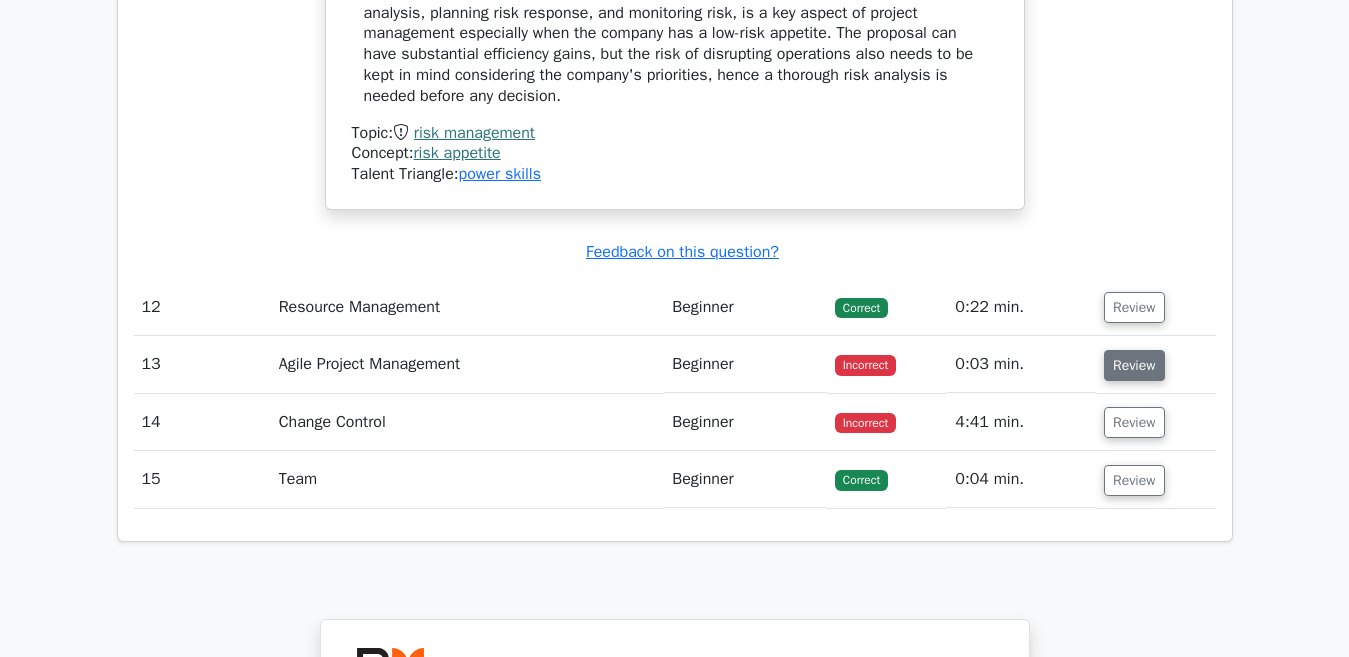 click on "Review" at bounding box center (1134, 365) 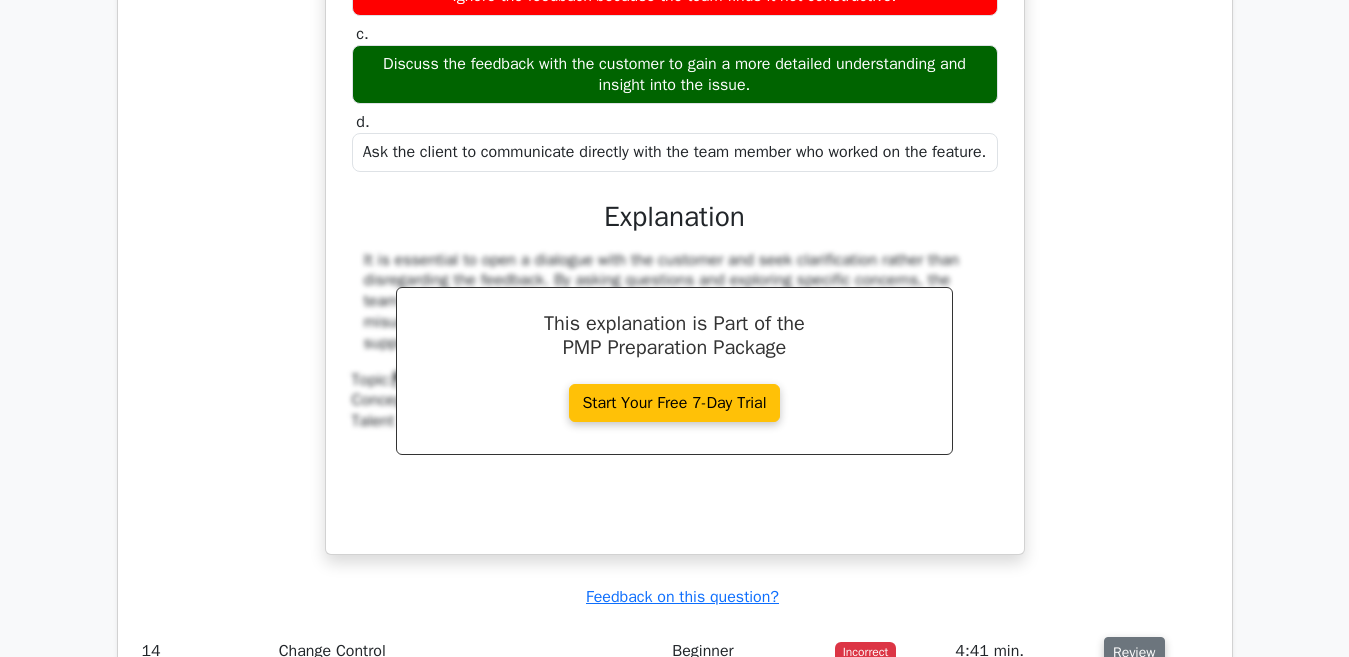 scroll, scrollTop: 10200, scrollLeft: 0, axis: vertical 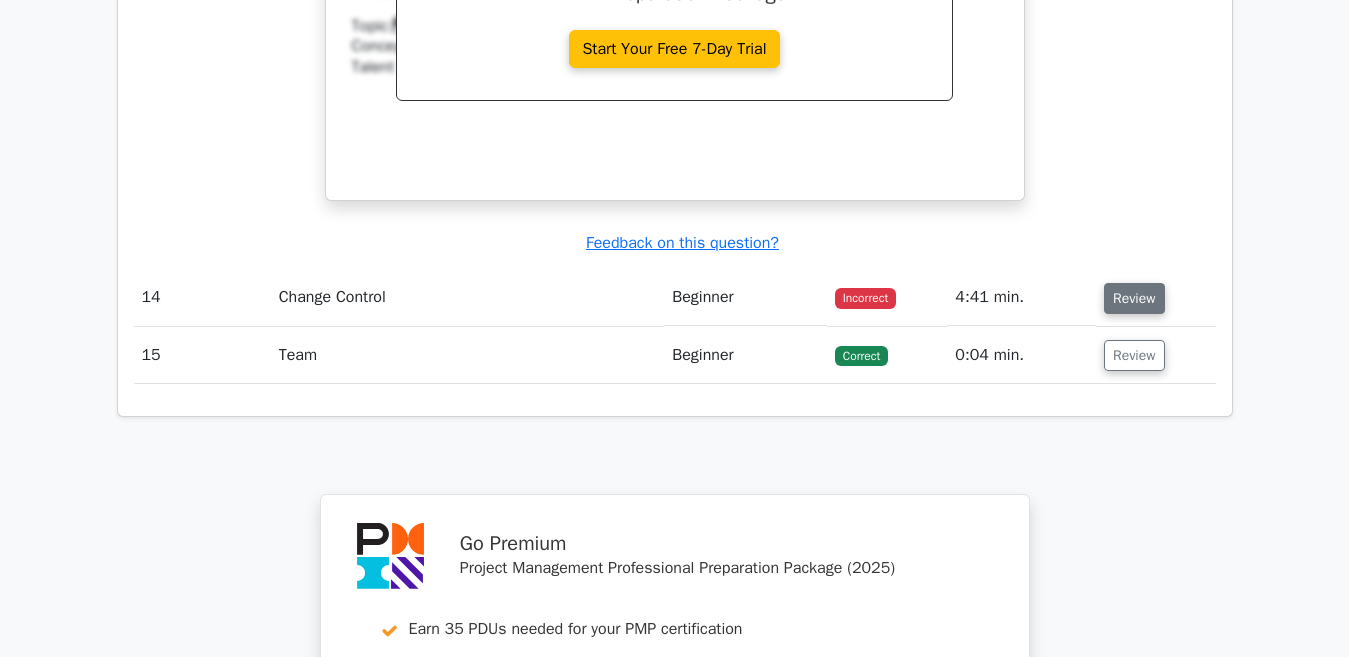 click on "Review" at bounding box center (1134, 298) 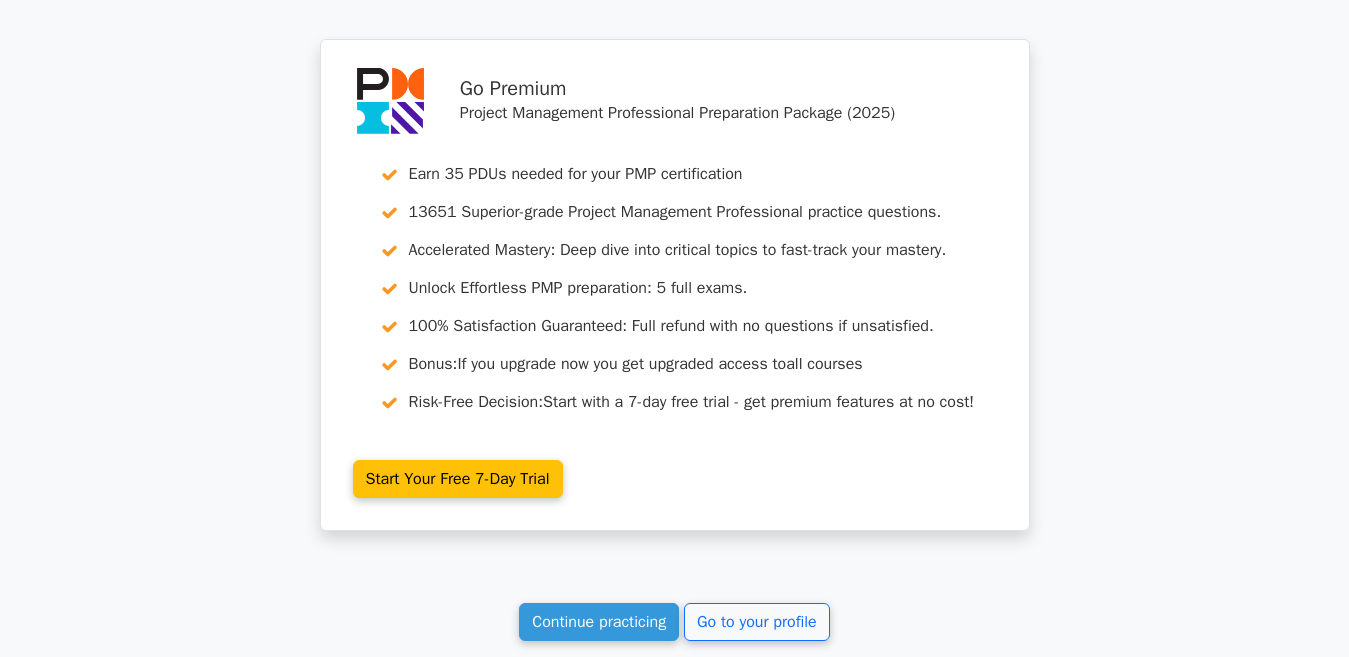 scroll, scrollTop: 11889, scrollLeft: 0, axis: vertical 